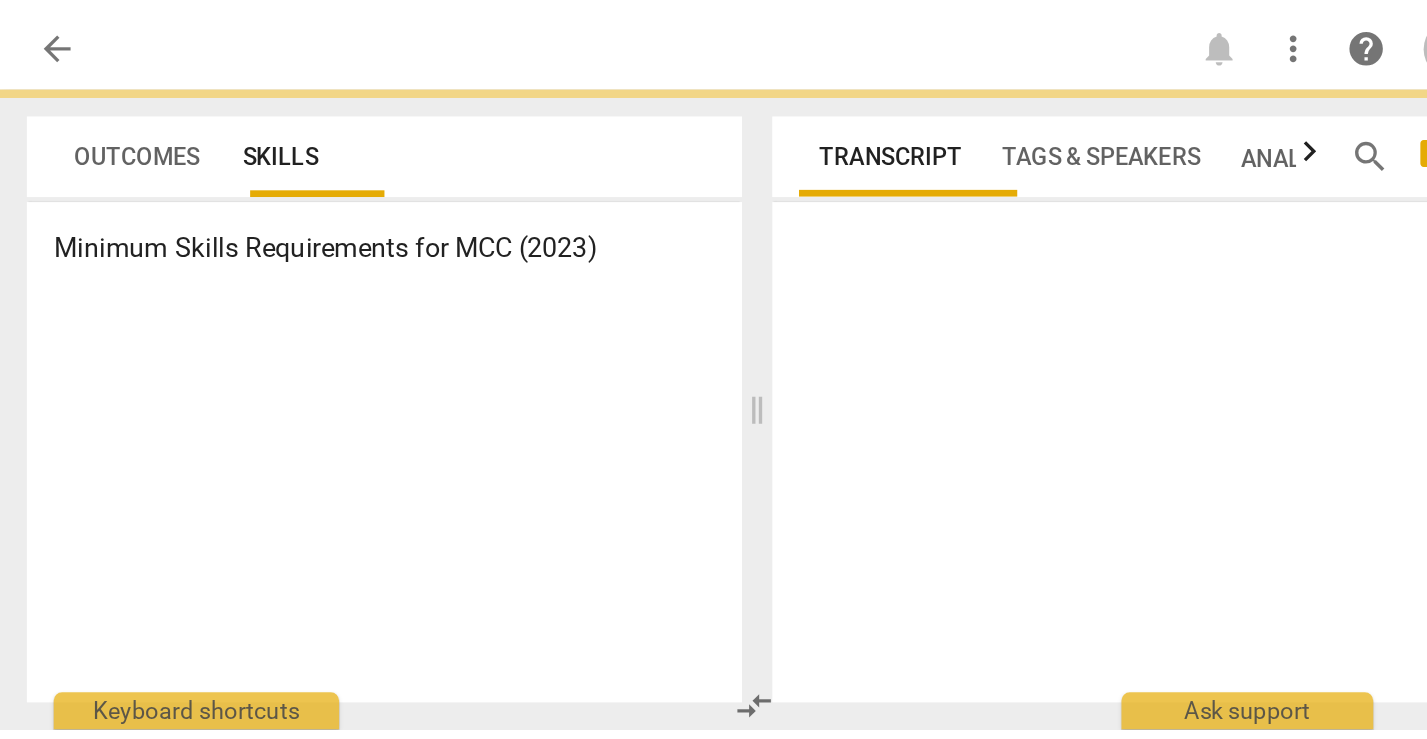 scroll, scrollTop: 0, scrollLeft: 0, axis: both 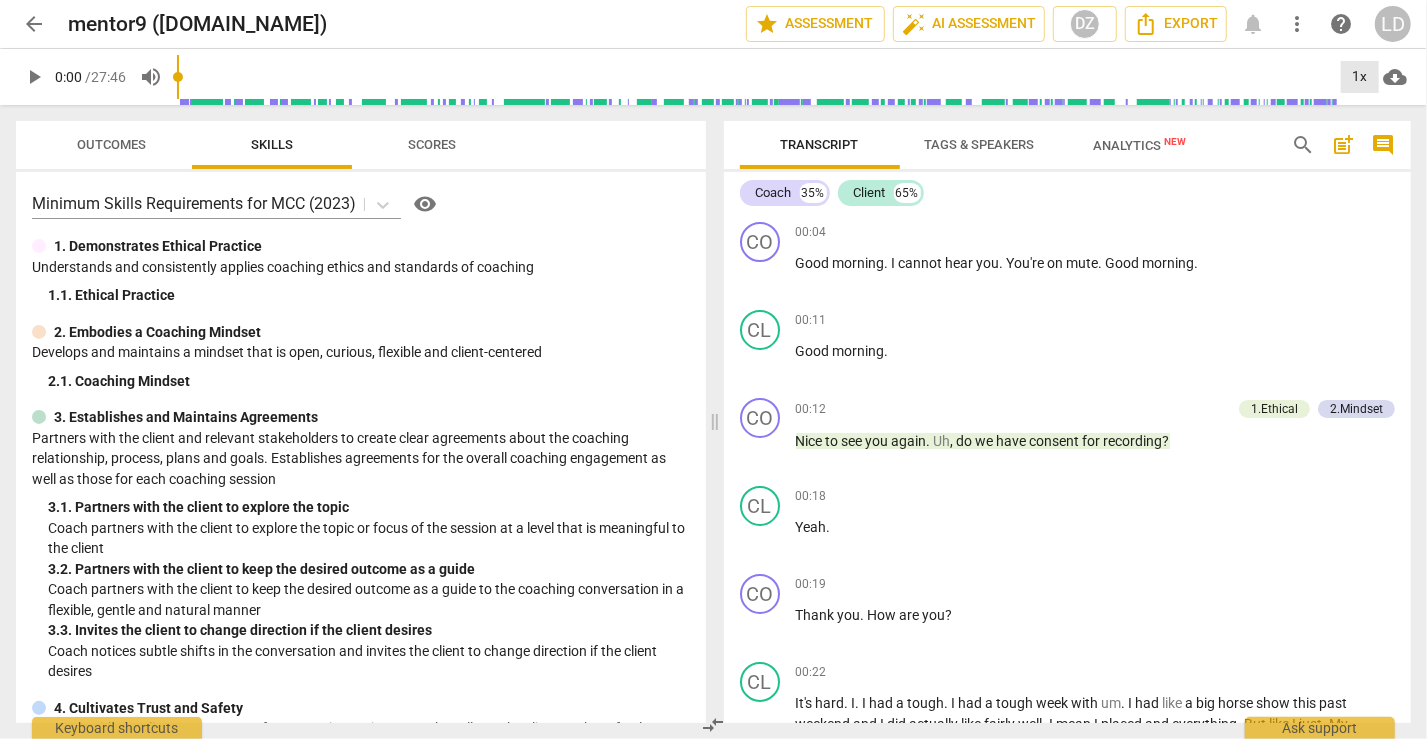 click on "1x" at bounding box center (1360, 77) 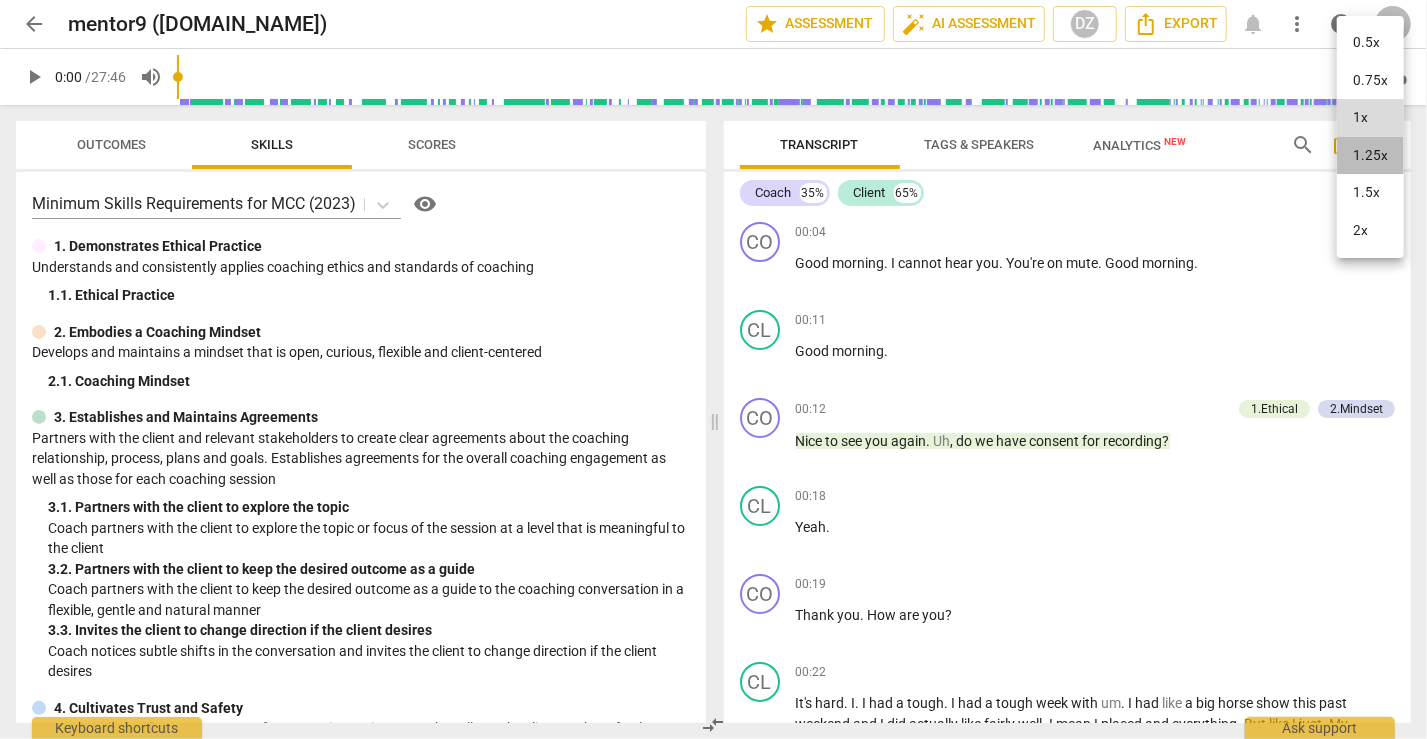 click on "1.25x" at bounding box center (1370, 156) 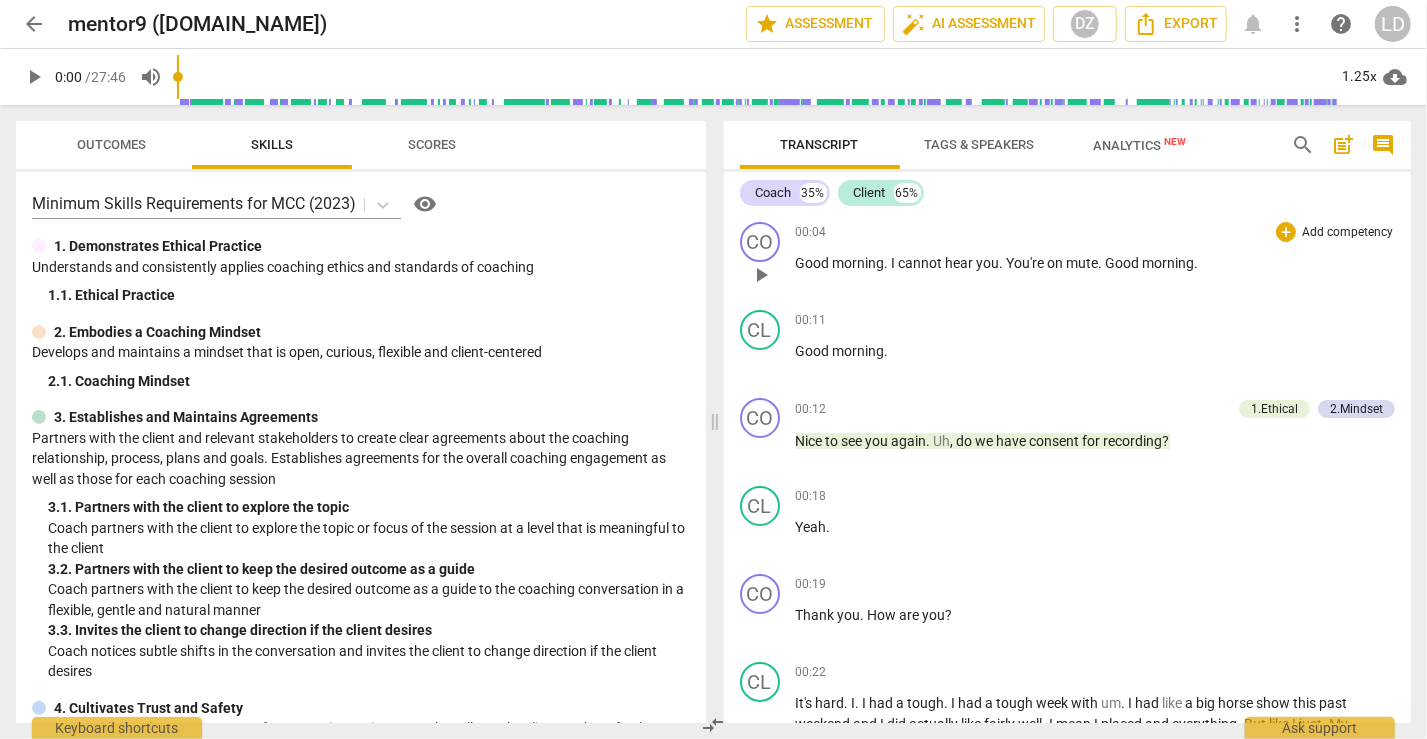 click on "play_arrow" at bounding box center (761, 275) 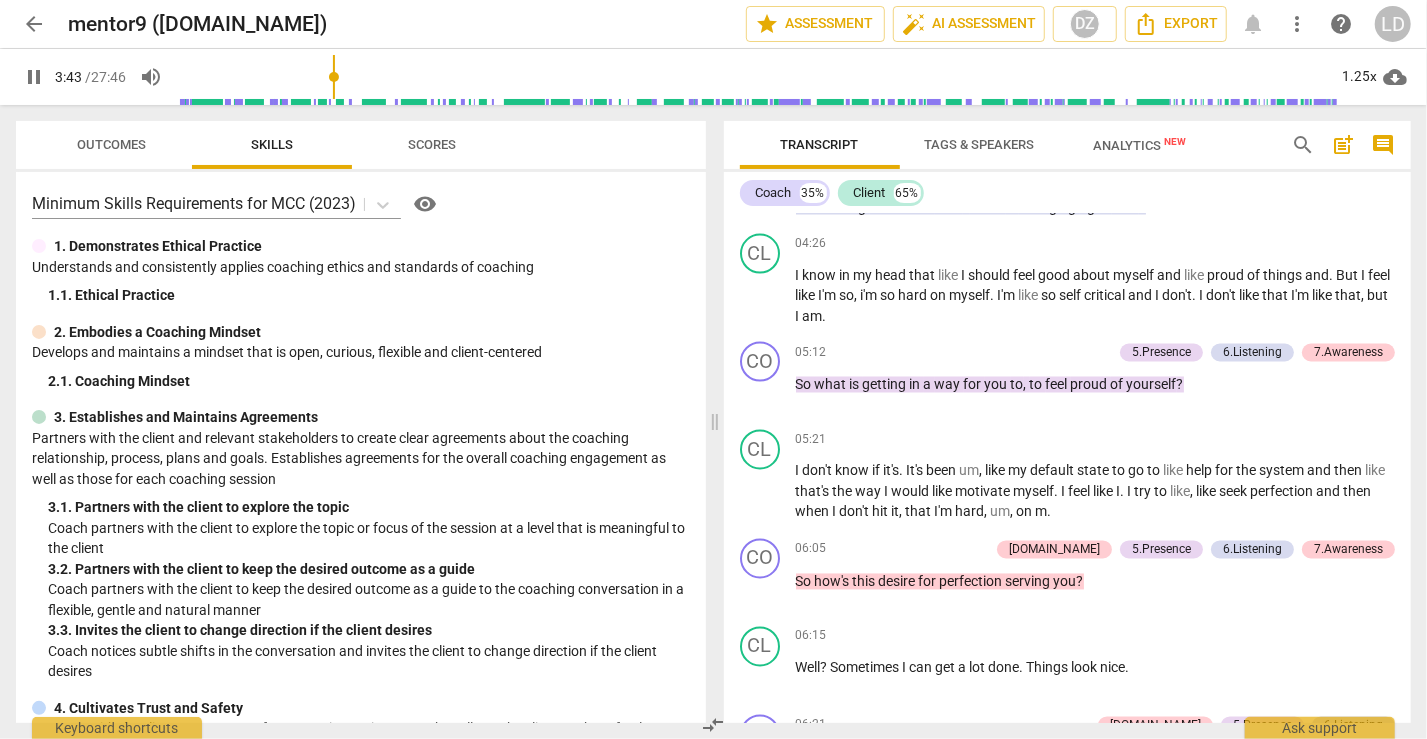 scroll, scrollTop: 2010, scrollLeft: 0, axis: vertical 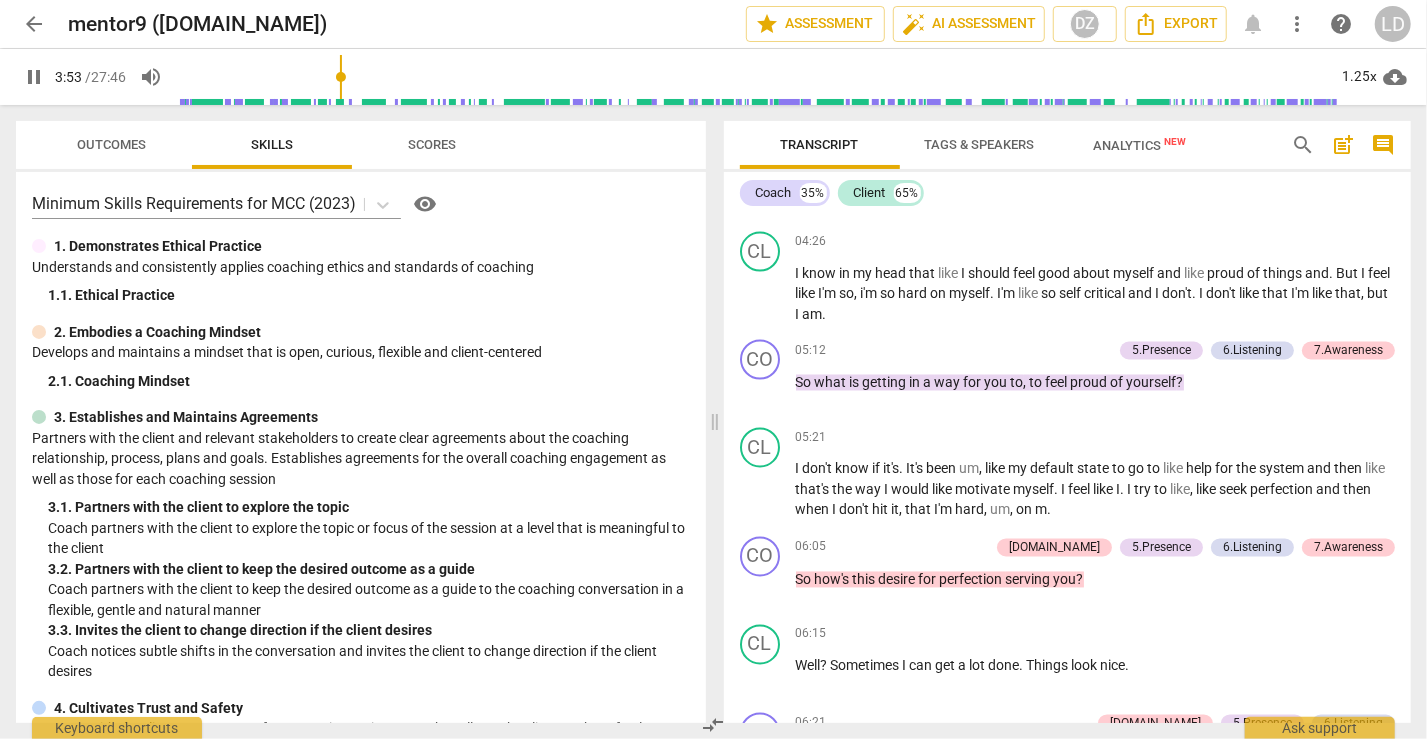 click on "that" at bounding box center [949, 93] 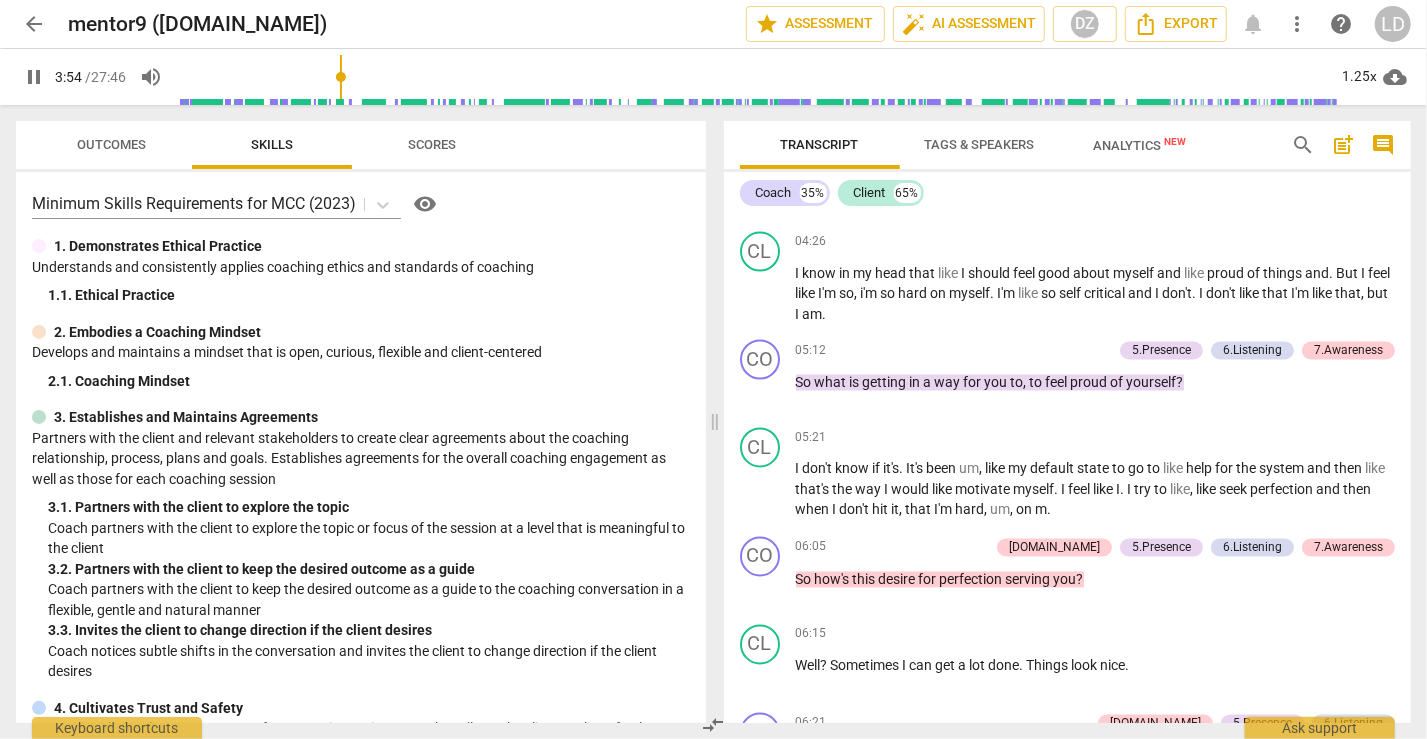type on "235" 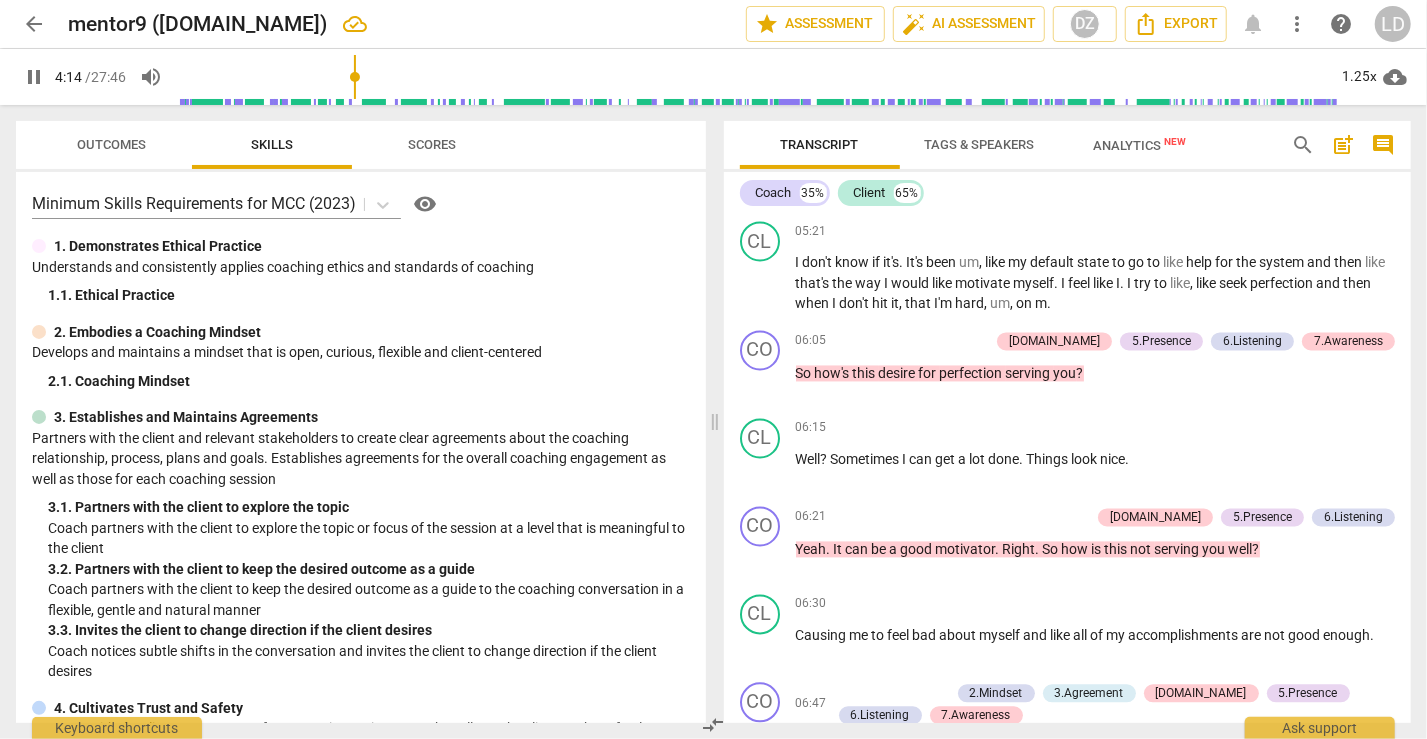 scroll, scrollTop: 2222, scrollLeft: 0, axis: vertical 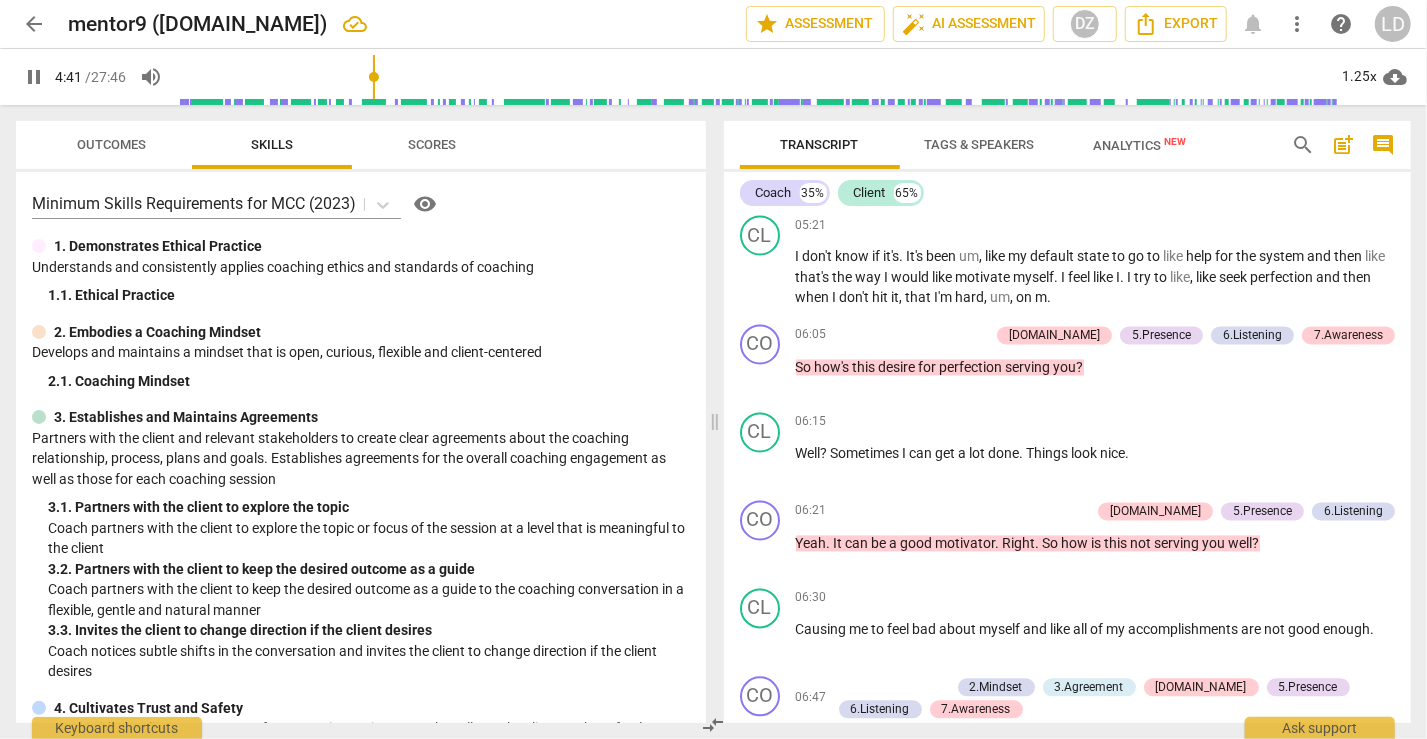 click on "pause" at bounding box center [761, 83] 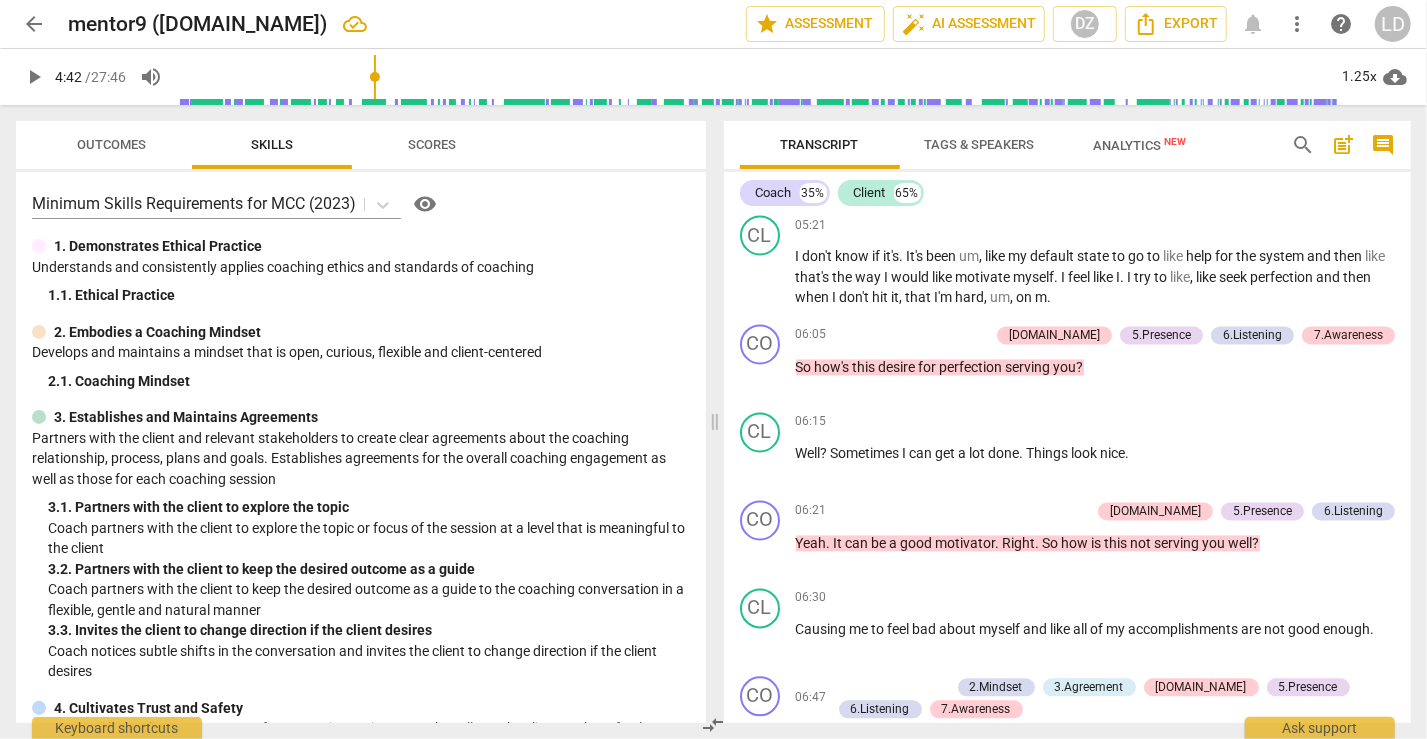 click on "play_arrow" at bounding box center [761, 83] 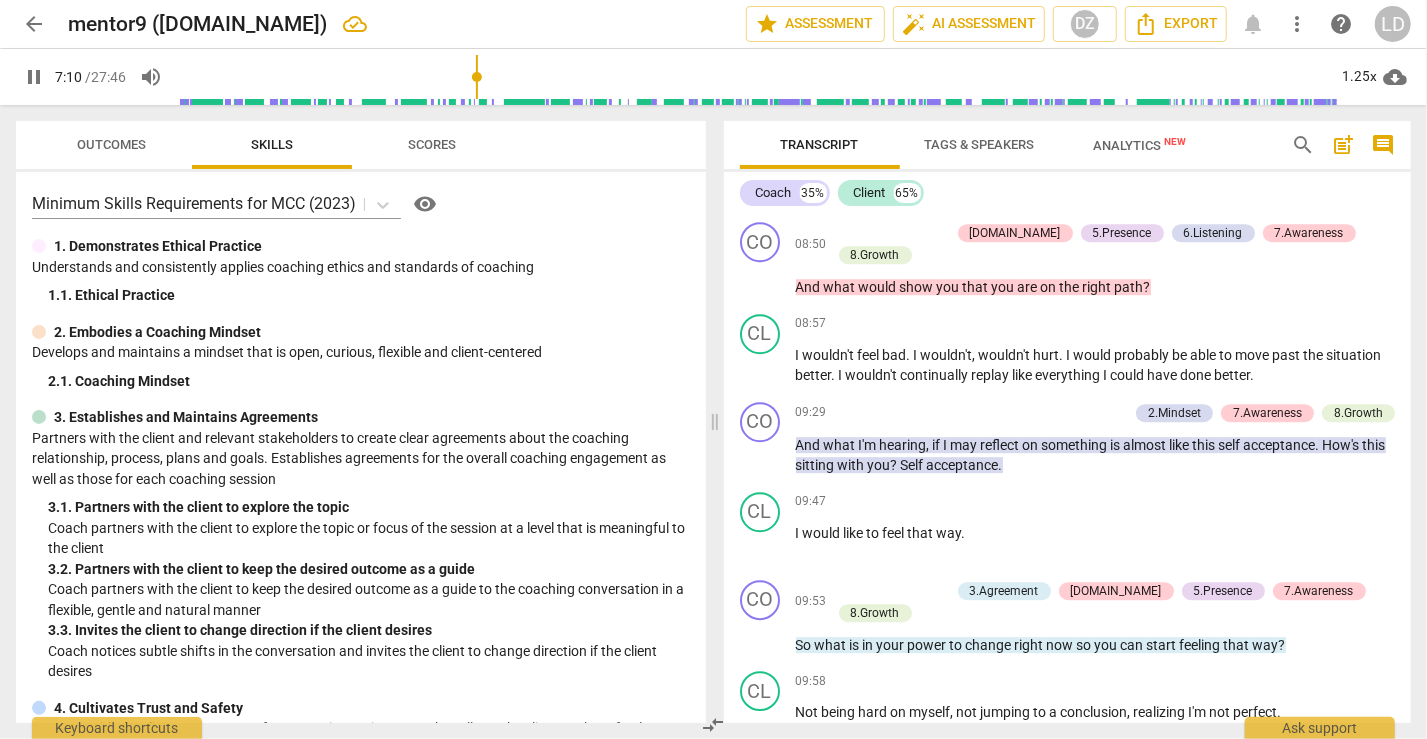 scroll, scrollTop: 3256, scrollLeft: 0, axis: vertical 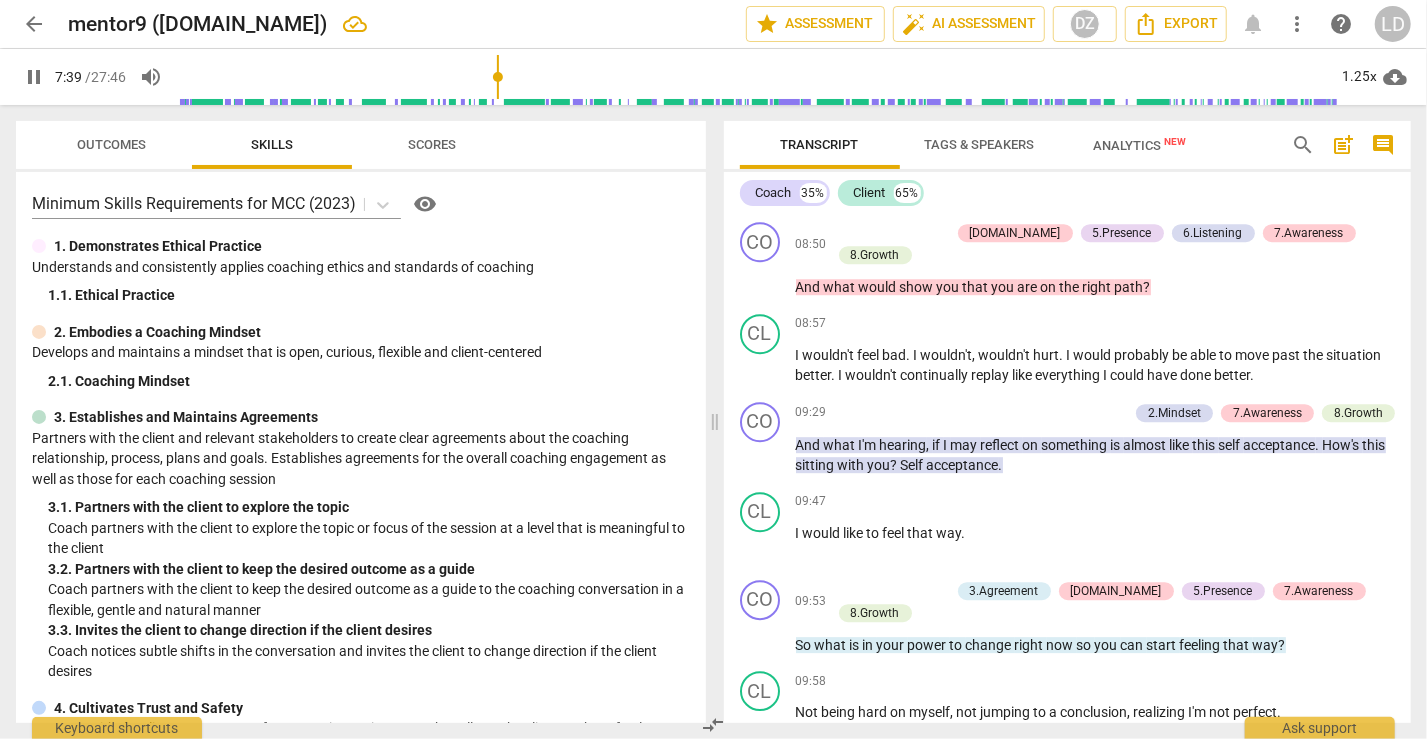 click on "pause" at bounding box center (761, 56) 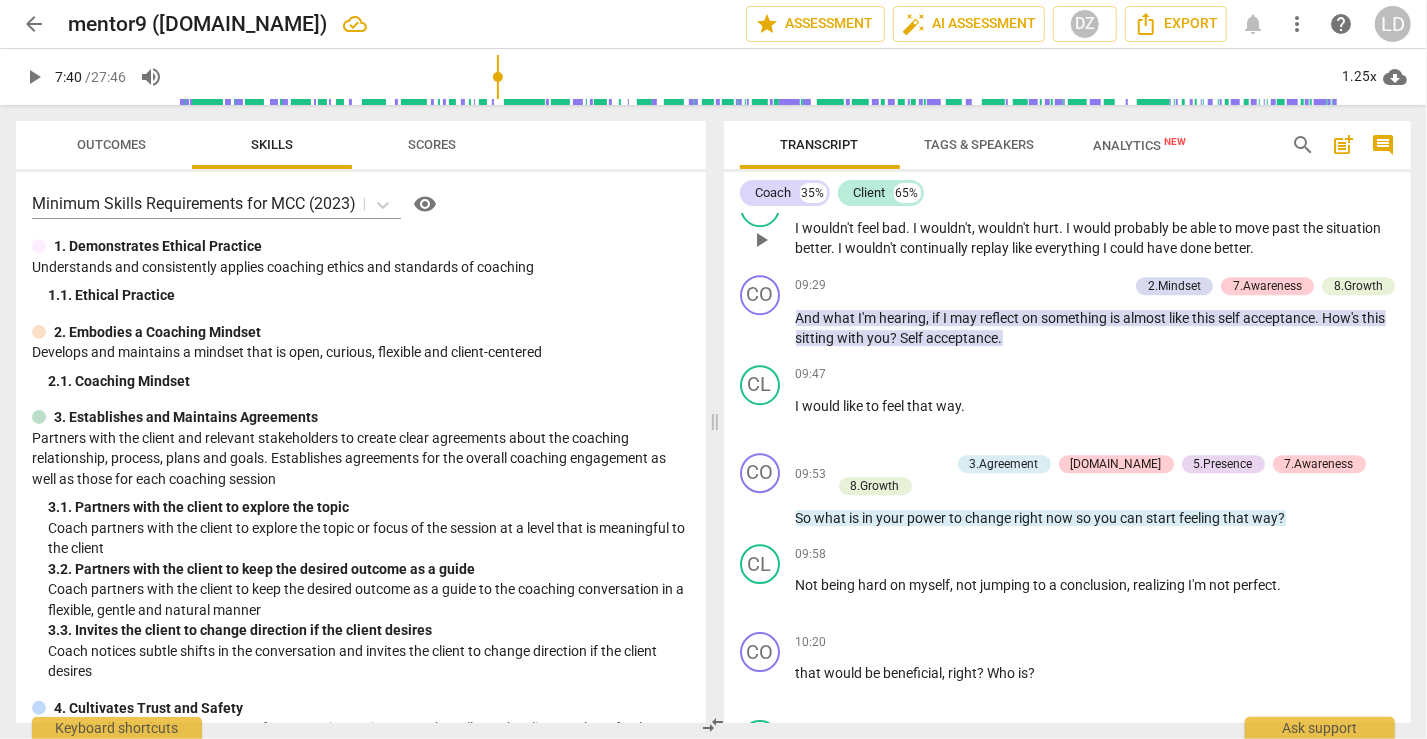 scroll, scrollTop: 3377, scrollLeft: 0, axis: vertical 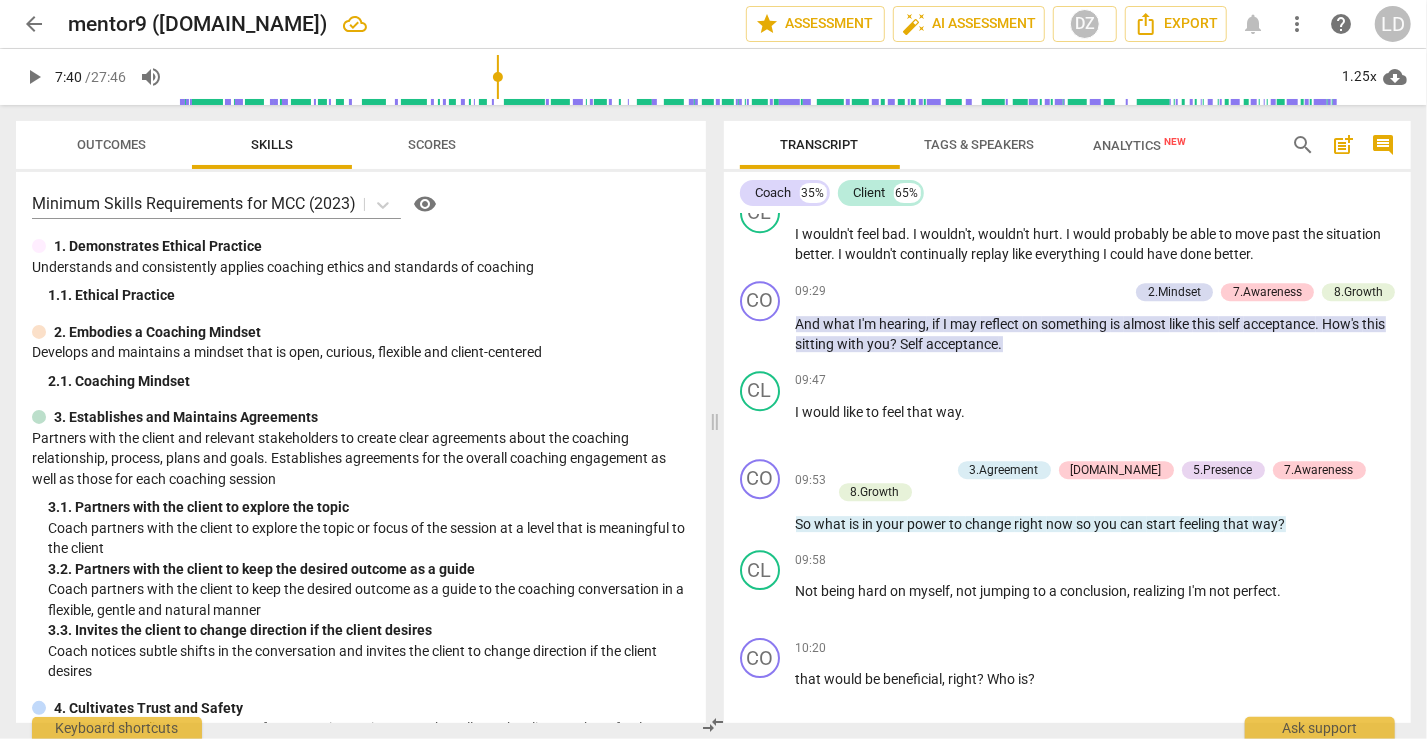click on "play_arrow" at bounding box center (761, 46) 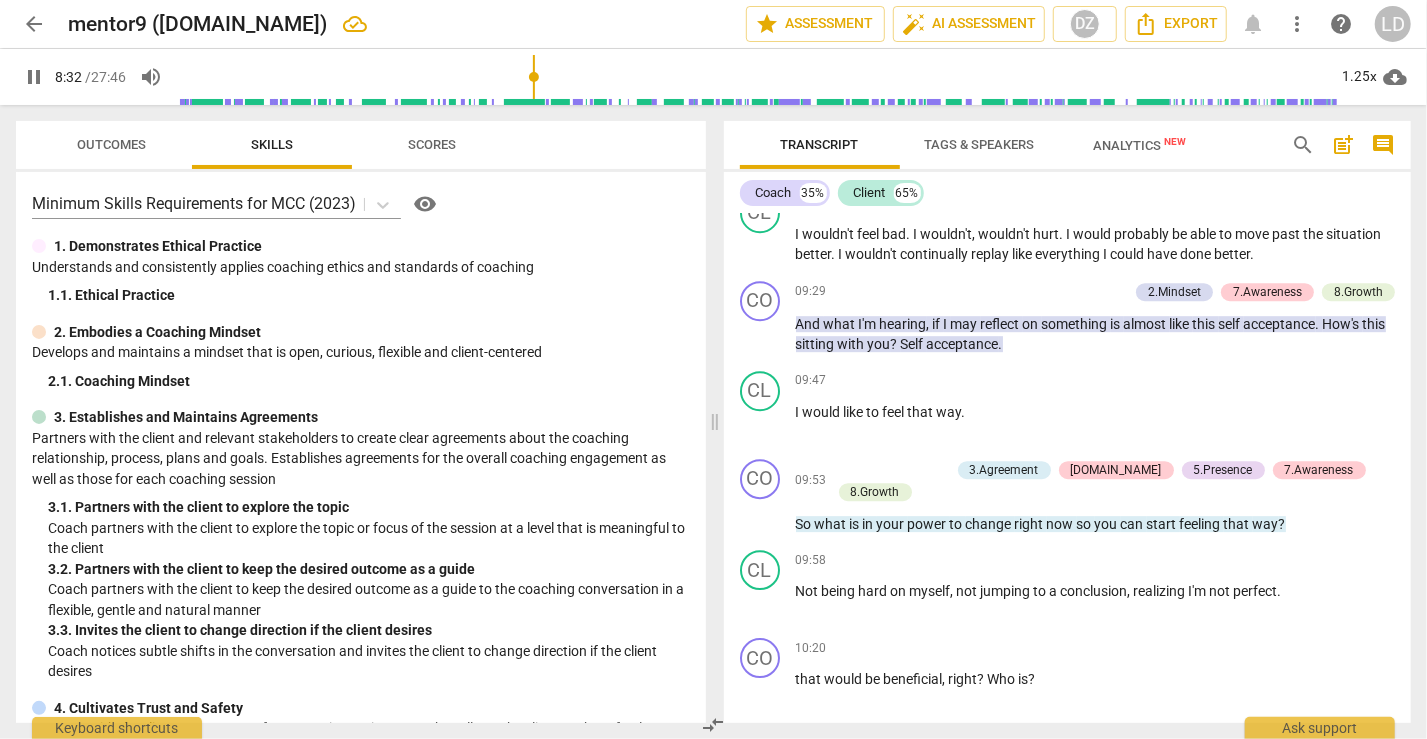 click on "be" at bounding box center [1289, 34] 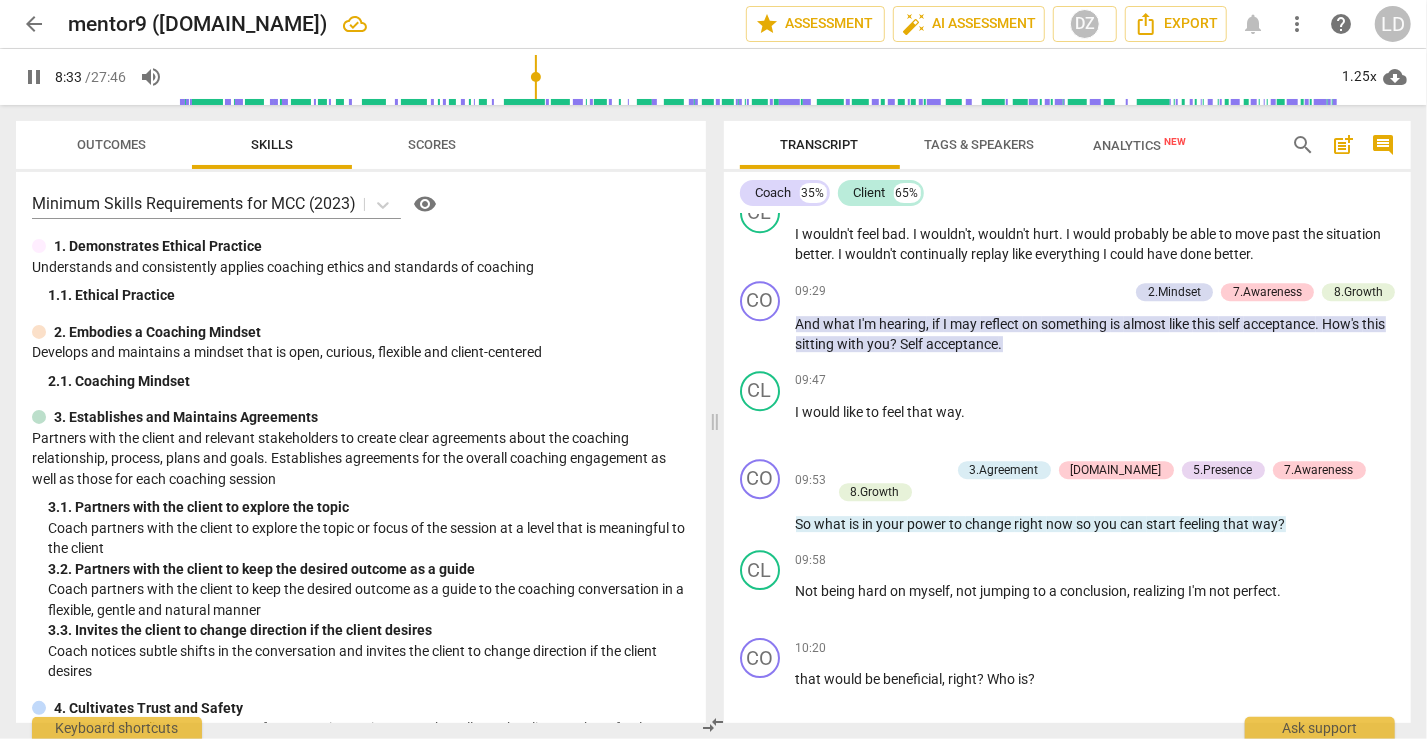 type on "514" 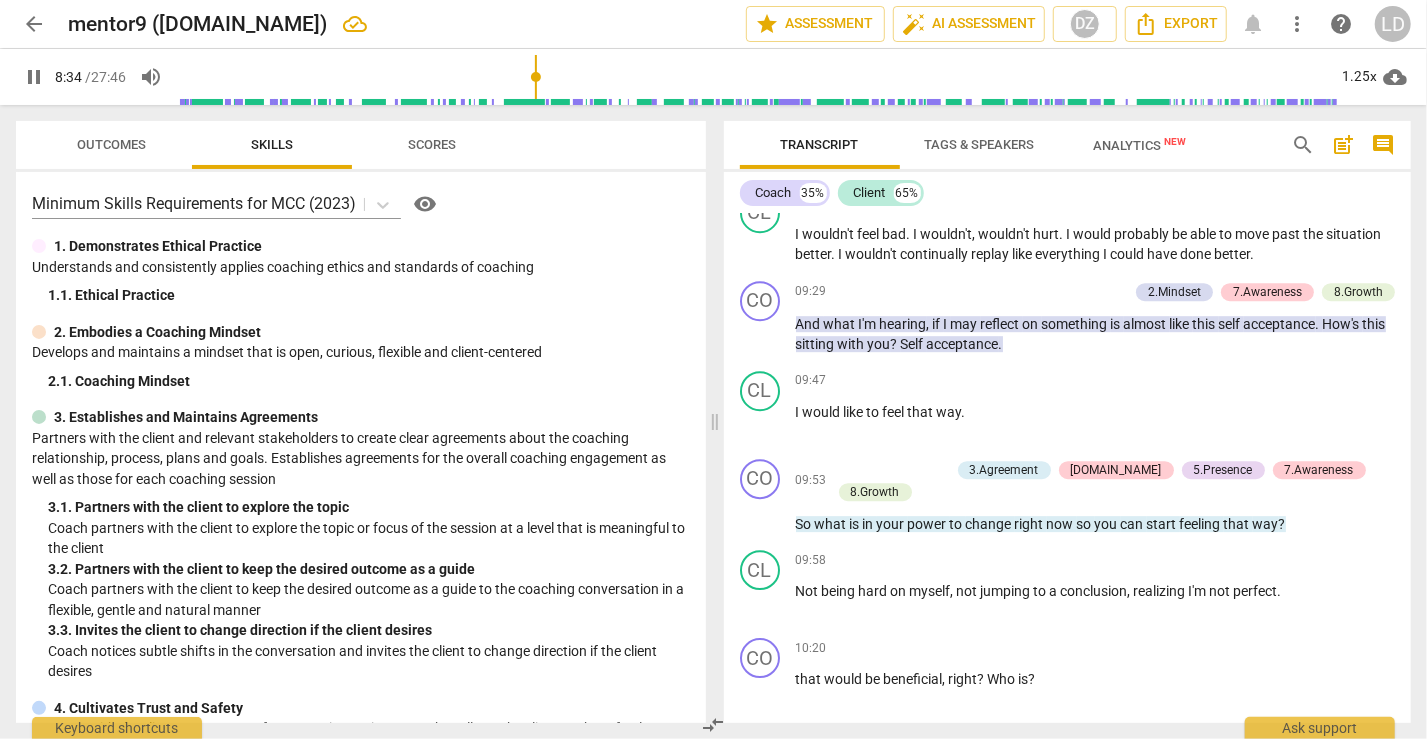 type 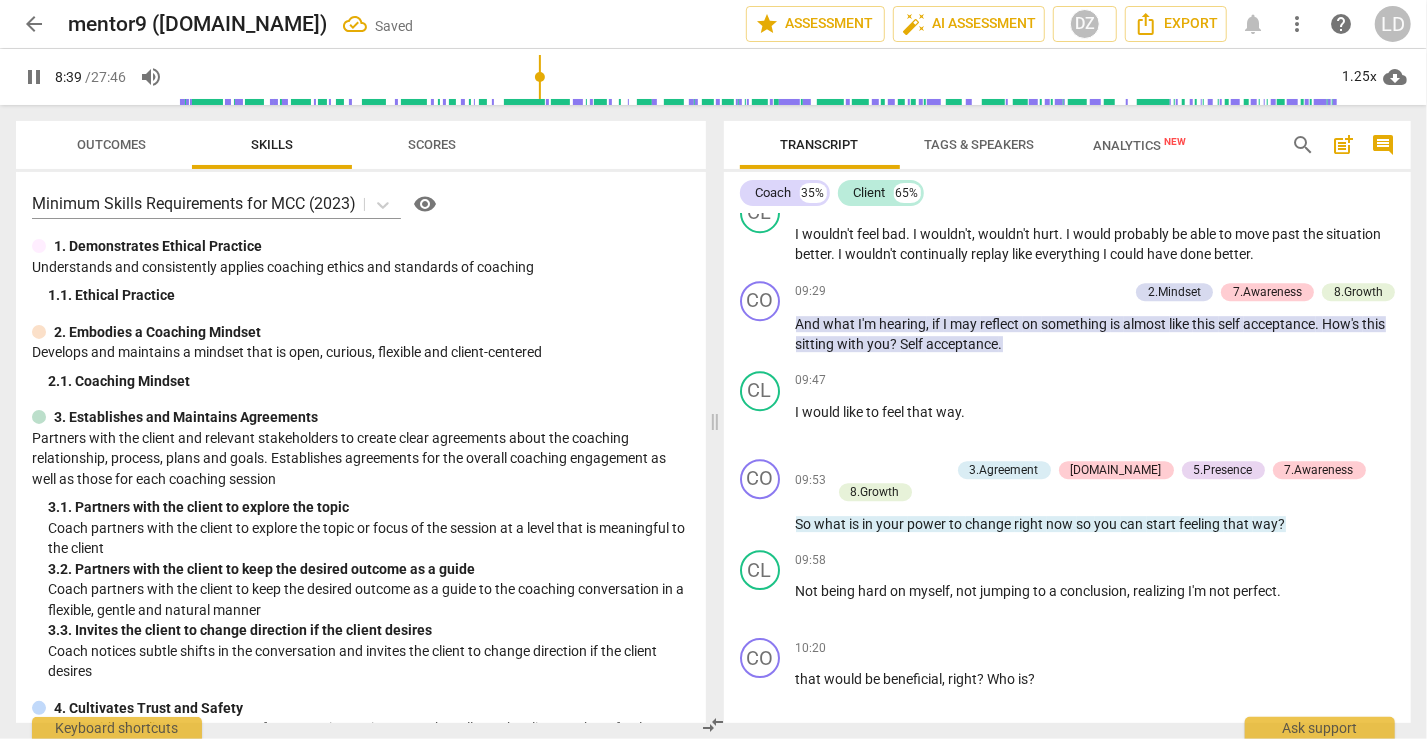 click on "you" at bounding box center [1347, 34] 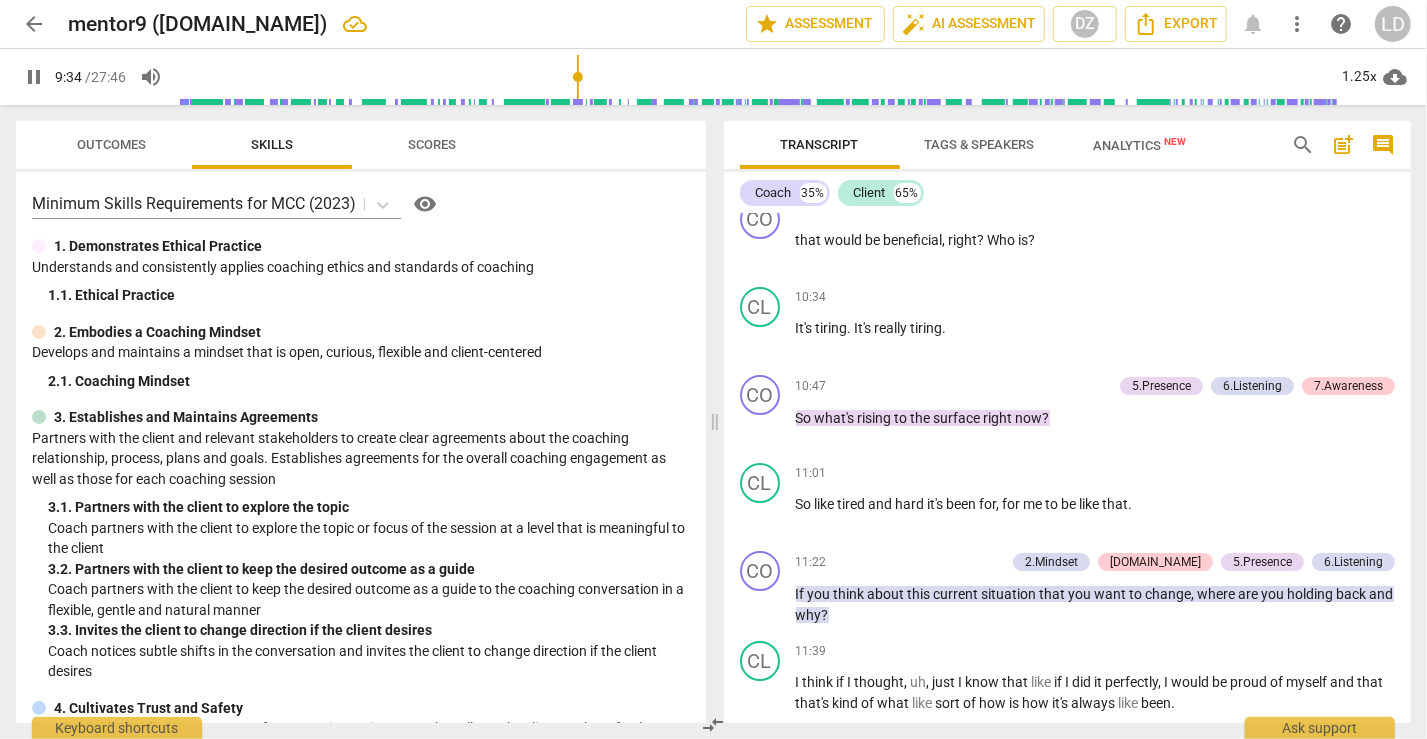 scroll, scrollTop: 3817, scrollLeft: 0, axis: vertical 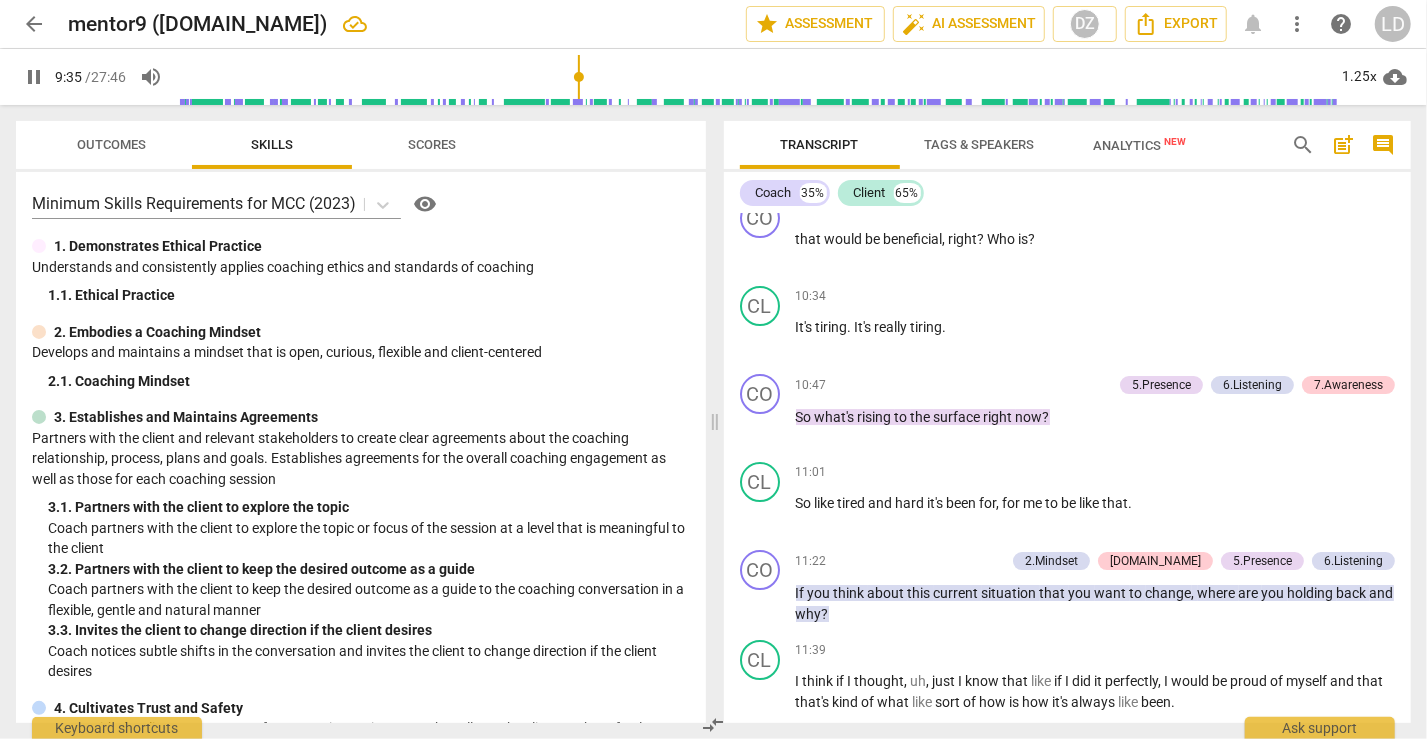 click on "is" at bounding box center (1117, -116) 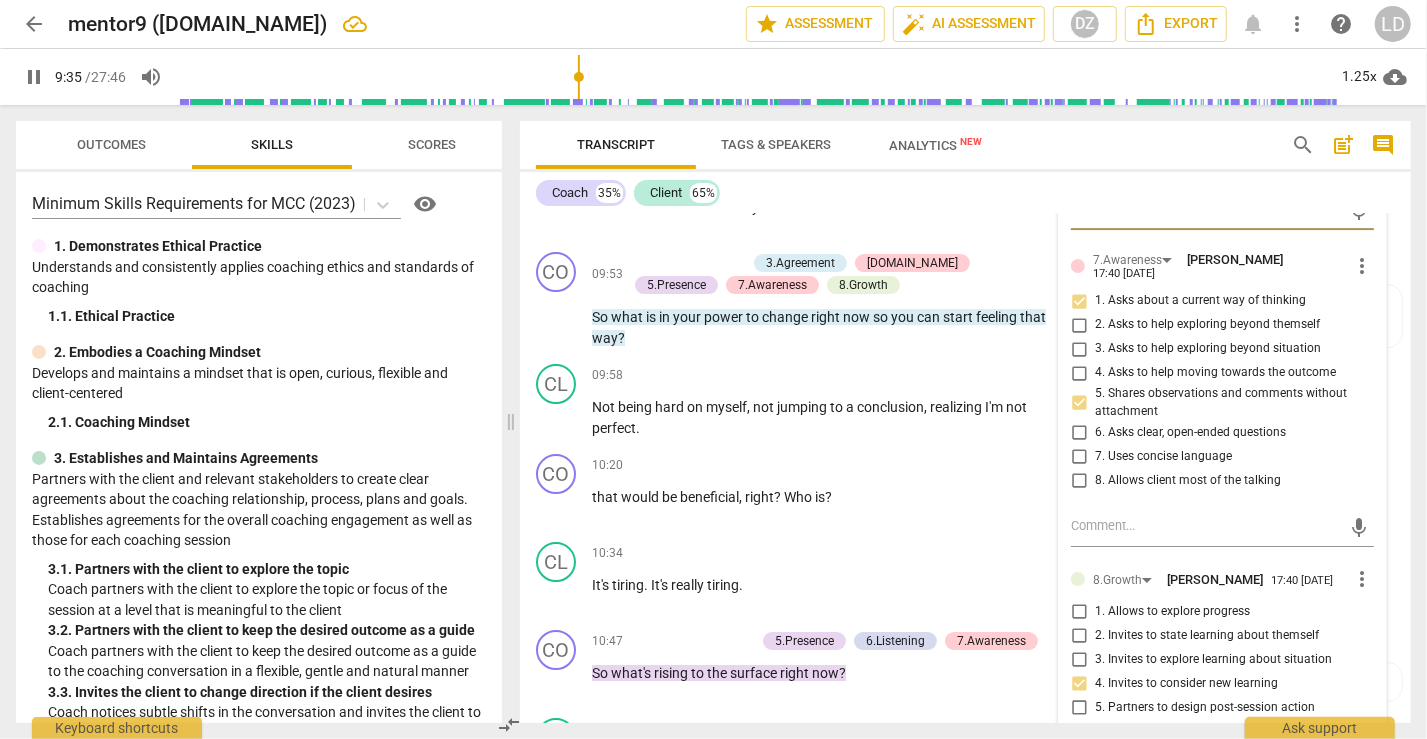scroll, scrollTop: 4222, scrollLeft: 0, axis: vertical 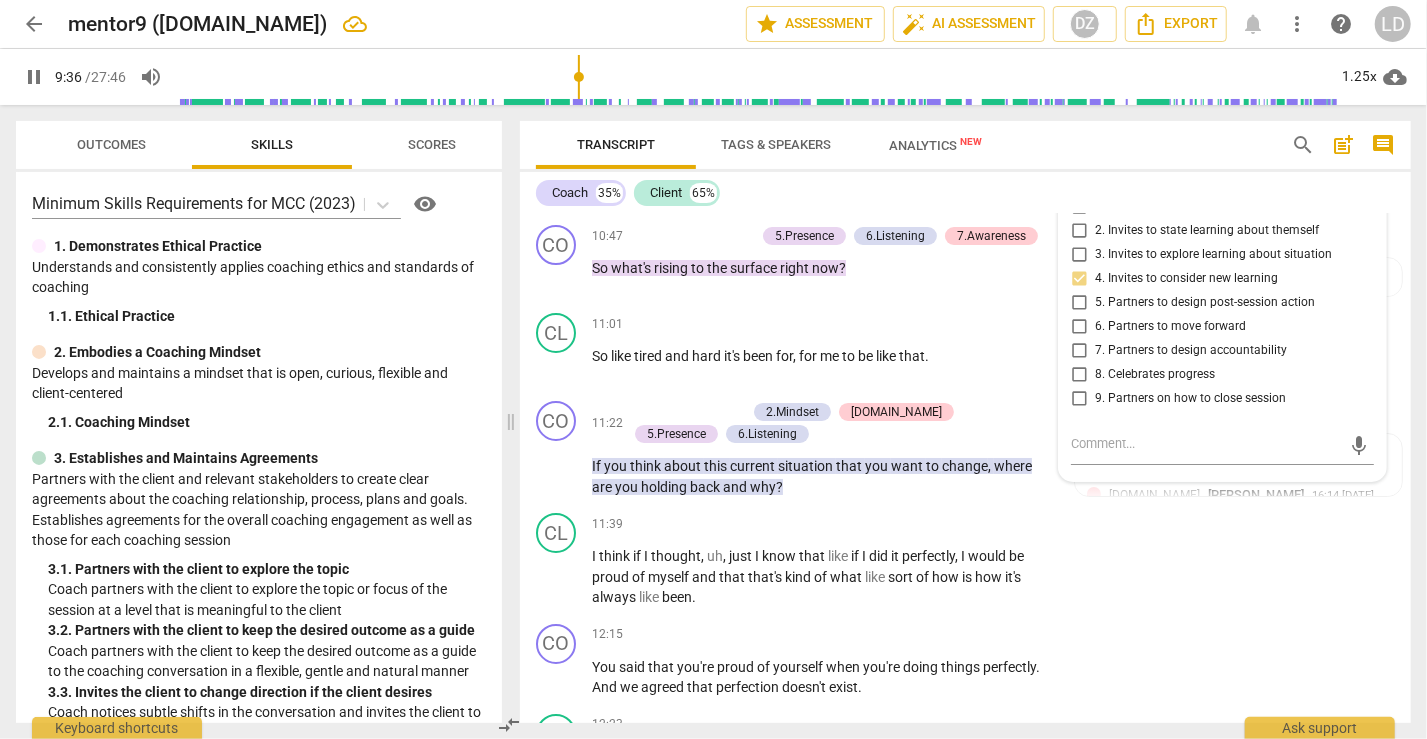 type on "577" 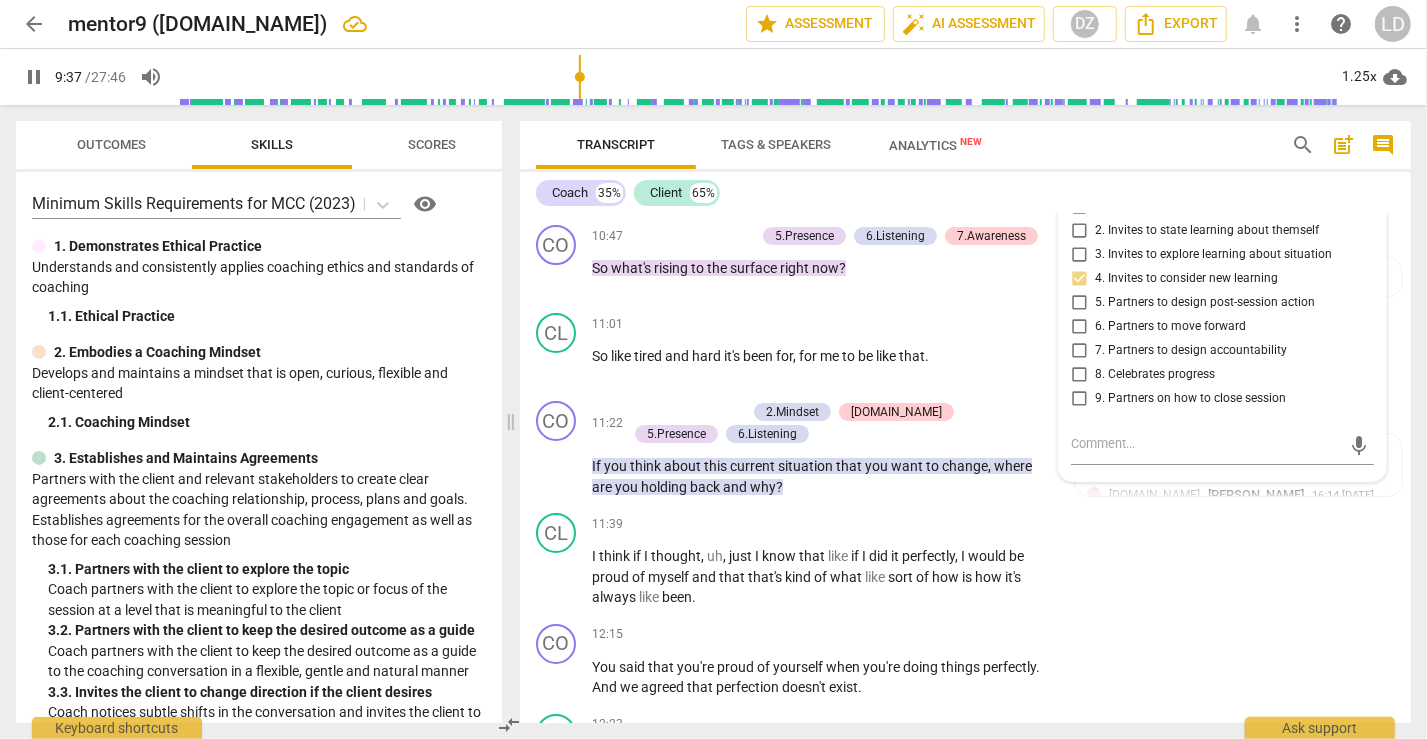 type on "[" 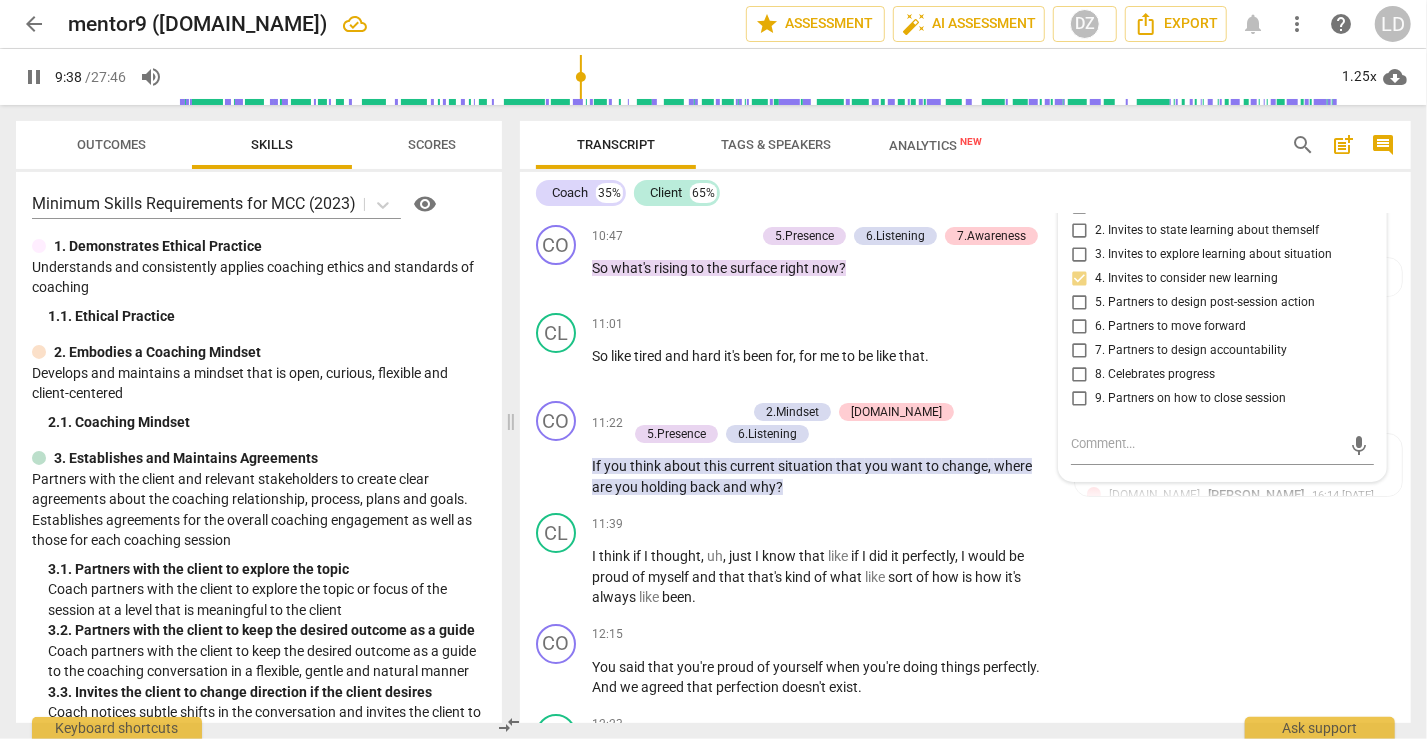 type on "579" 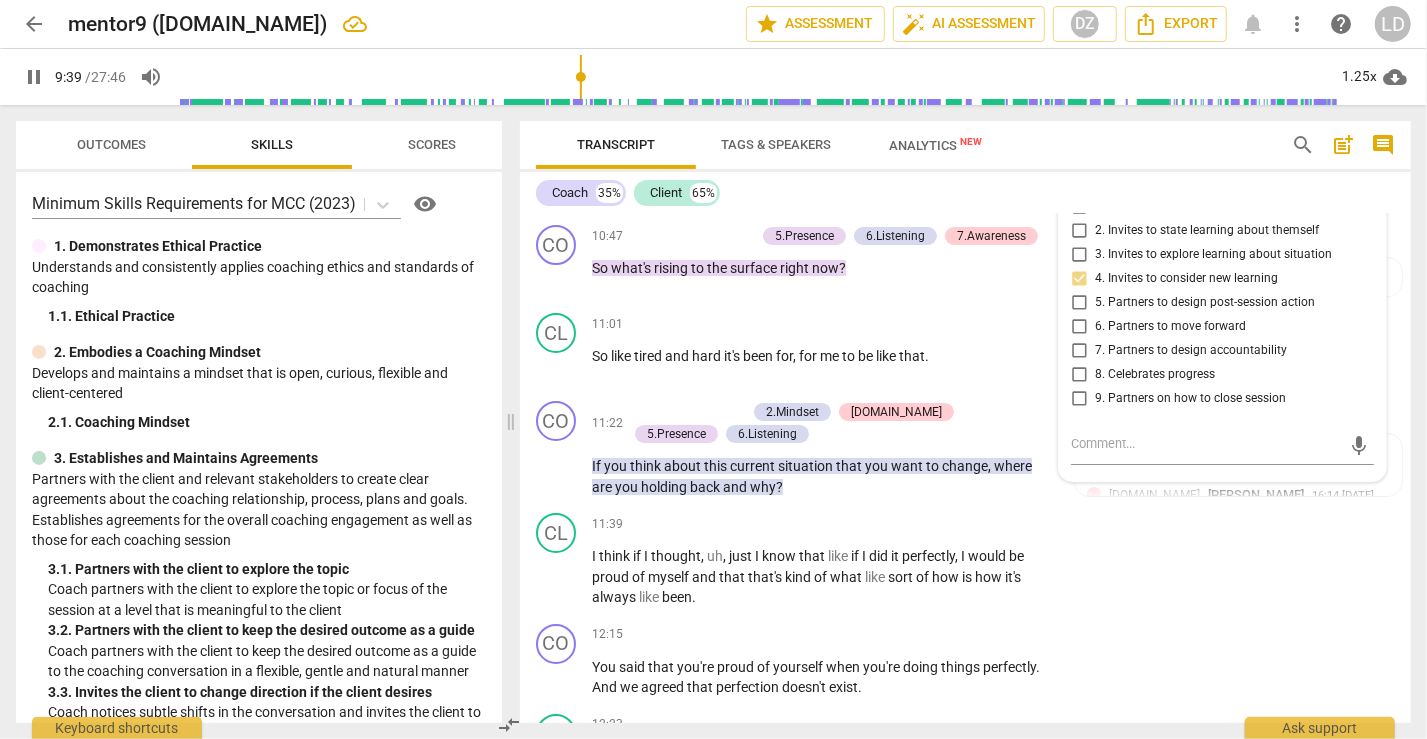type on "580" 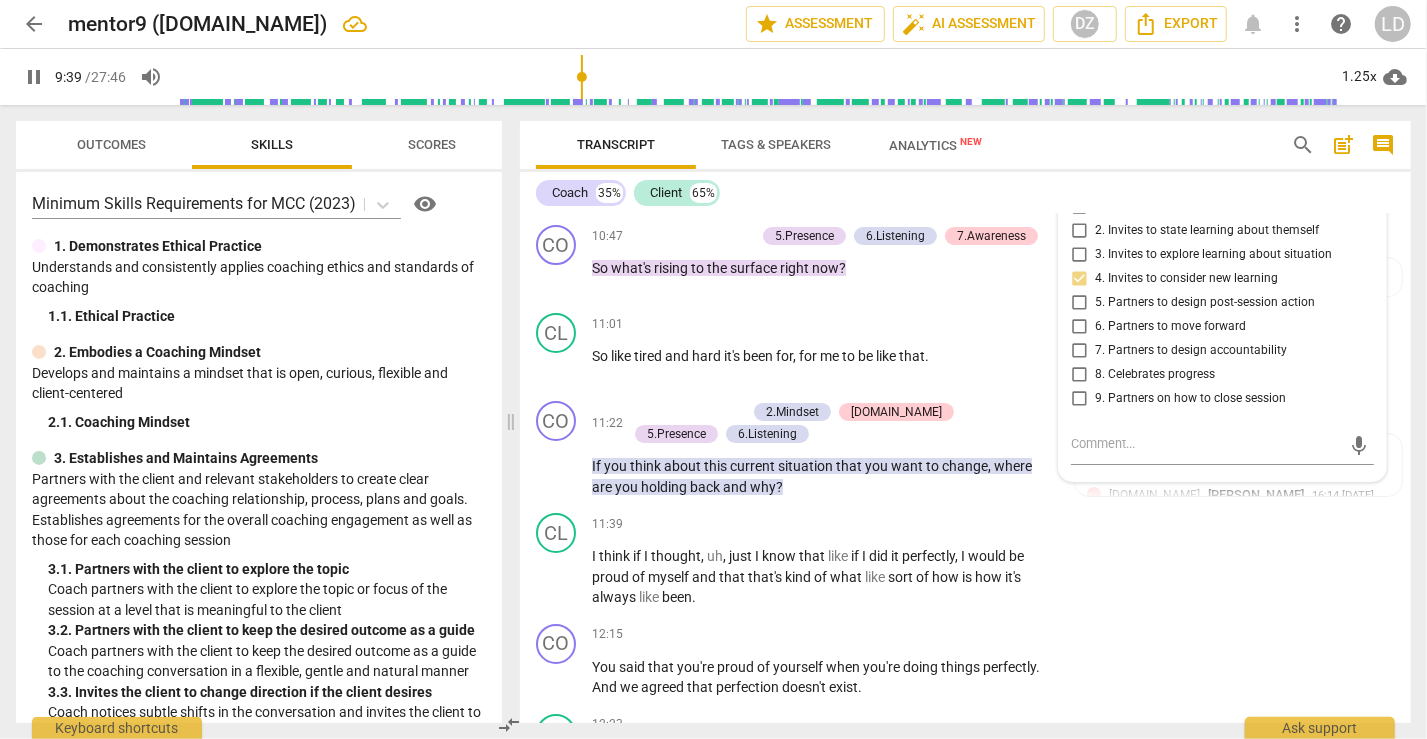 type on "580" 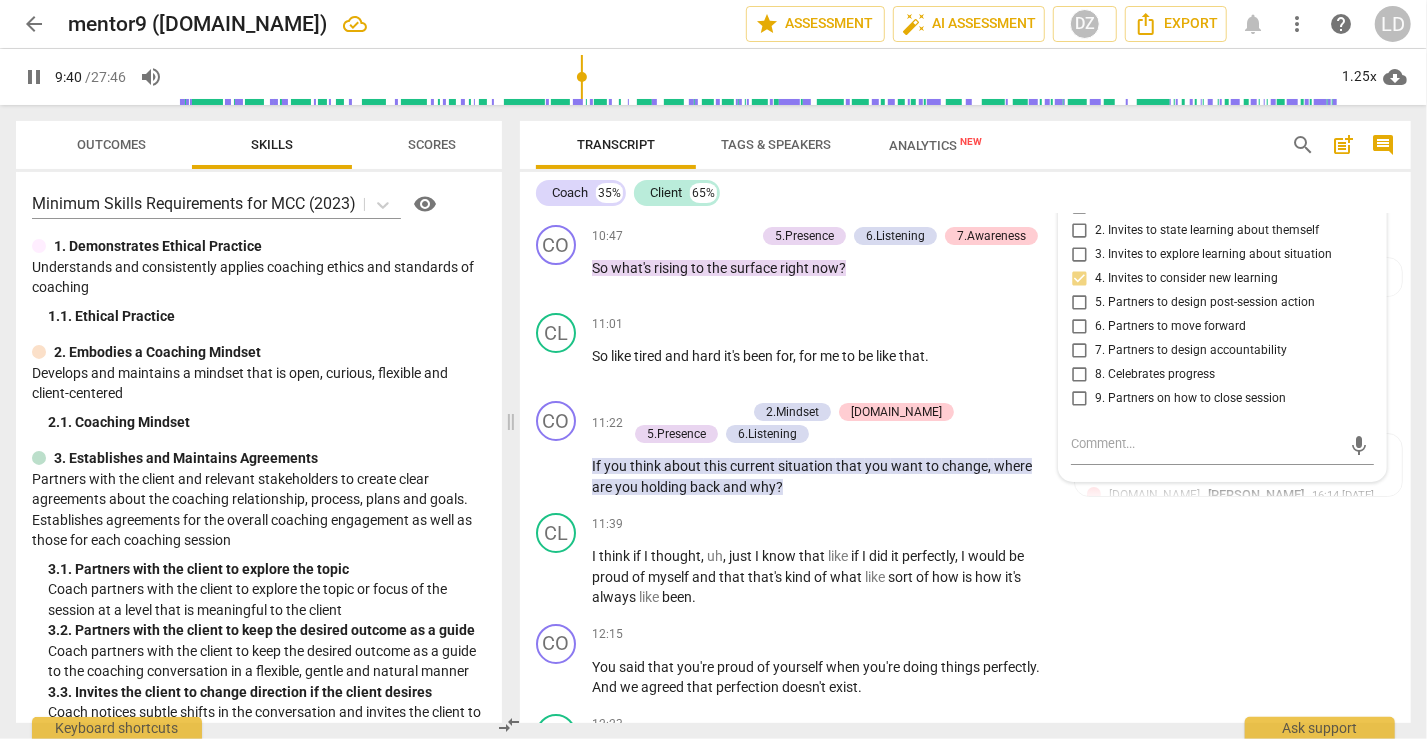 type on "581" 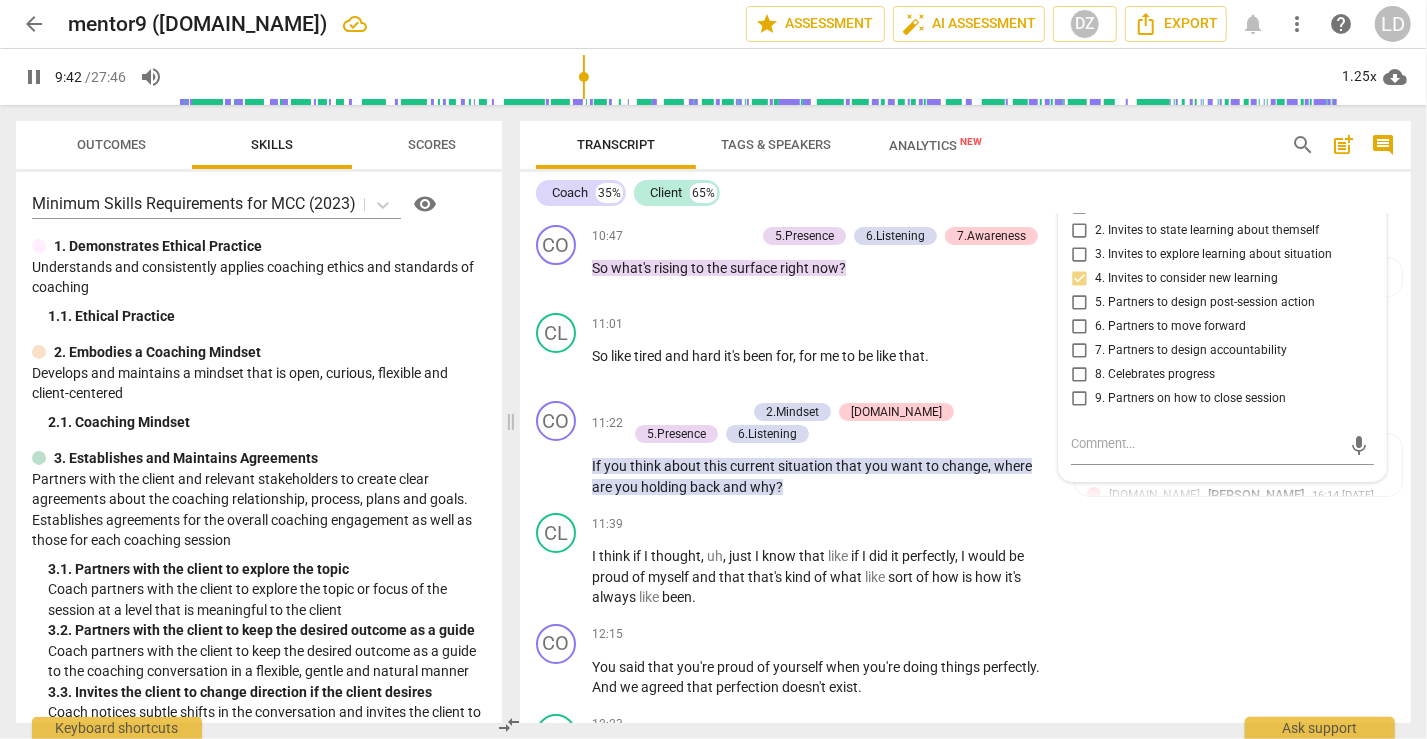 type on "583" 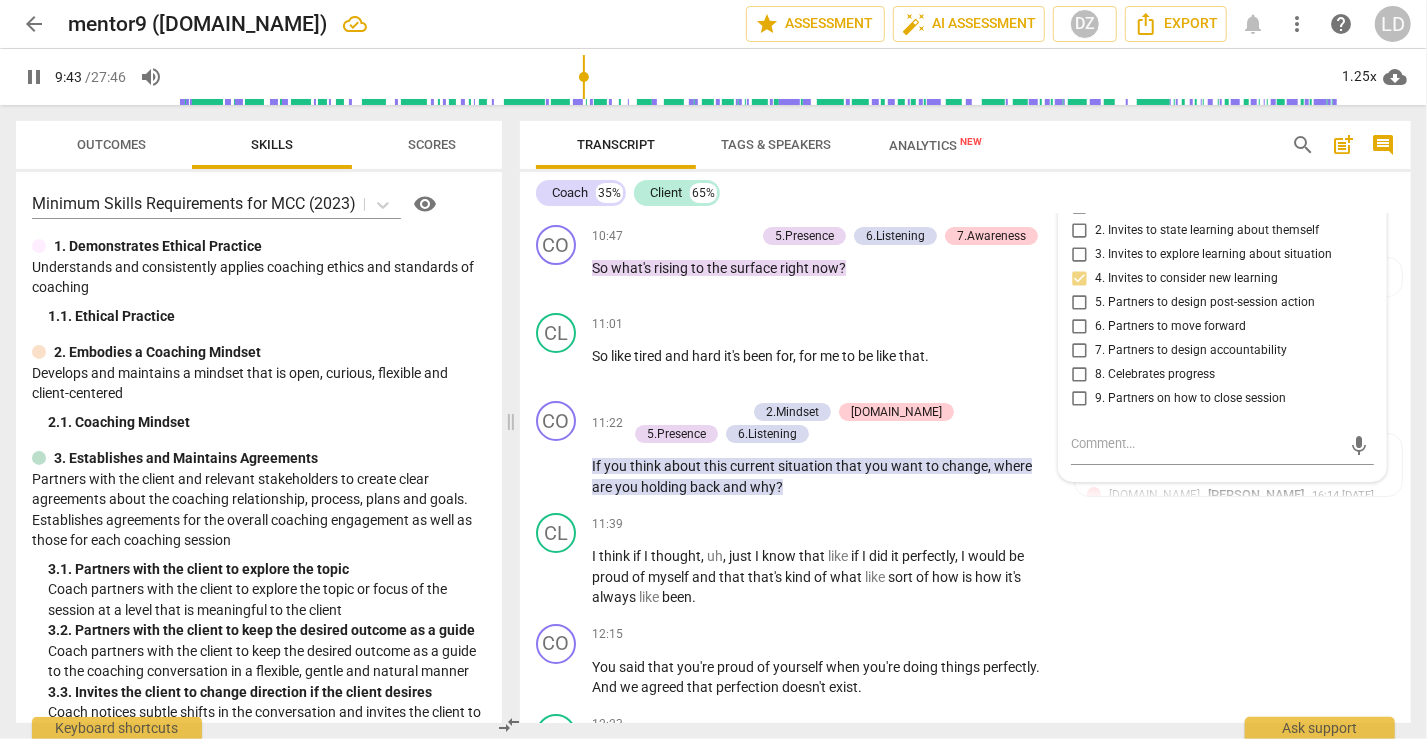 type on "[mhm" 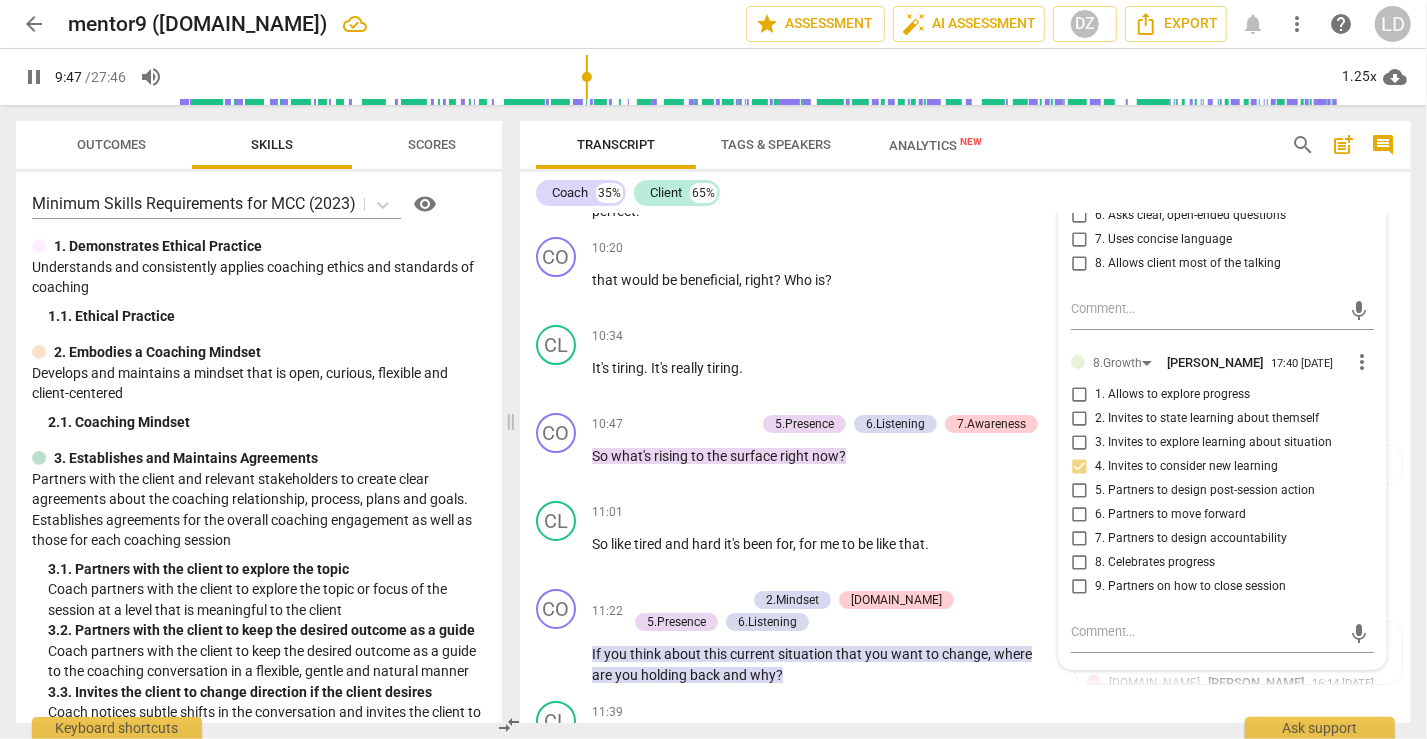 scroll, scrollTop: 4032, scrollLeft: 0, axis: vertical 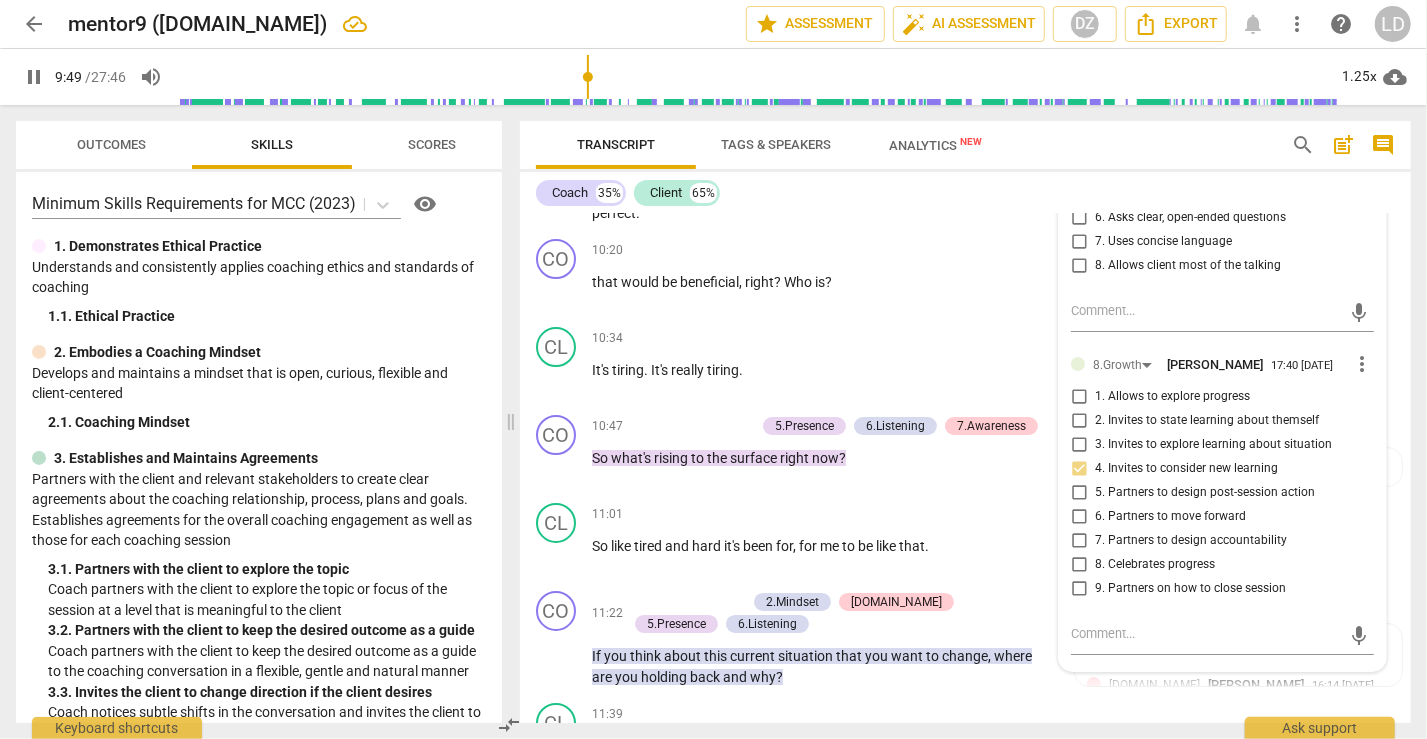 click on "pause" at bounding box center (557, -187) 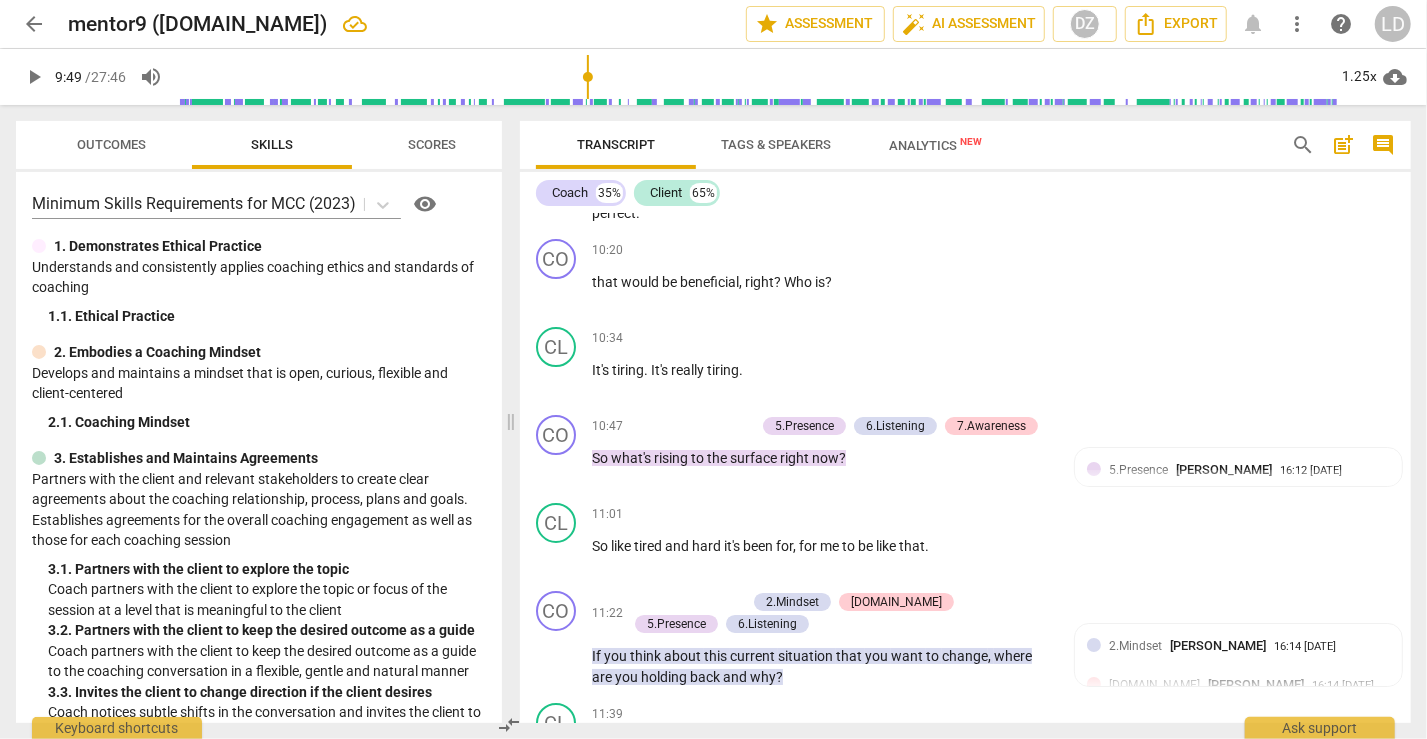 click on "something" at bounding box center (872, -98) 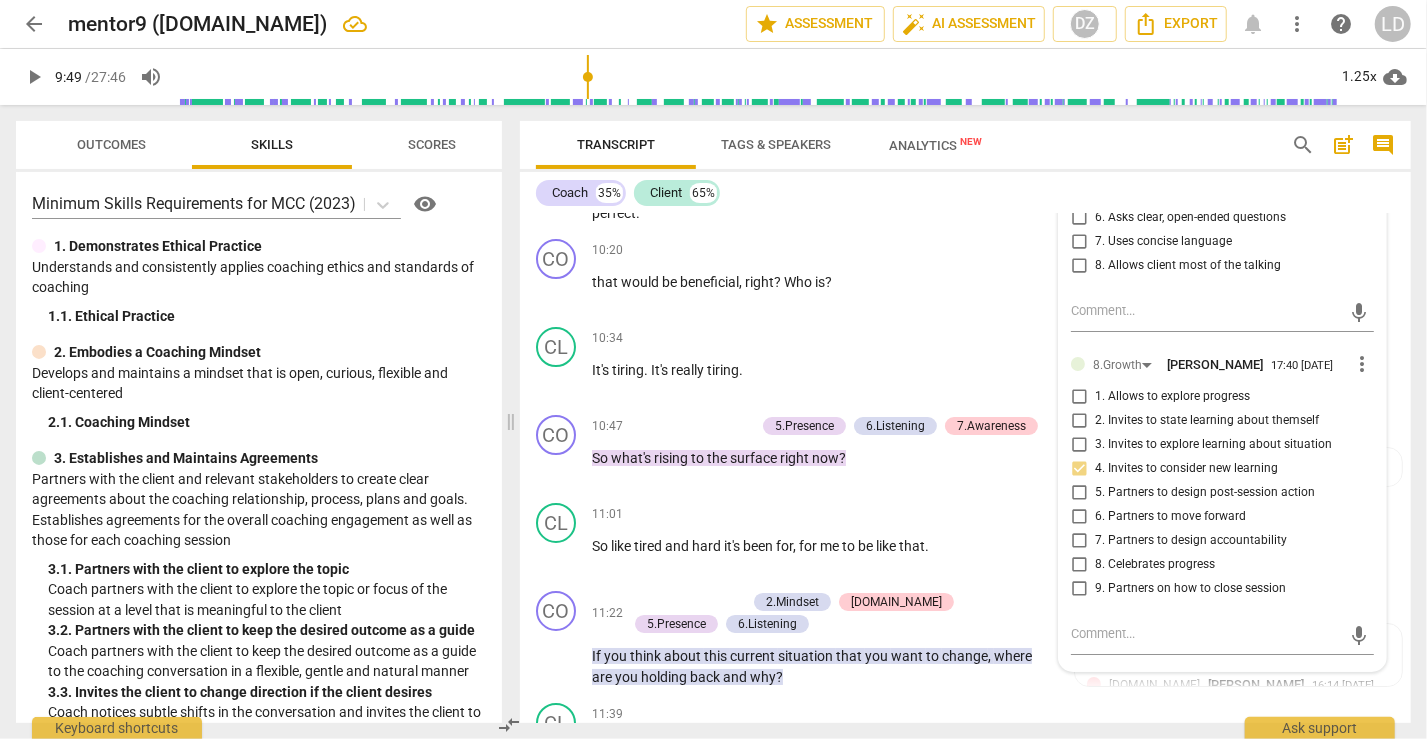 click on "is" at bounding box center [913, -98] 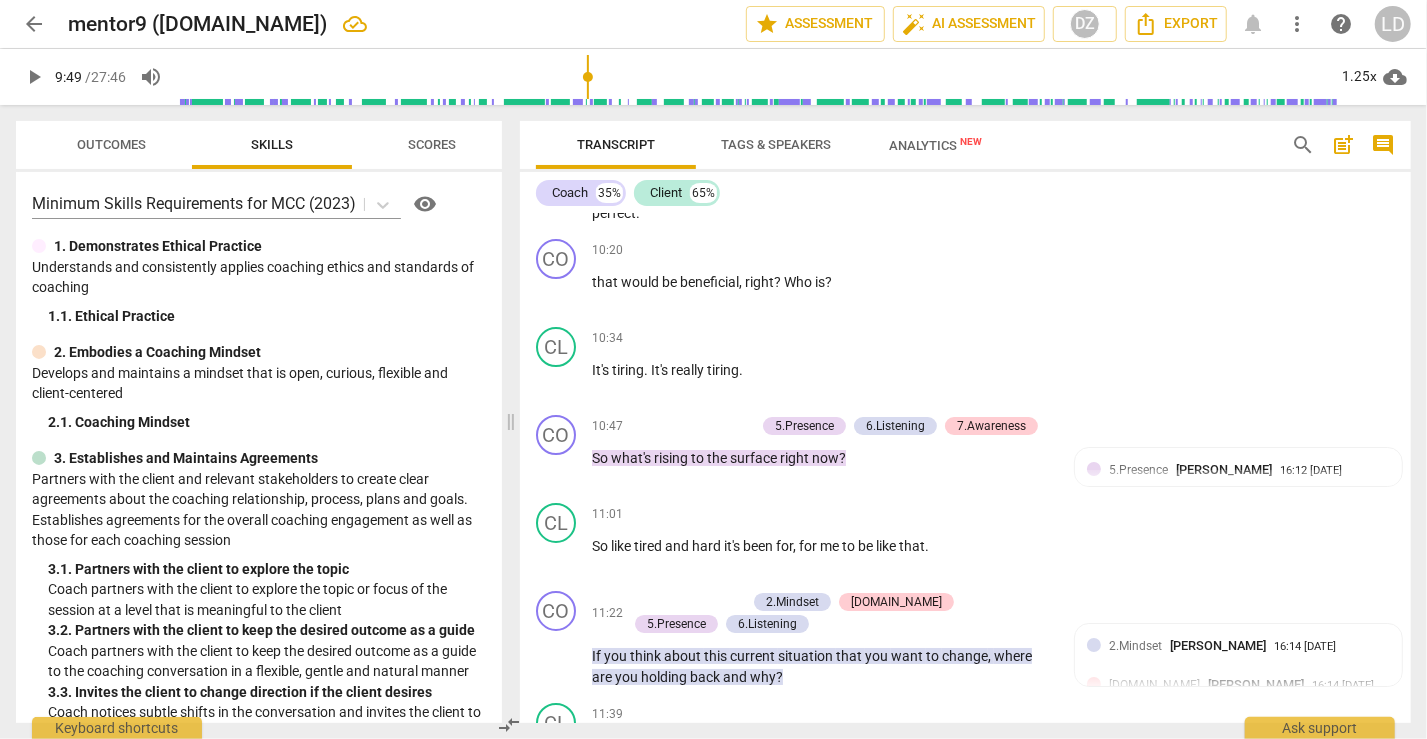 type 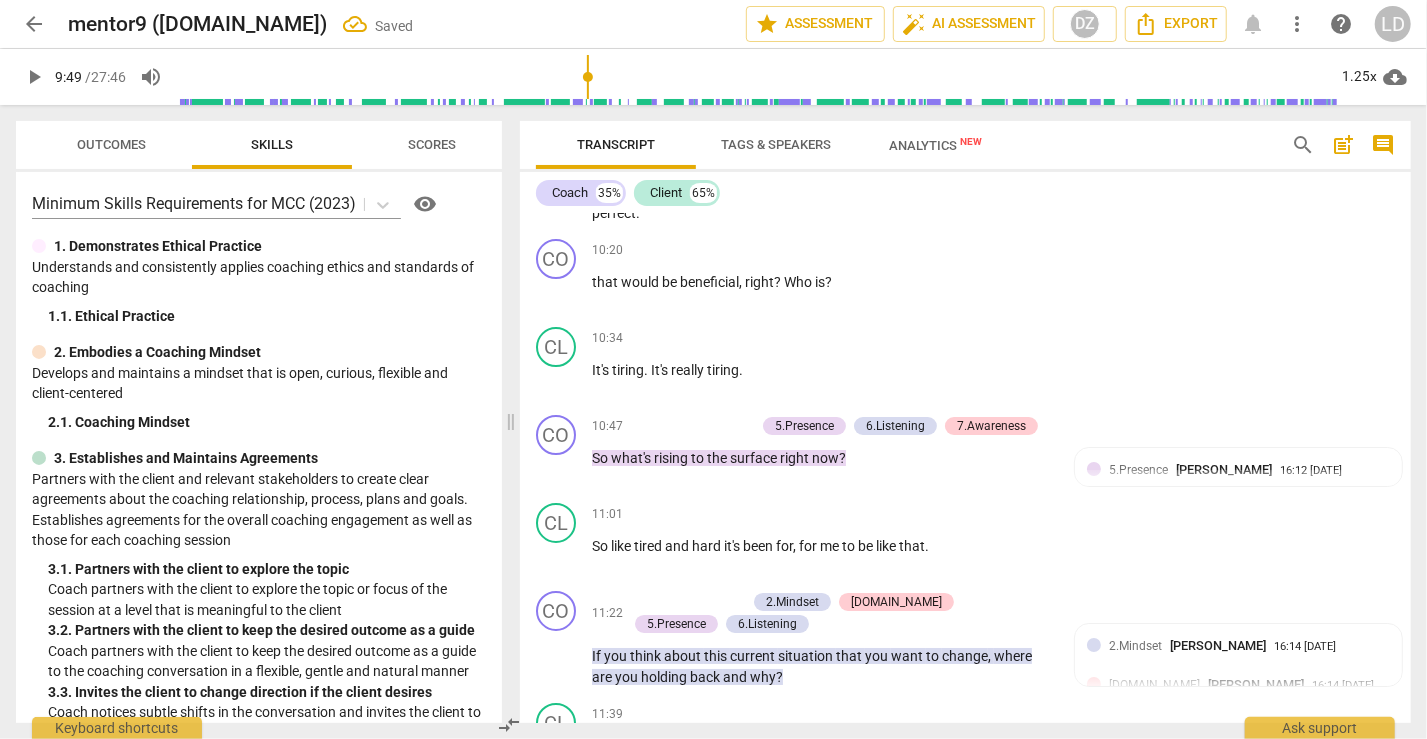 click on "play_arrow" at bounding box center [557, -87] 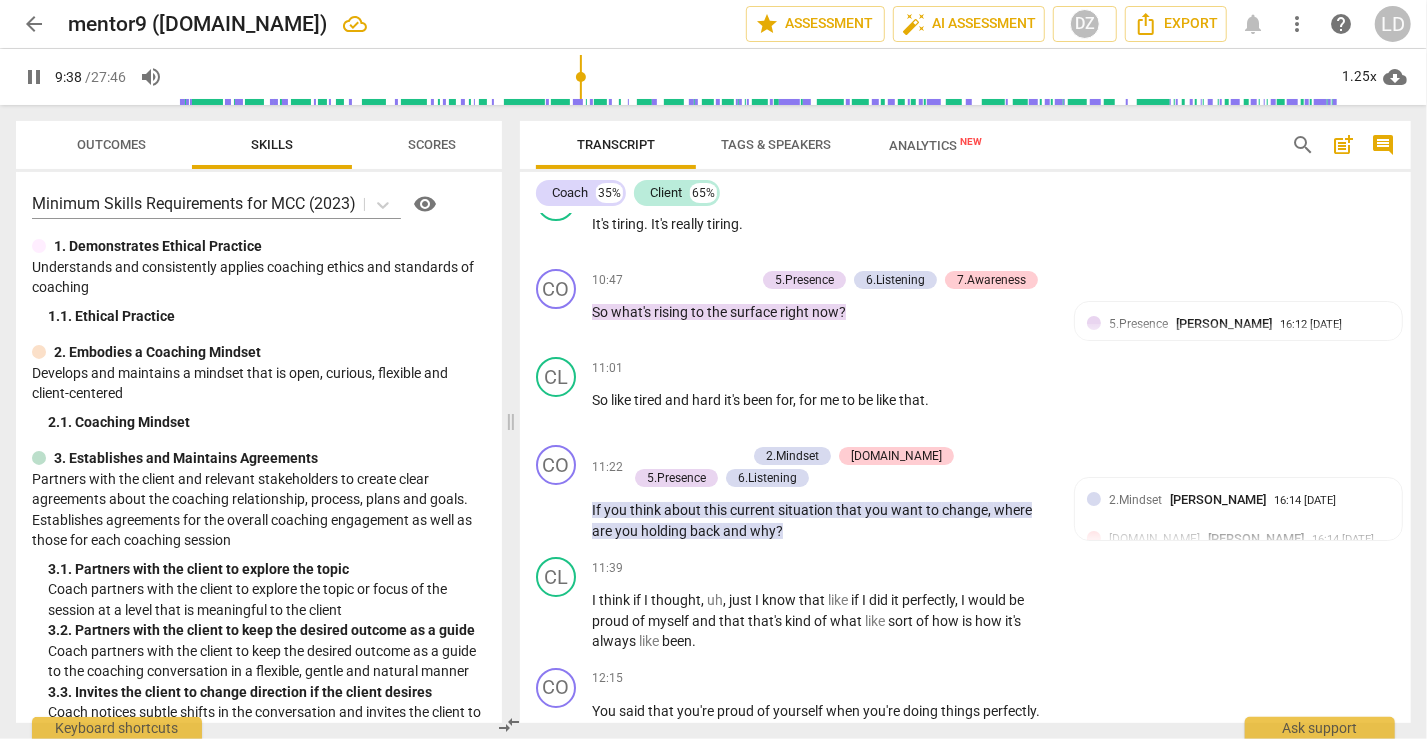 scroll, scrollTop: 4180, scrollLeft: 0, axis: vertical 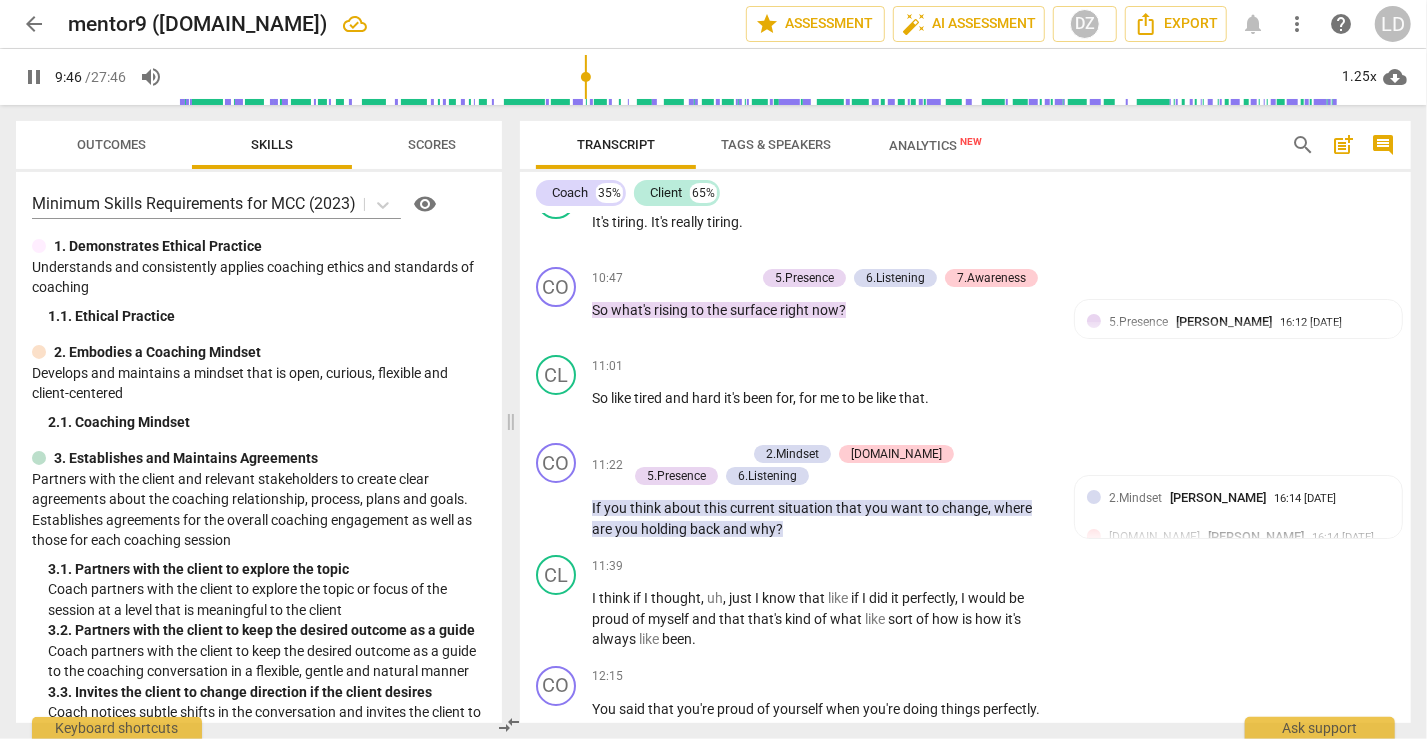 click on "?" at bounding box center [888, -225] 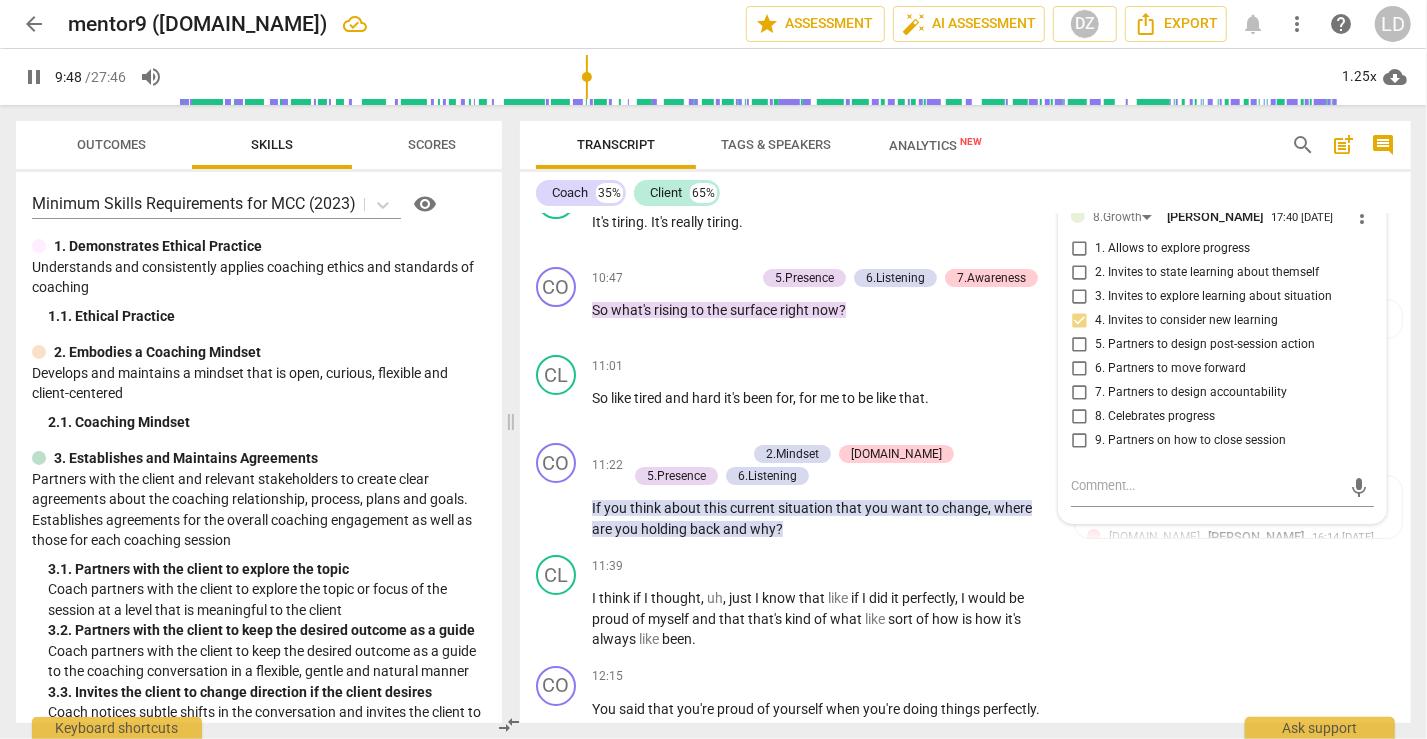 click on "?" at bounding box center [888, -225] 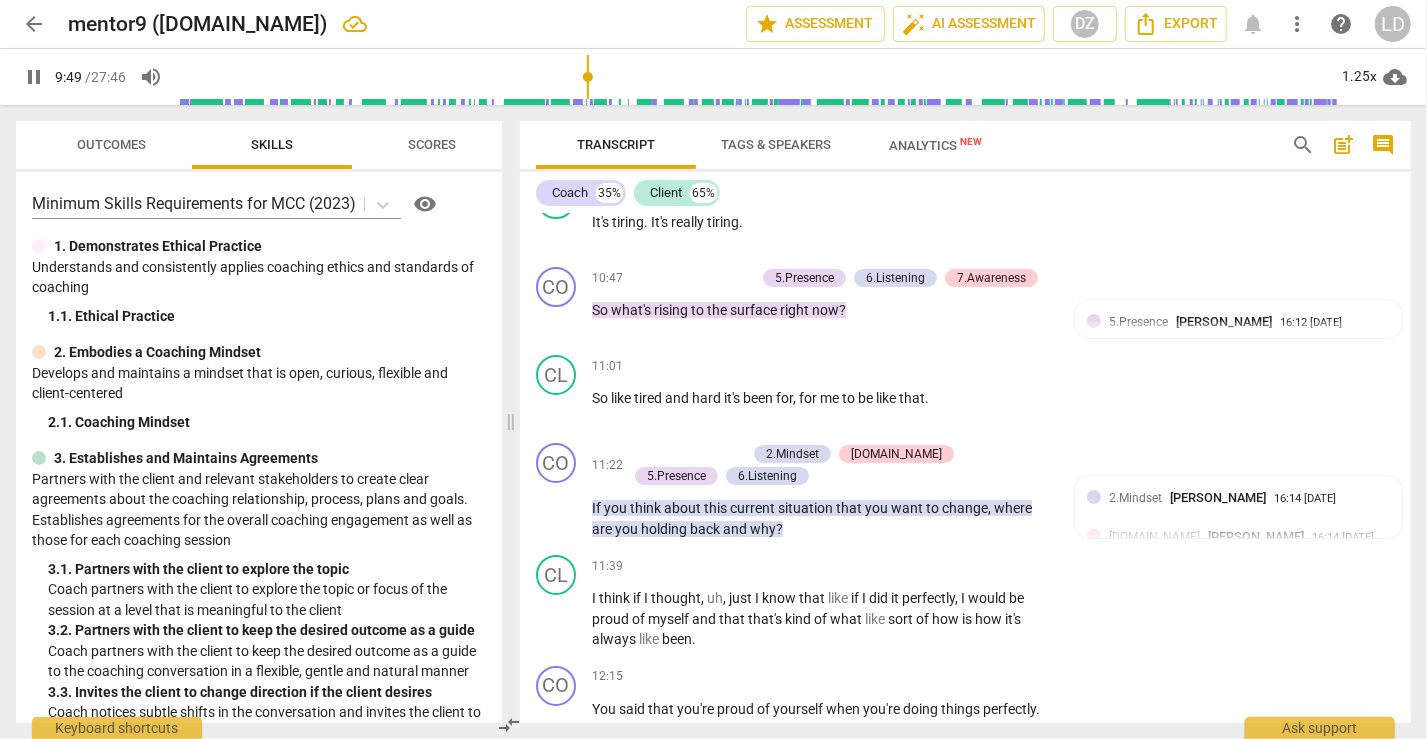 type on "590" 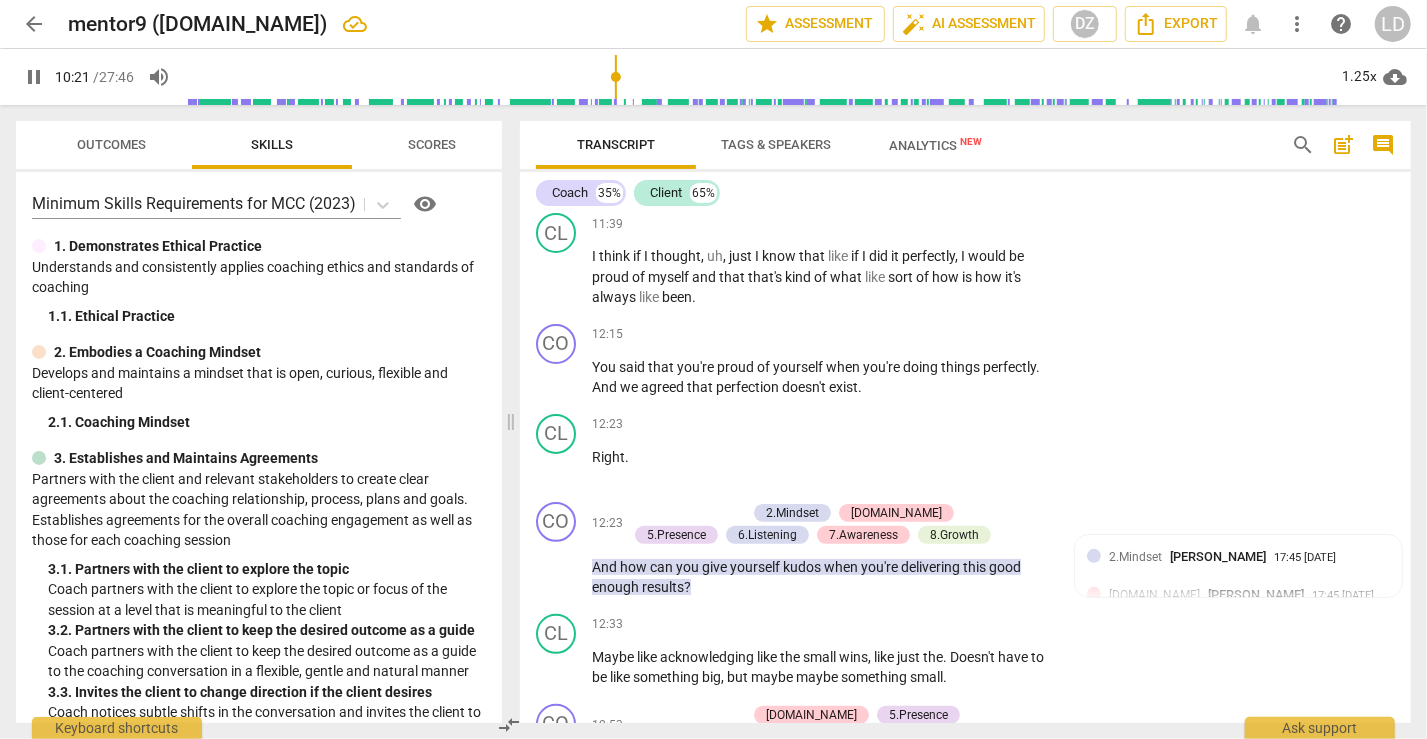 scroll, scrollTop: 4523, scrollLeft: 0, axis: vertical 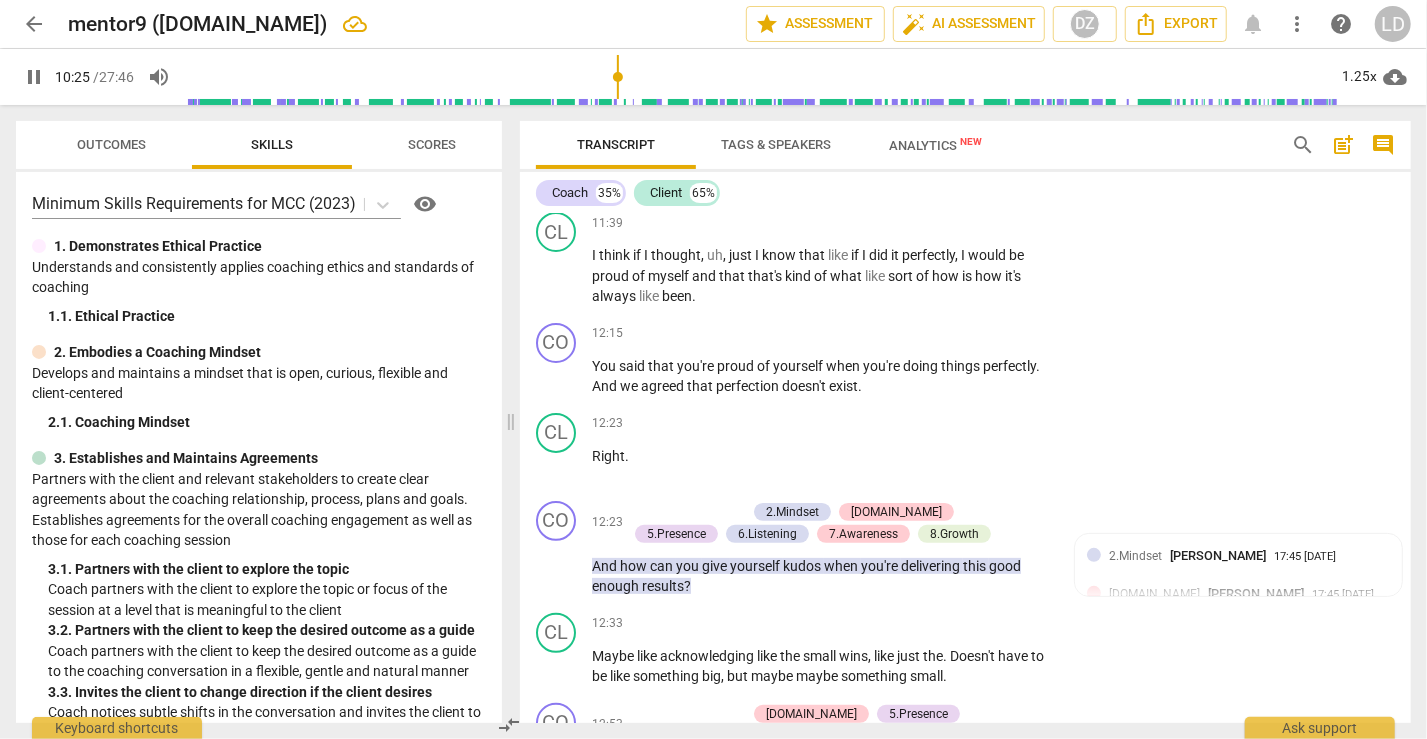 click on "that" at bounding box center [606, -209] 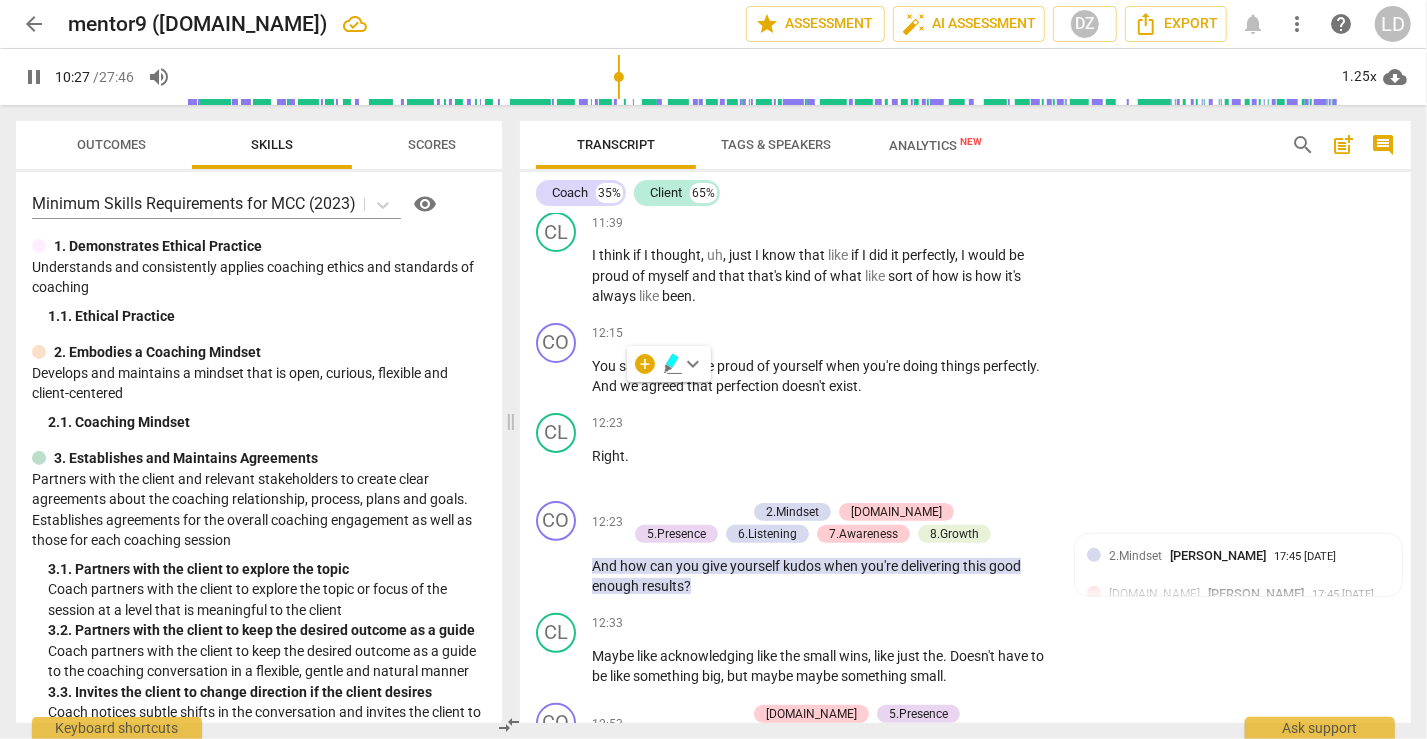 type on "627" 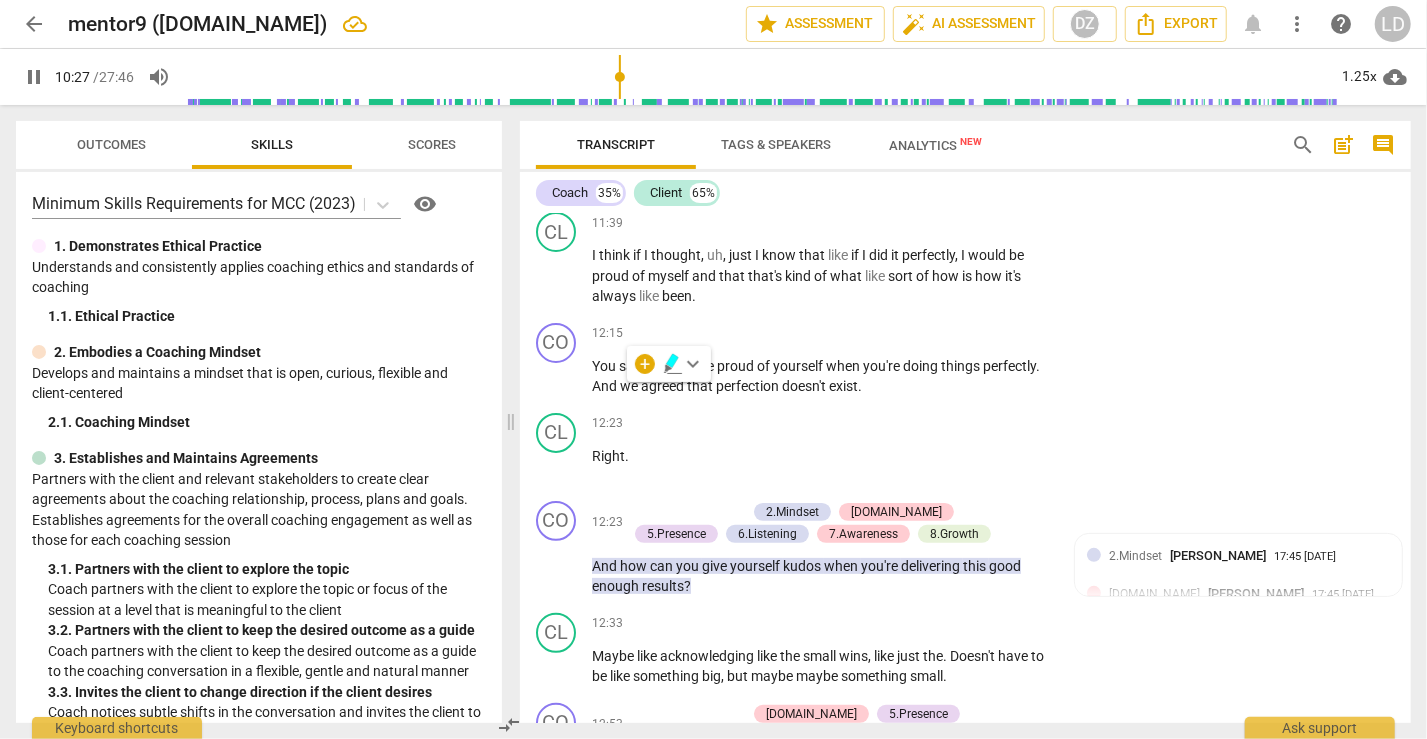 type 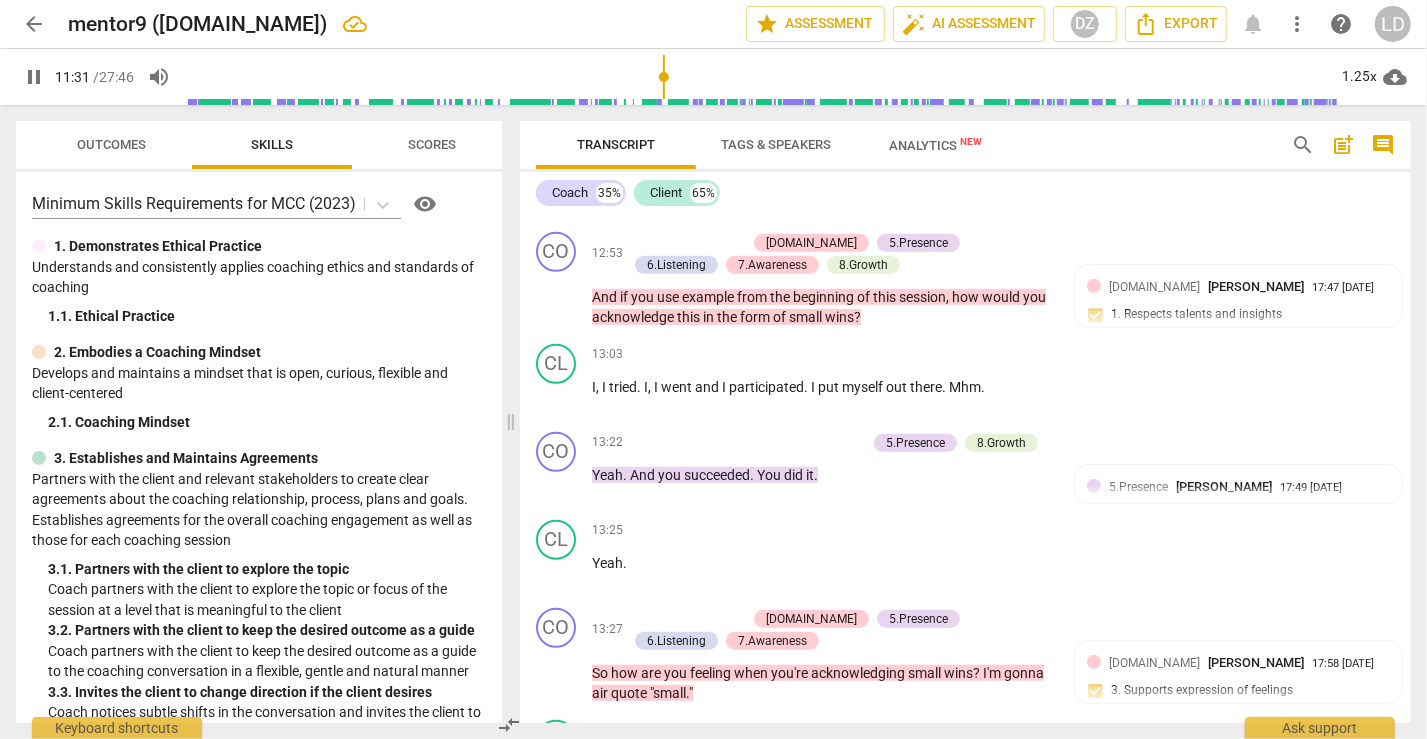 scroll, scrollTop: 4995, scrollLeft: 0, axis: vertical 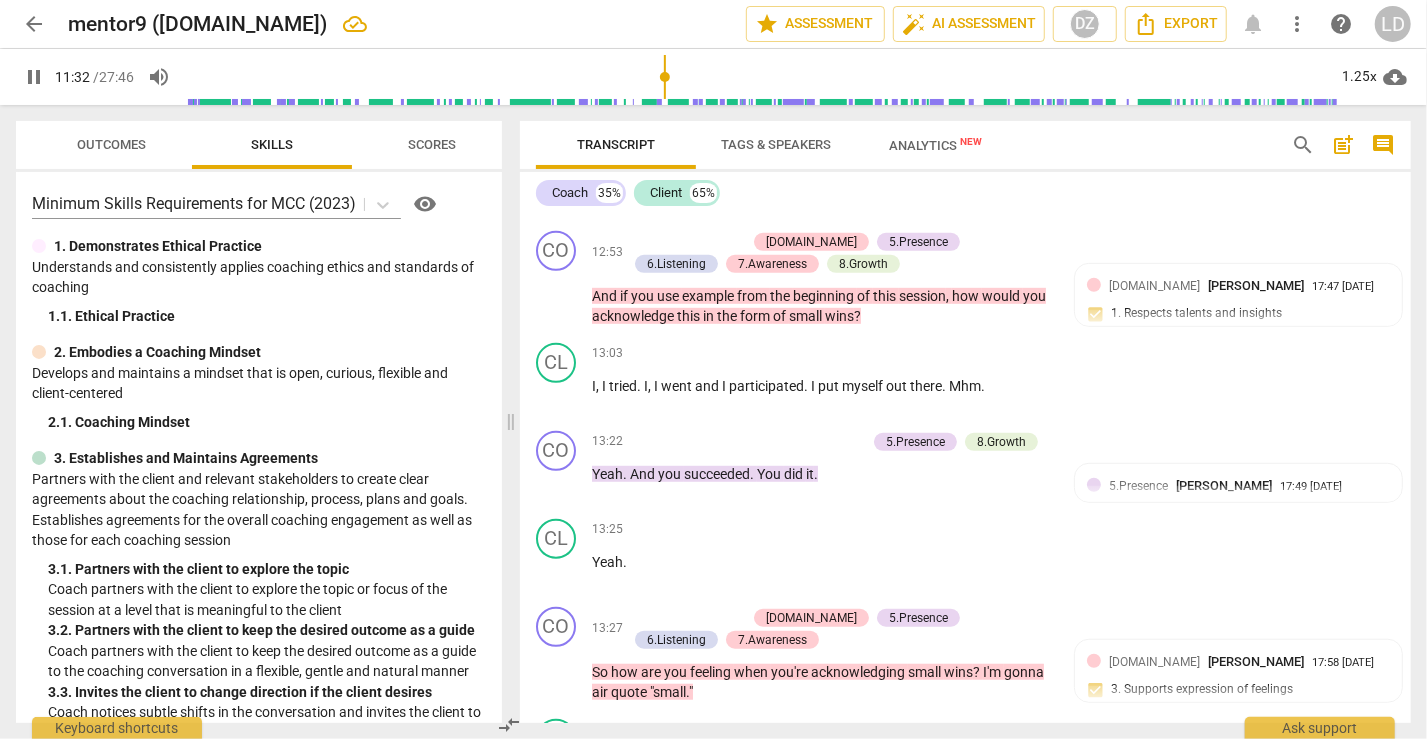click on "pause" at bounding box center (557, -307) 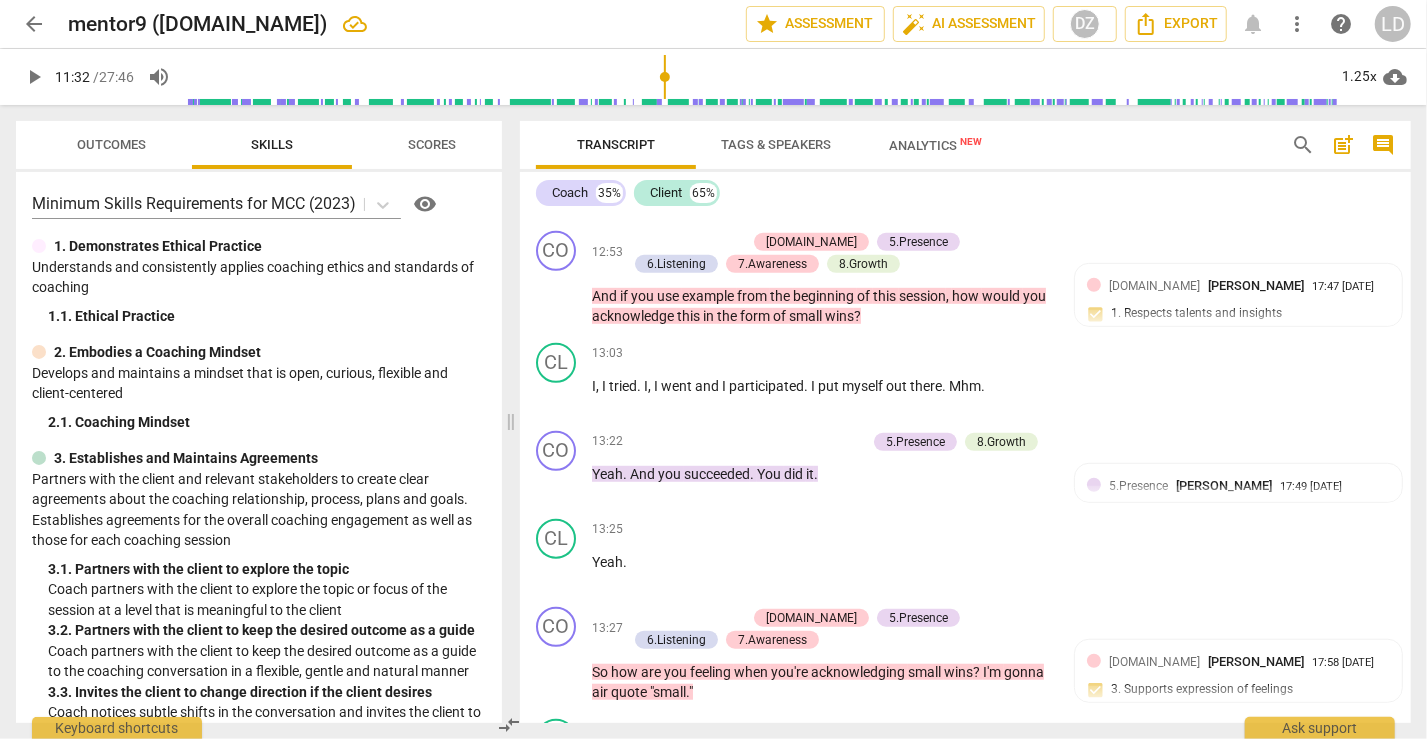 drag, startPoint x: 657, startPoint y: 320, endPoint x: 871, endPoint y: 322, distance: 214.00934 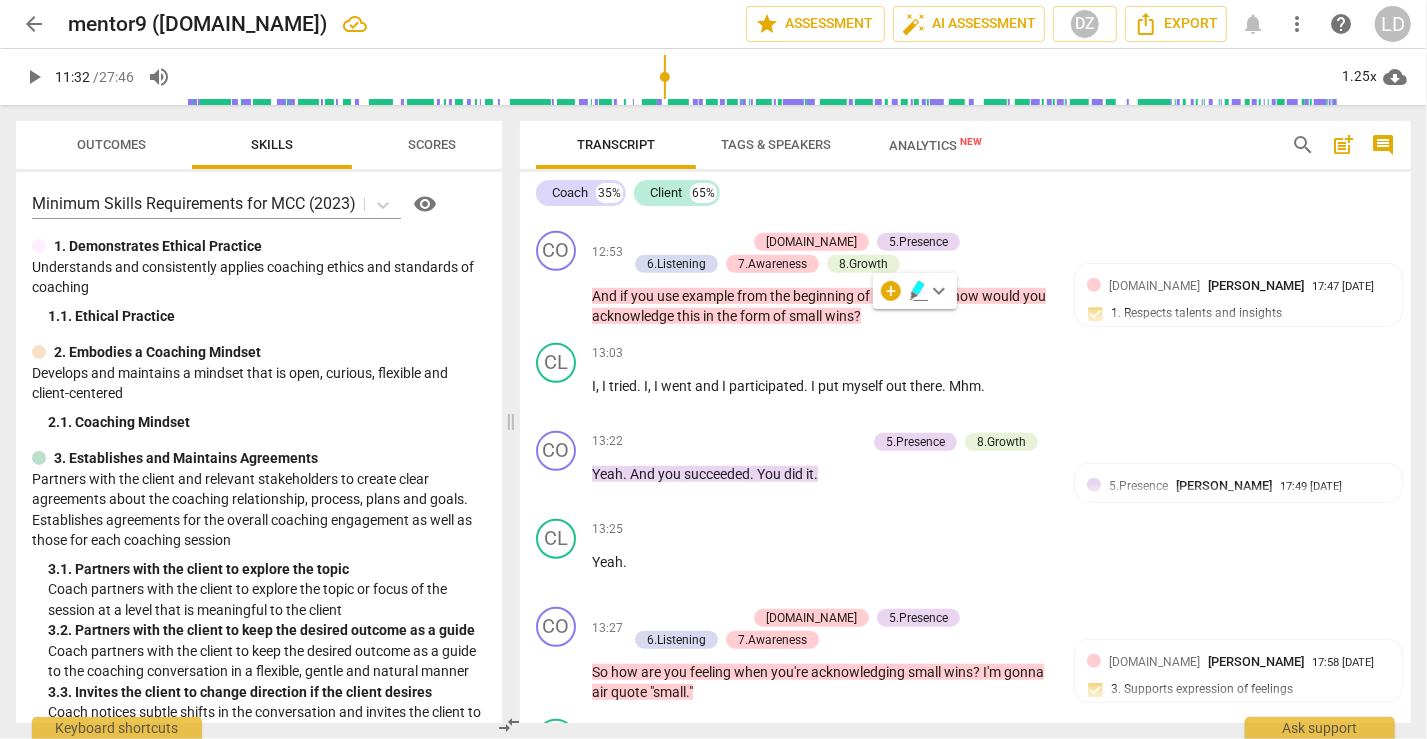 click 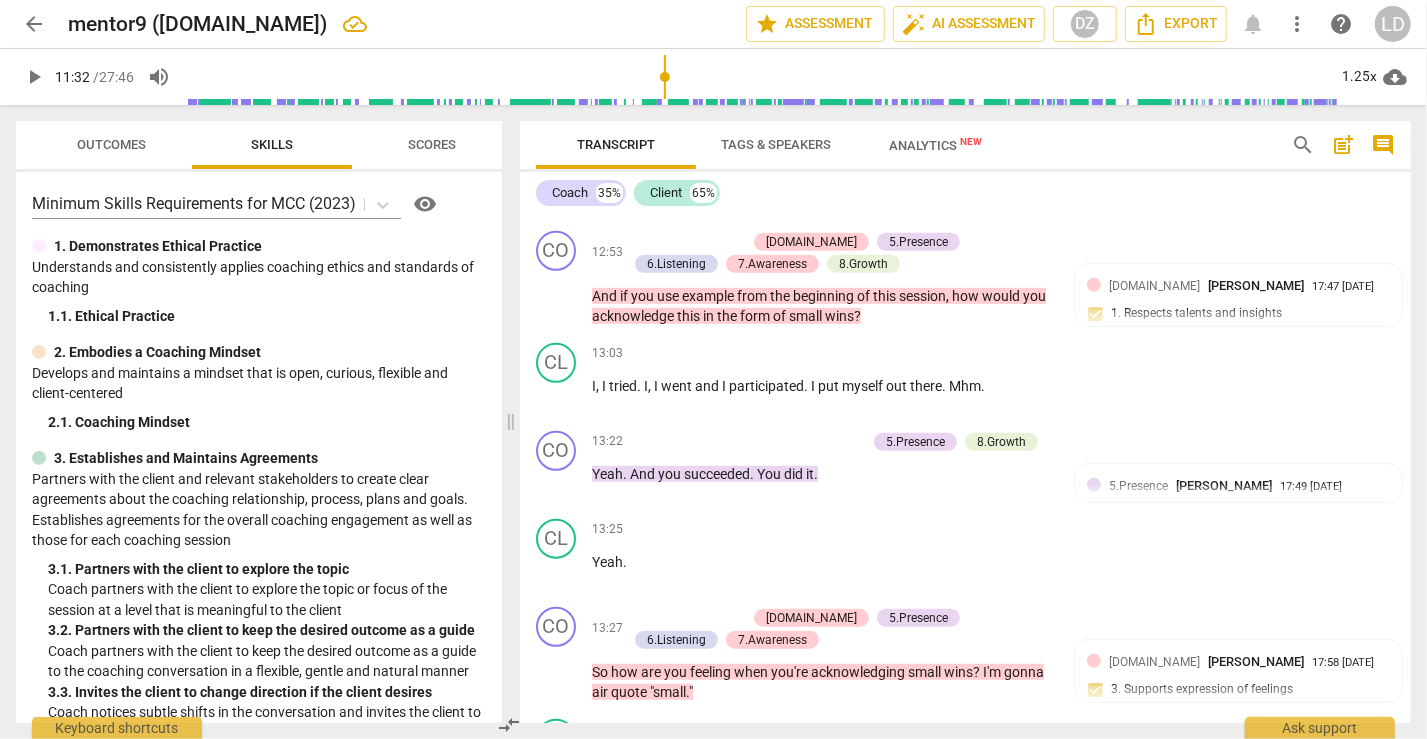 click on "play_arrow" at bounding box center [557, -307] 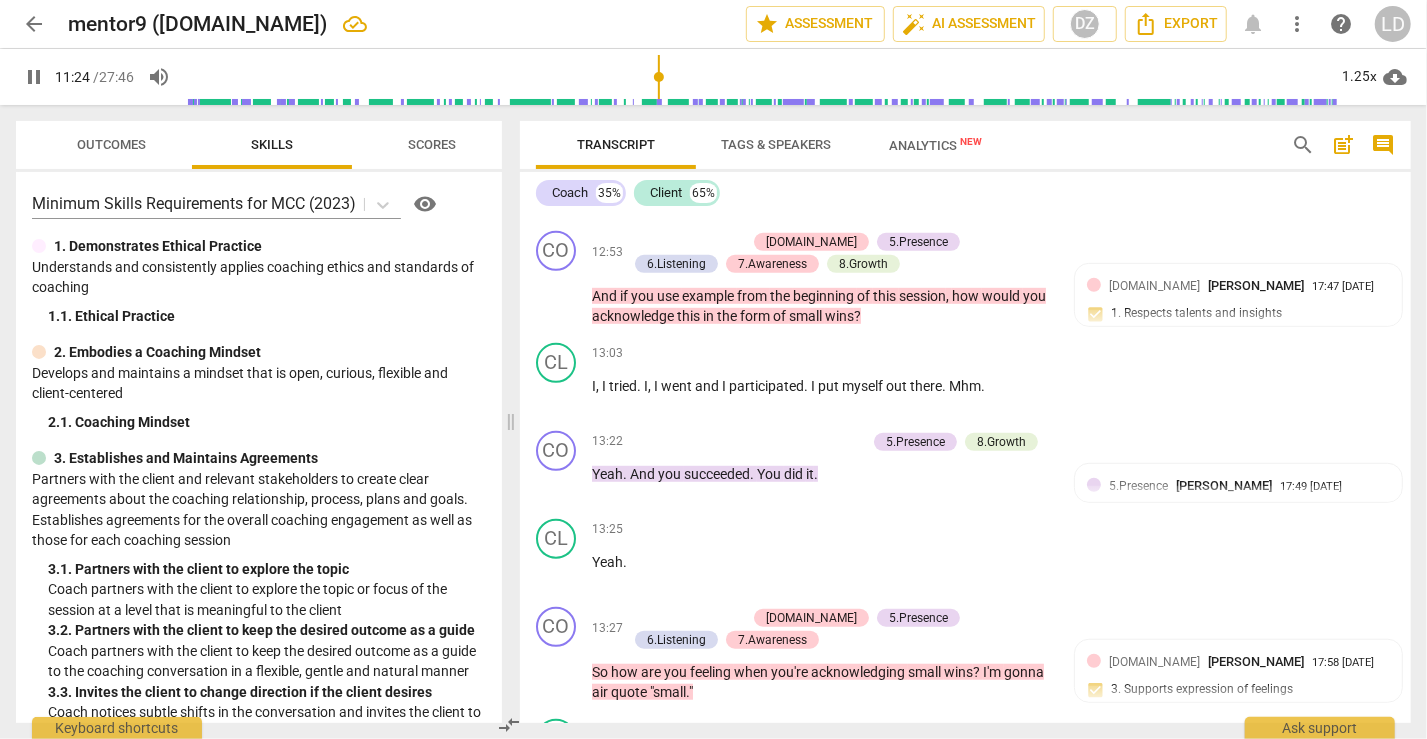 click on "pause" at bounding box center [557, -196] 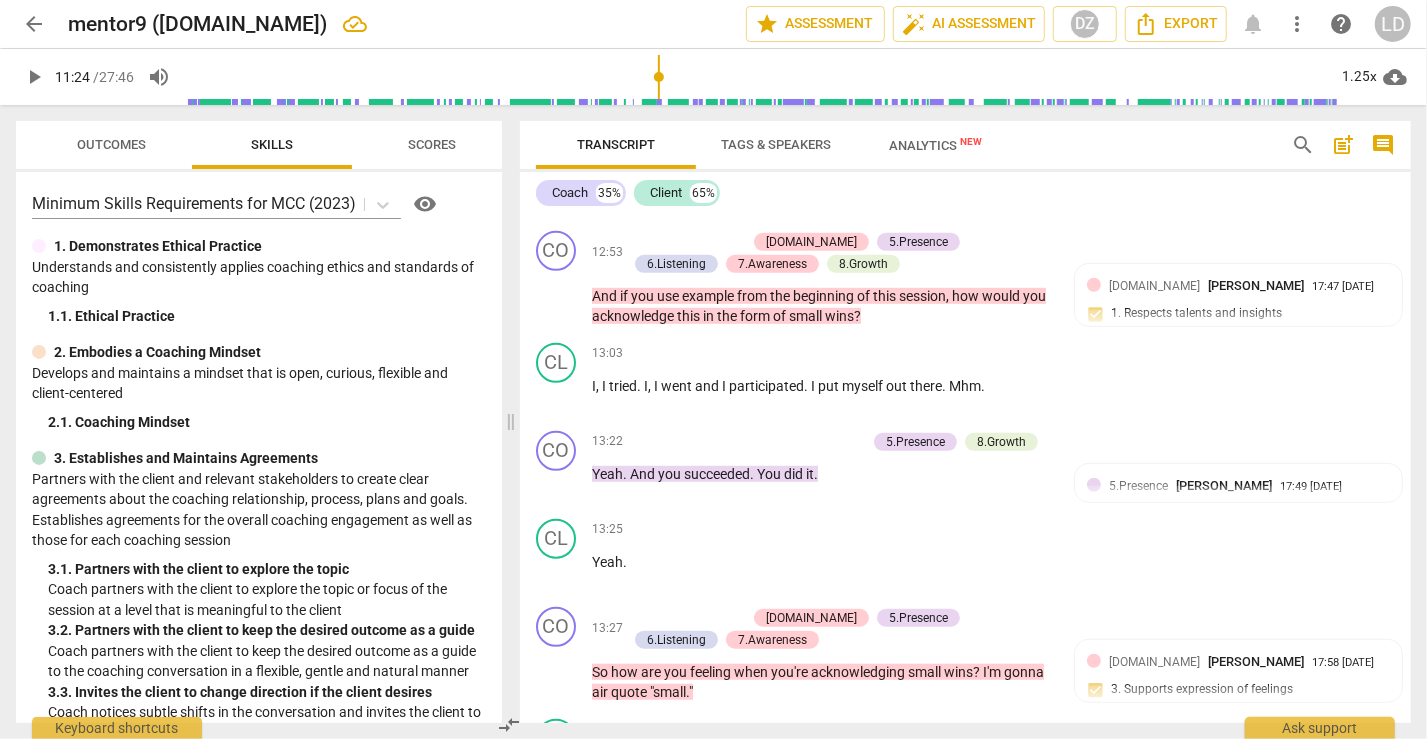 click on "play_arrow" at bounding box center [557, -196] 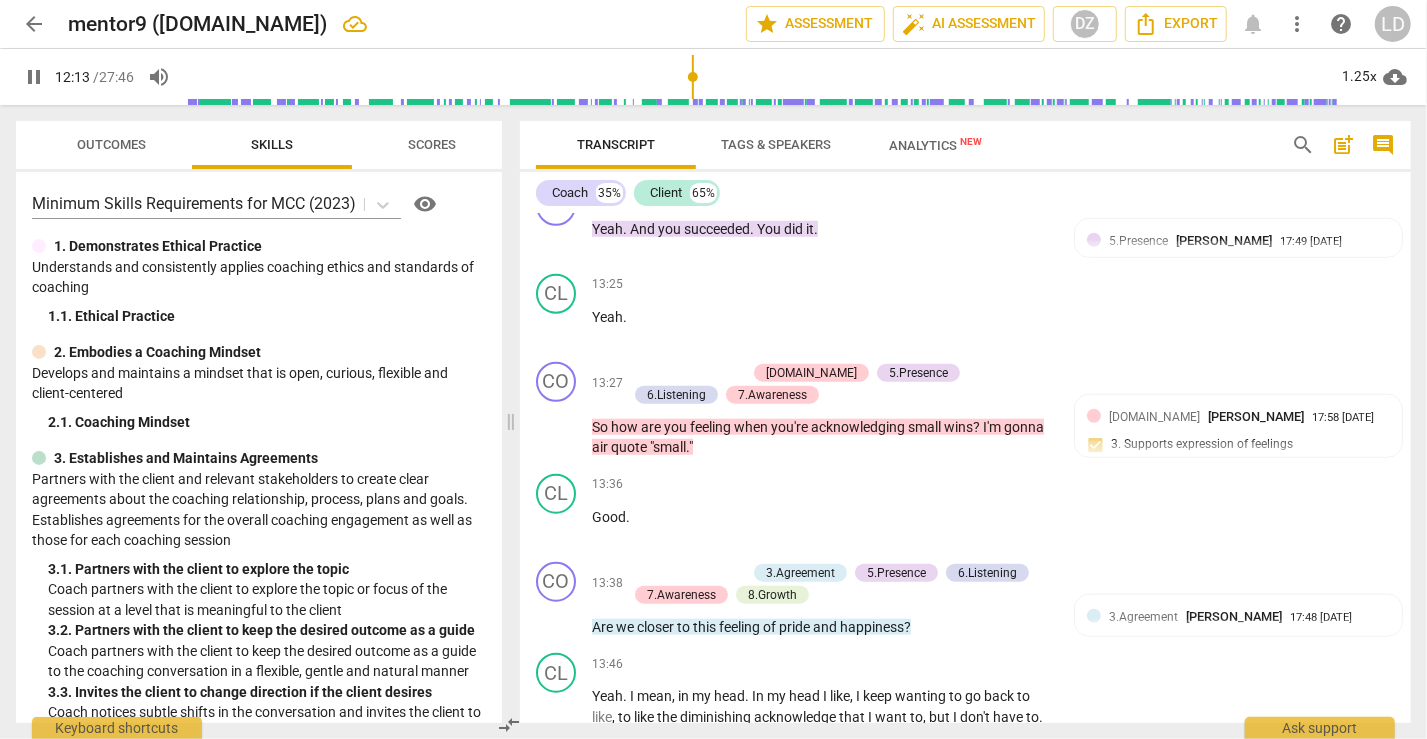 scroll, scrollTop: 5240, scrollLeft: 0, axis: vertical 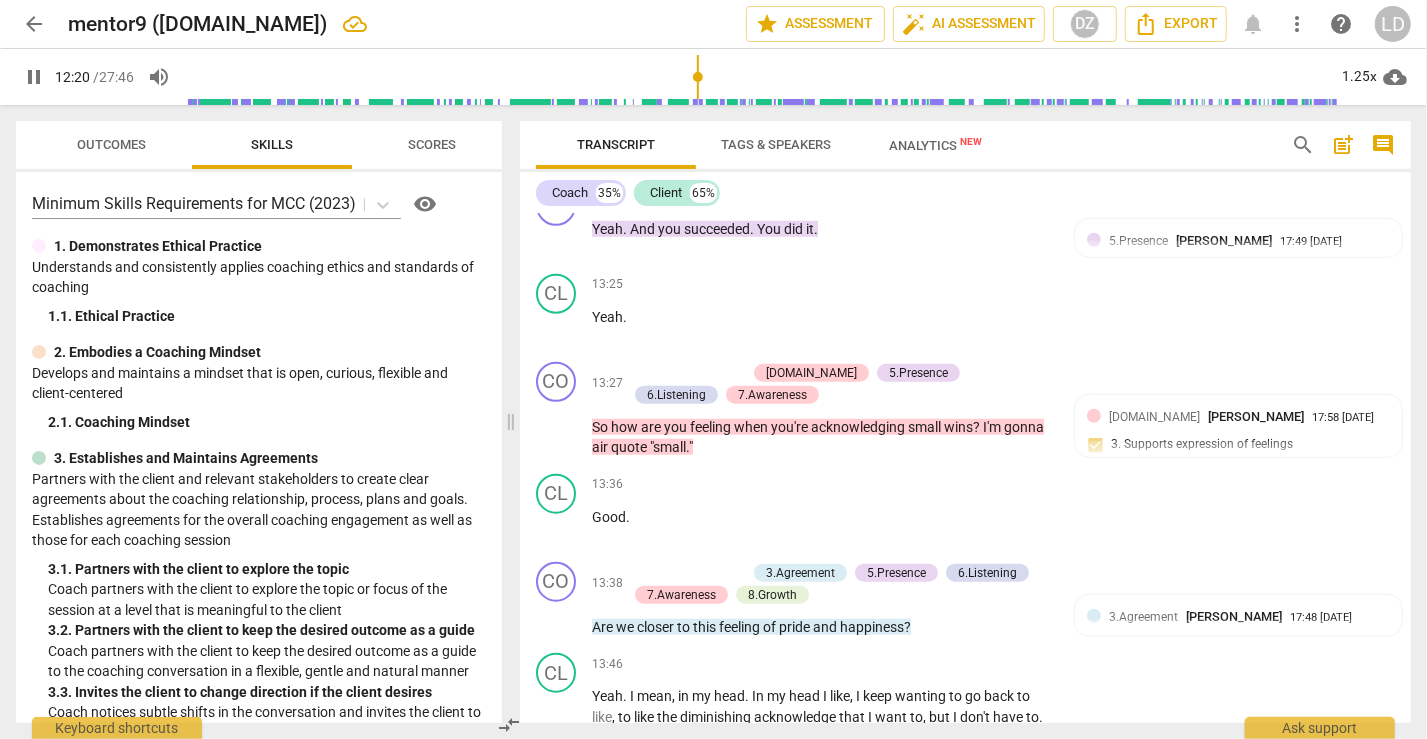 click on "Right" at bounding box center (608, -261) 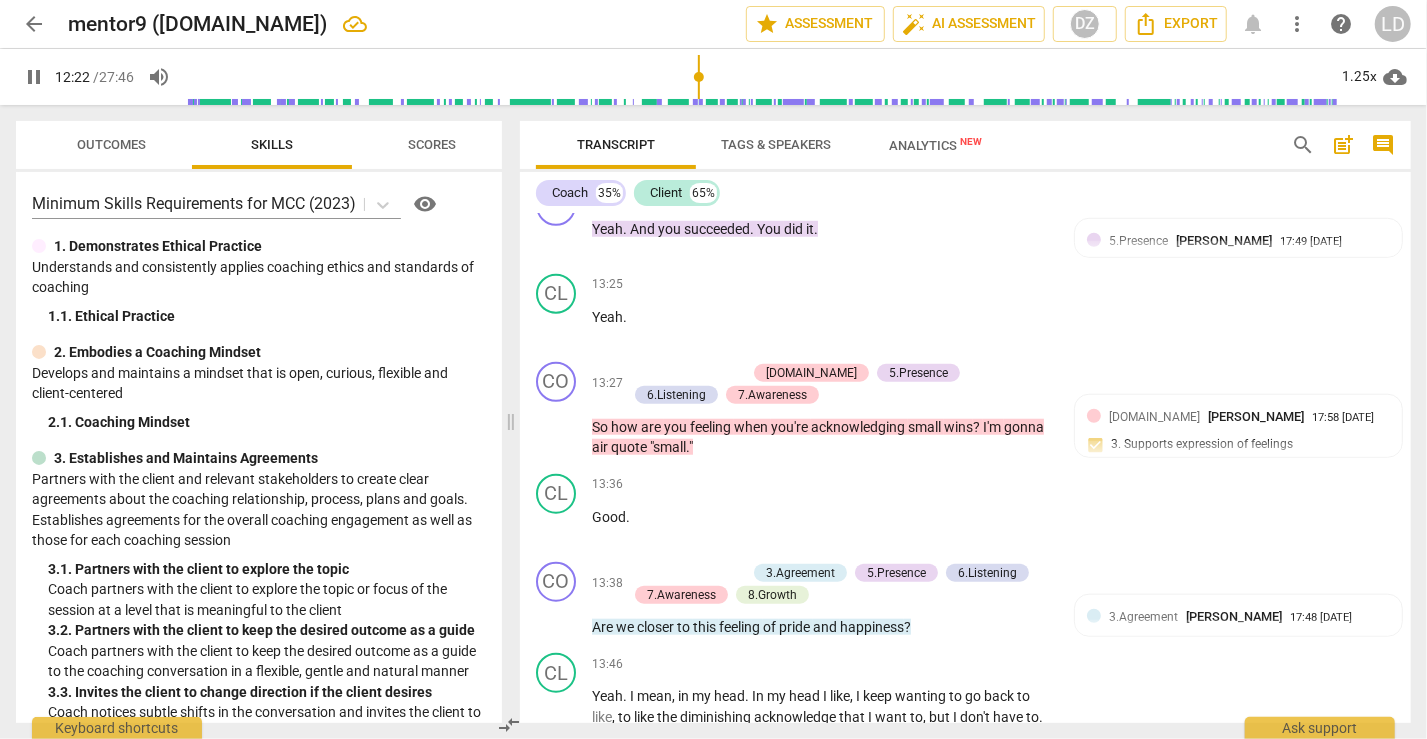type on "743" 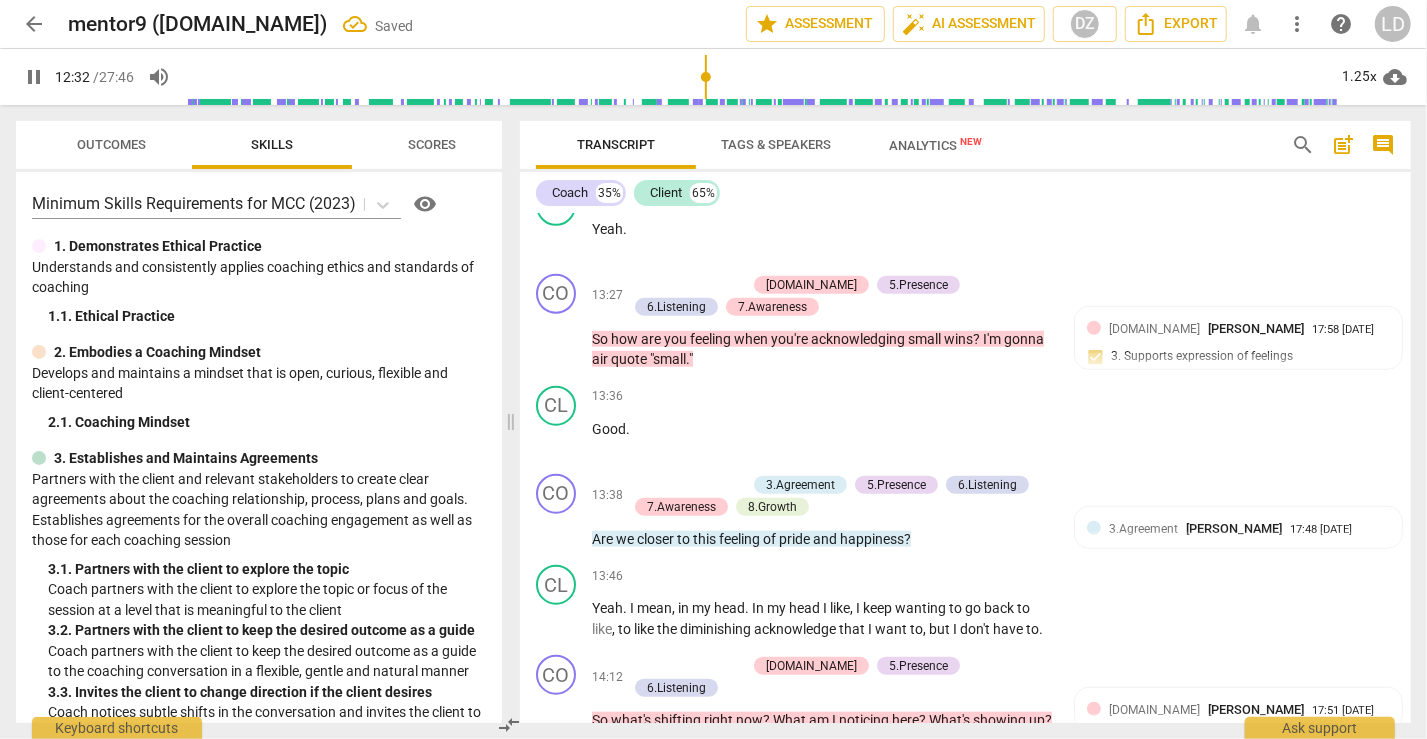 click on "And" at bounding box center (606, -239) 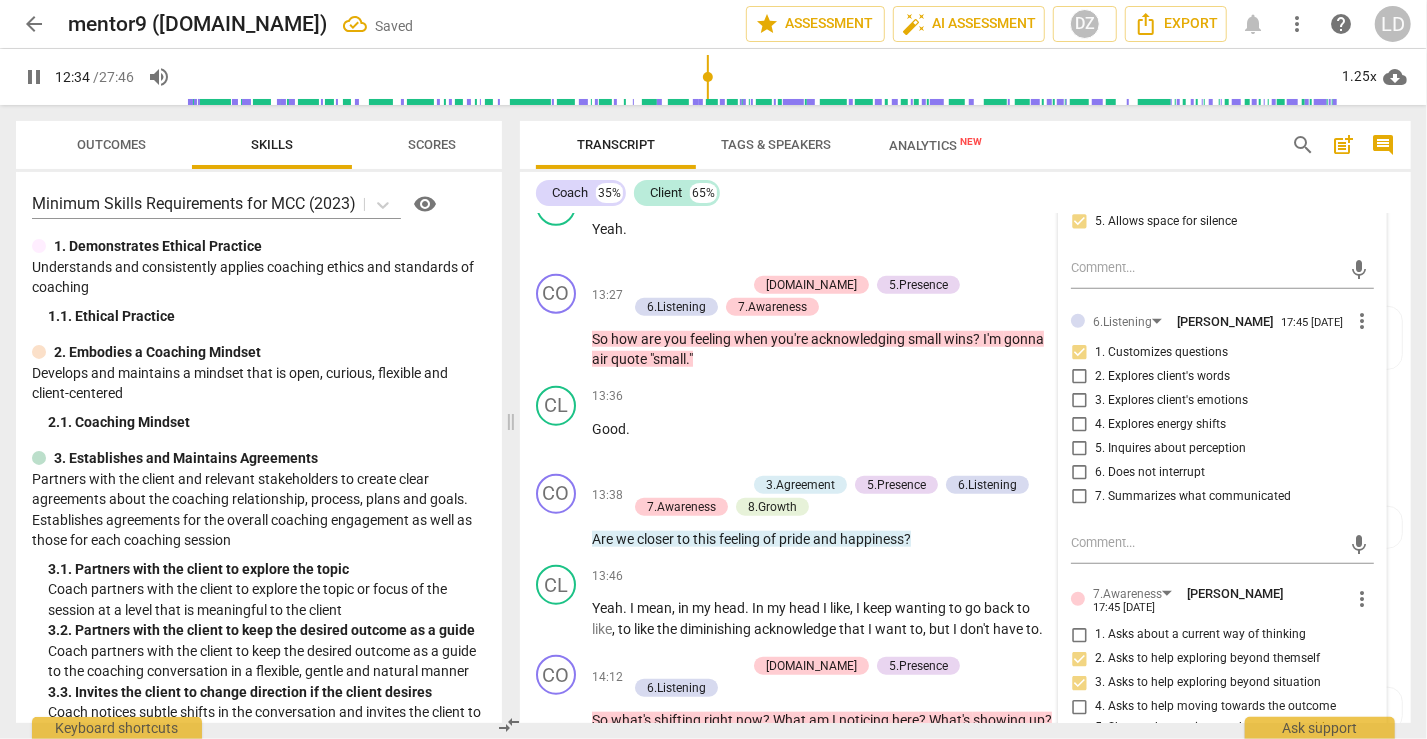 click on "And" at bounding box center [606, -239] 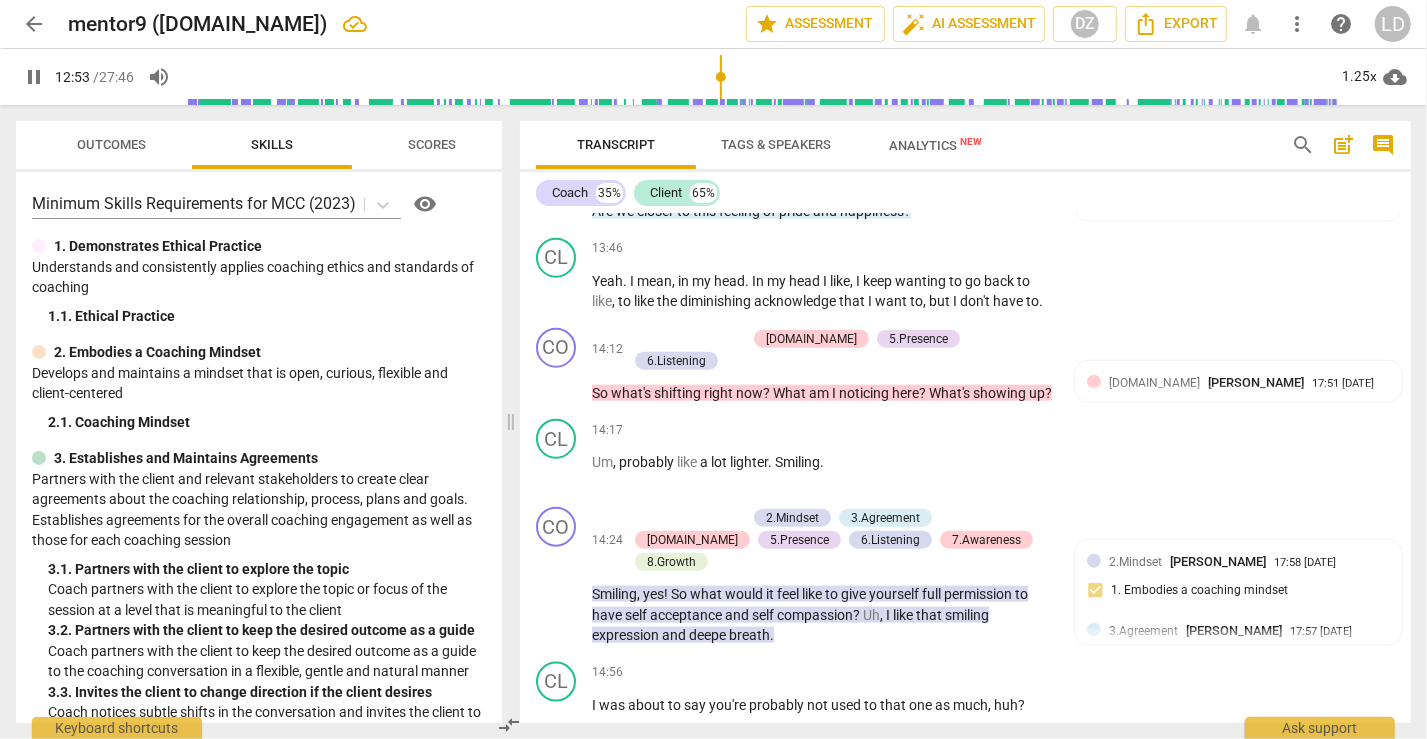 scroll, scrollTop: 5499, scrollLeft: 0, axis: vertical 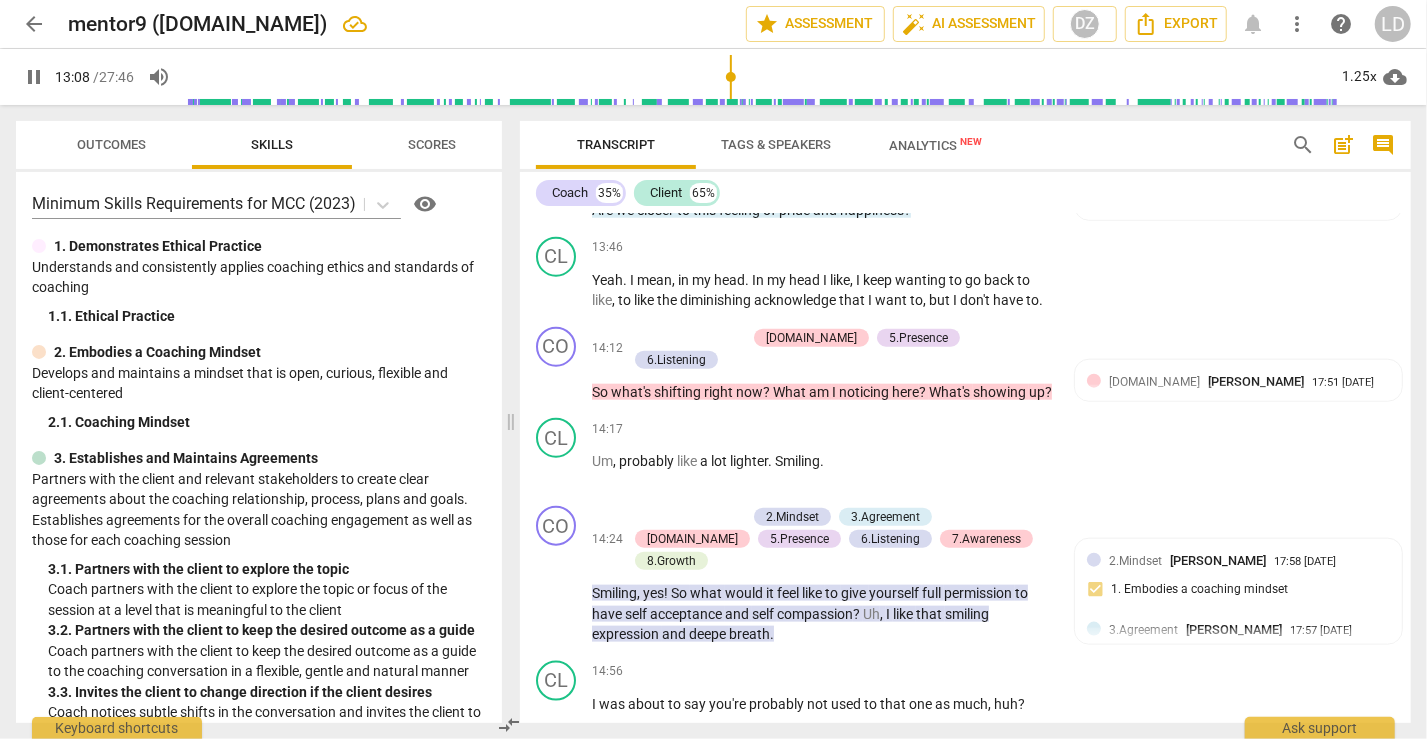 click on "pause" at bounding box center (557, -366) 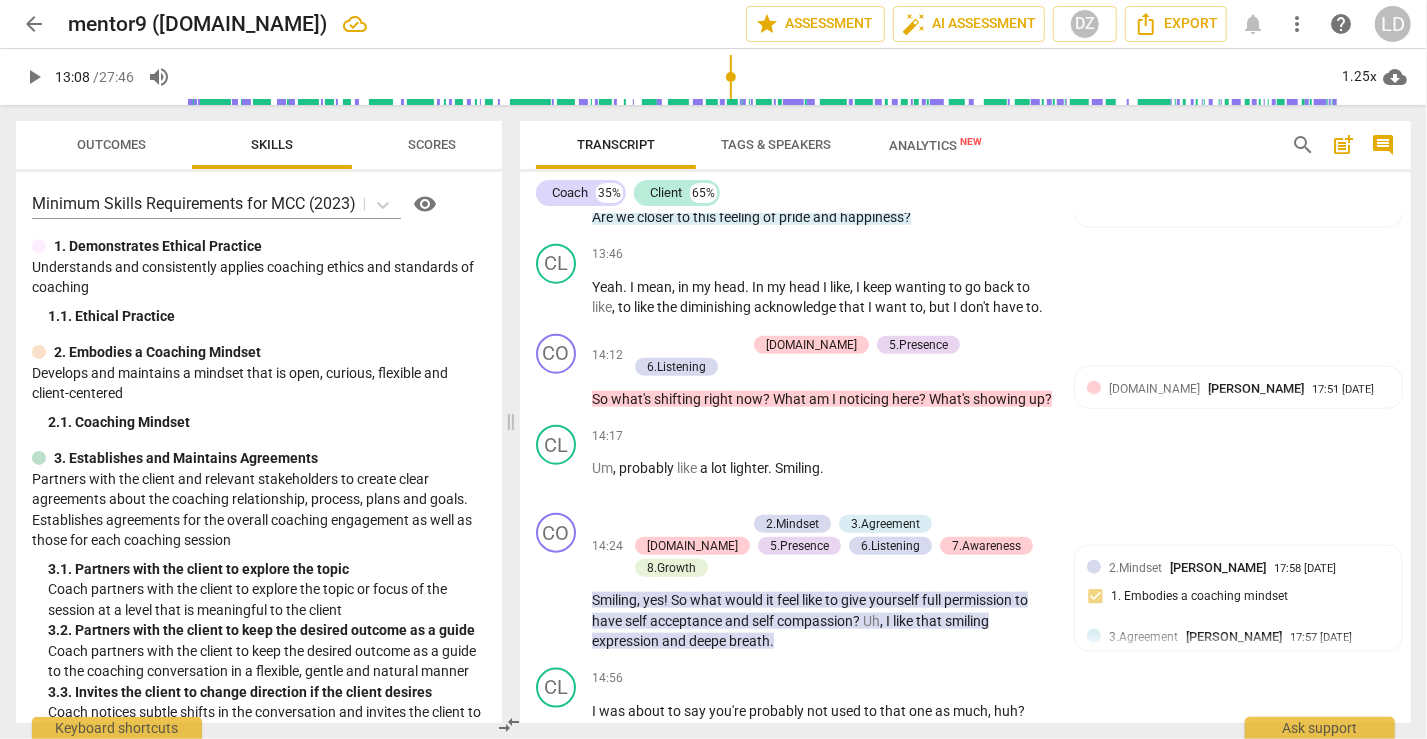 scroll, scrollTop: 5503, scrollLeft: 0, axis: vertical 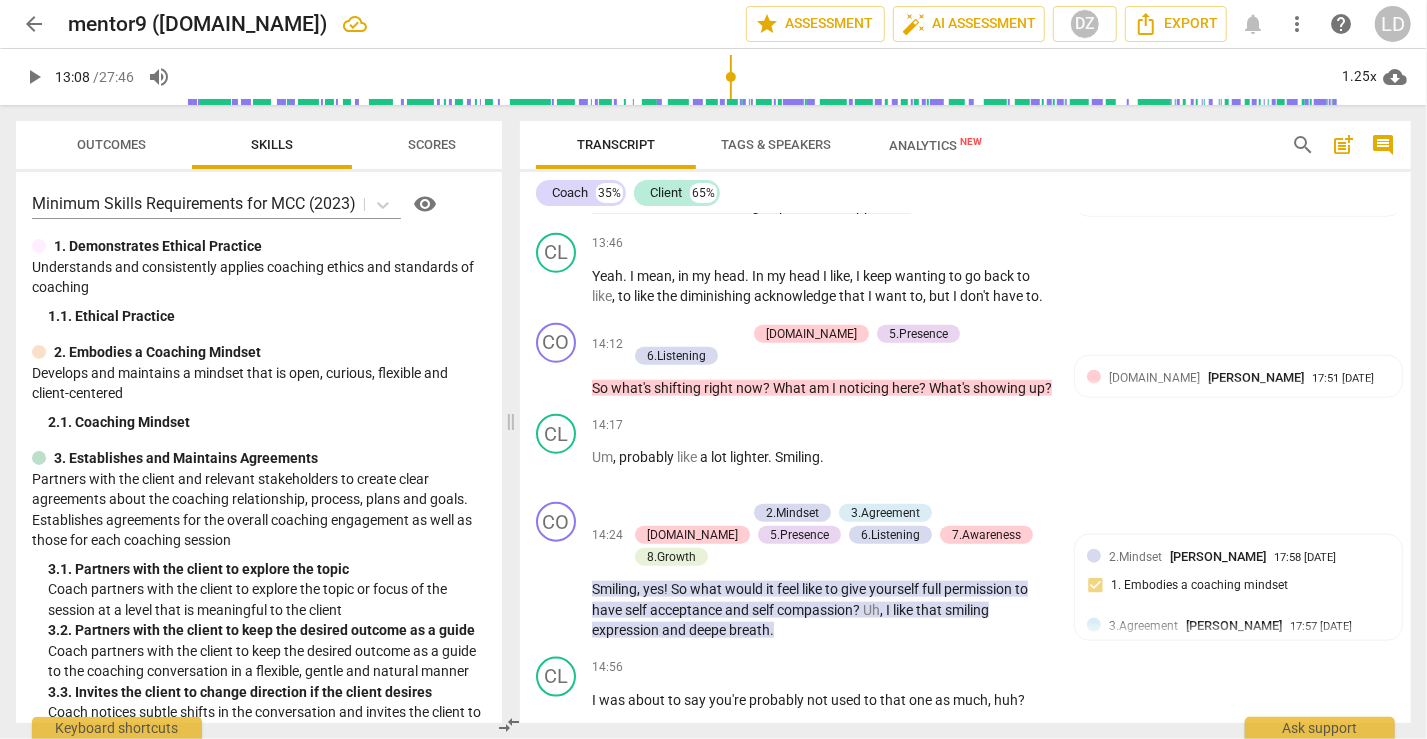 click on "play_arrow" at bounding box center (557, -270) 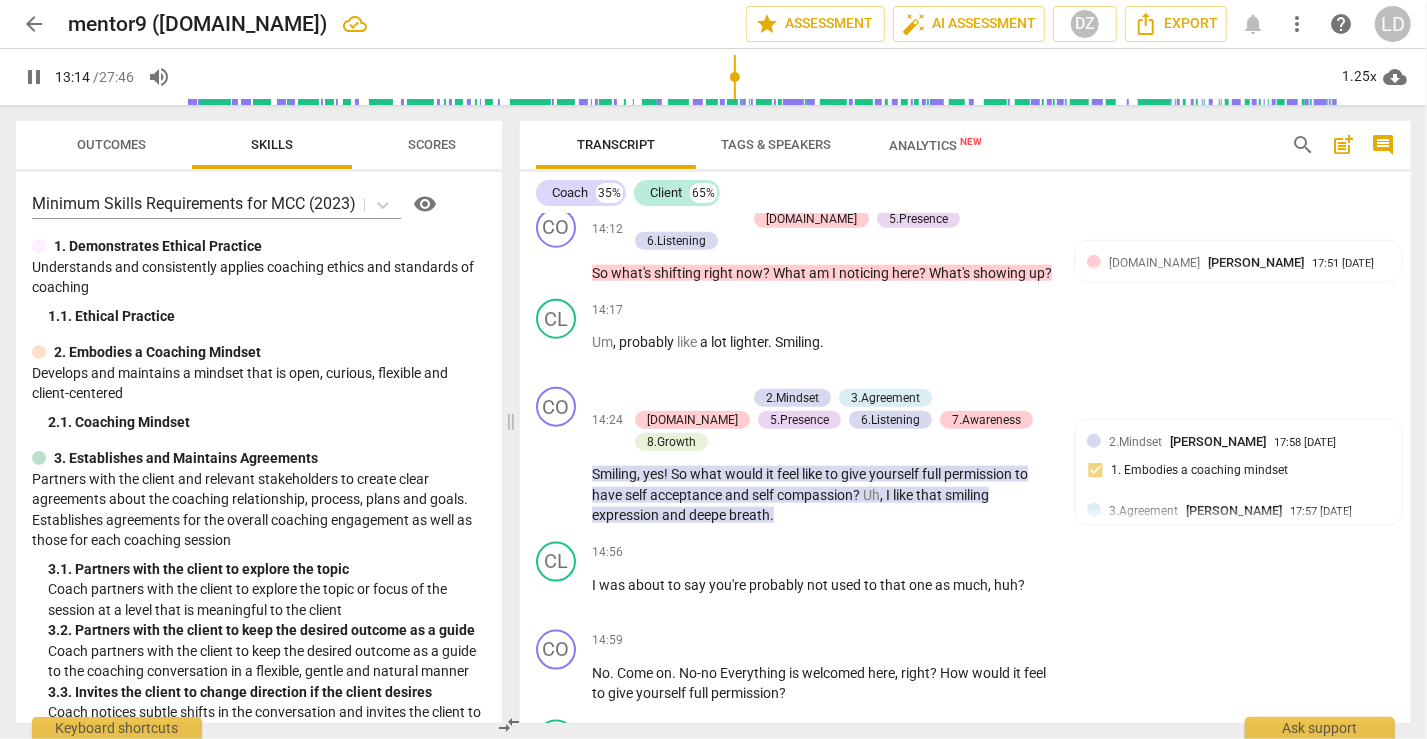scroll, scrollTop: 5624, scrollLeft: 0, axis: vertical 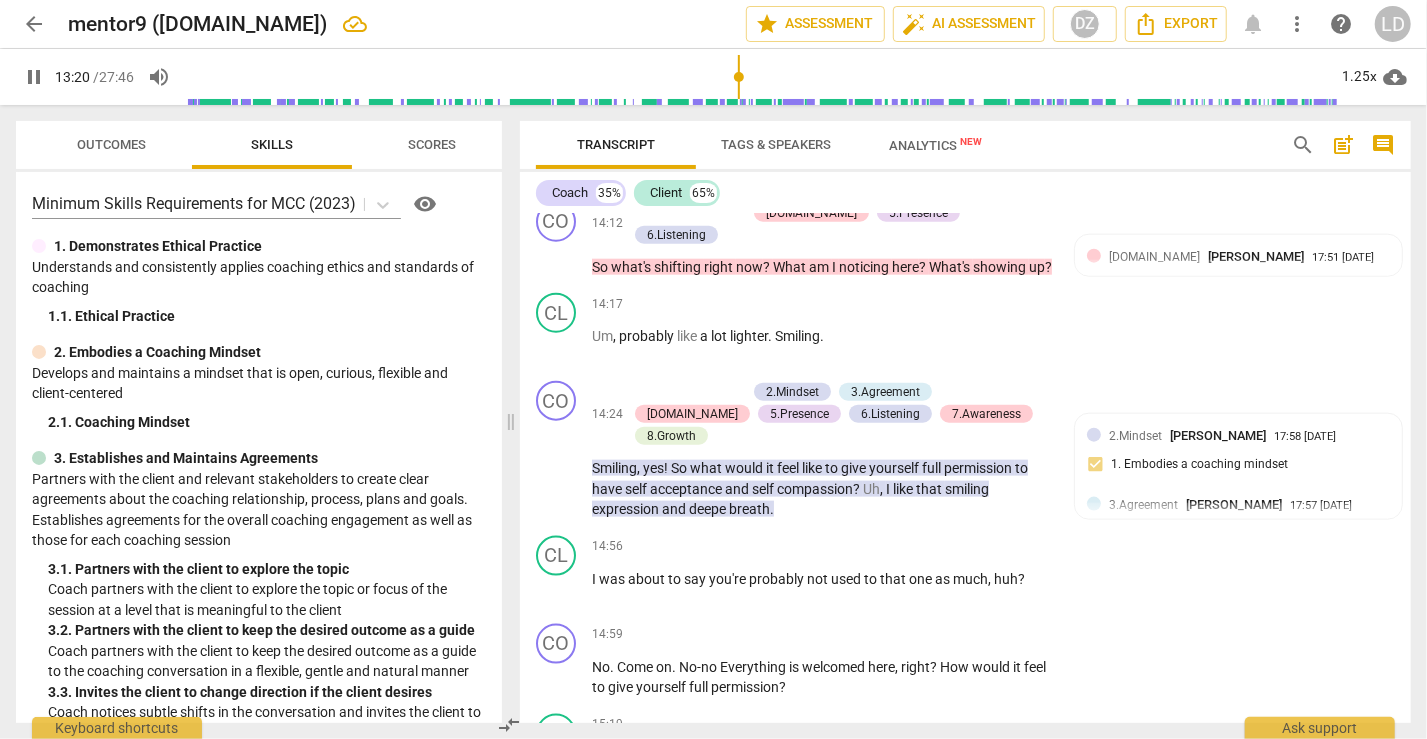 click on "Mhm" at bounding box center (965, -401) 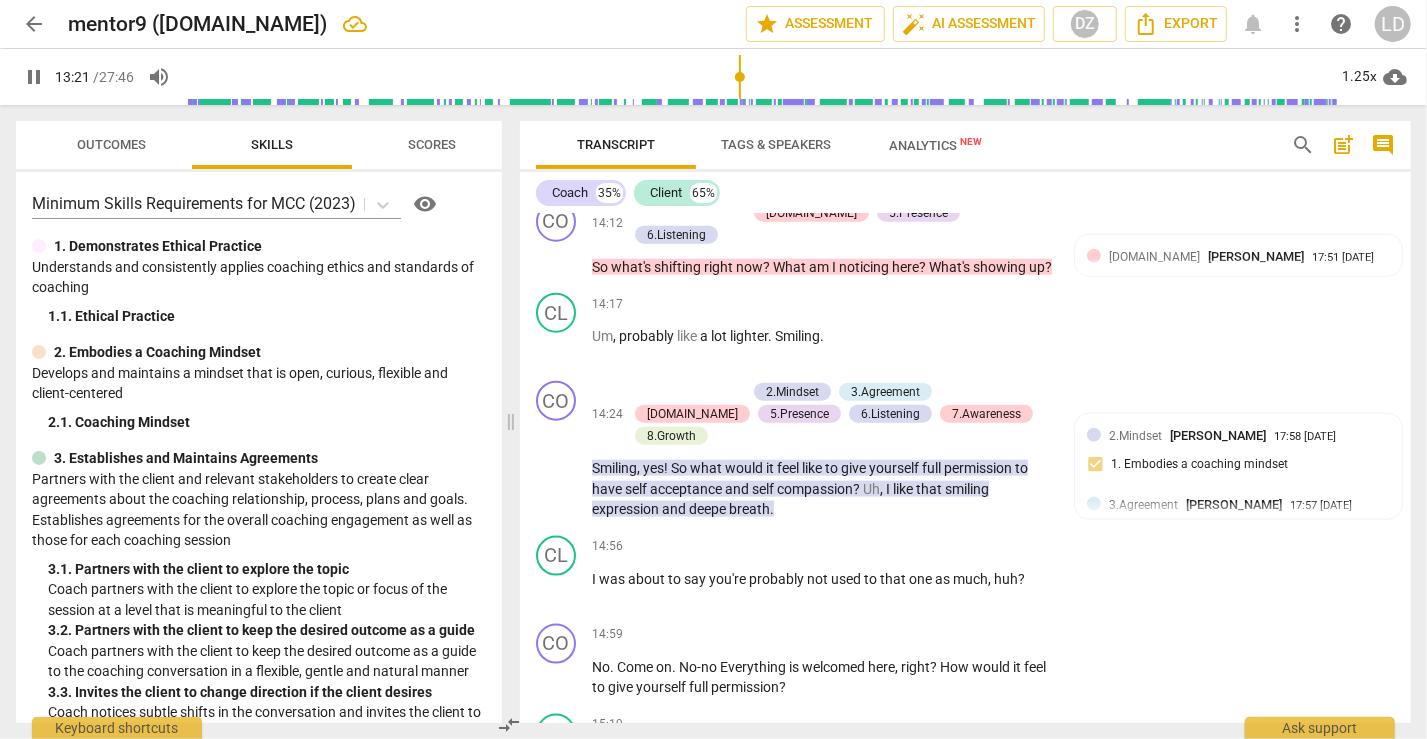 type on "802" 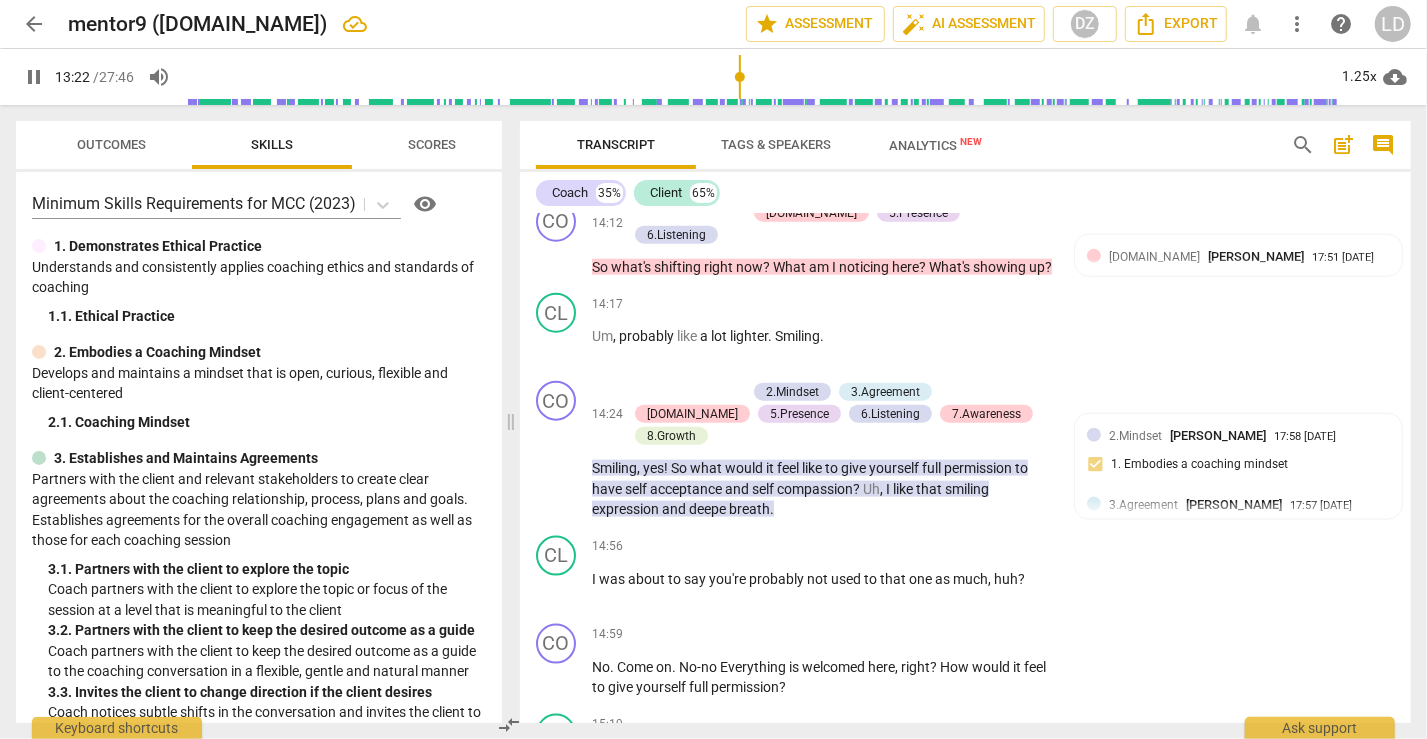 type 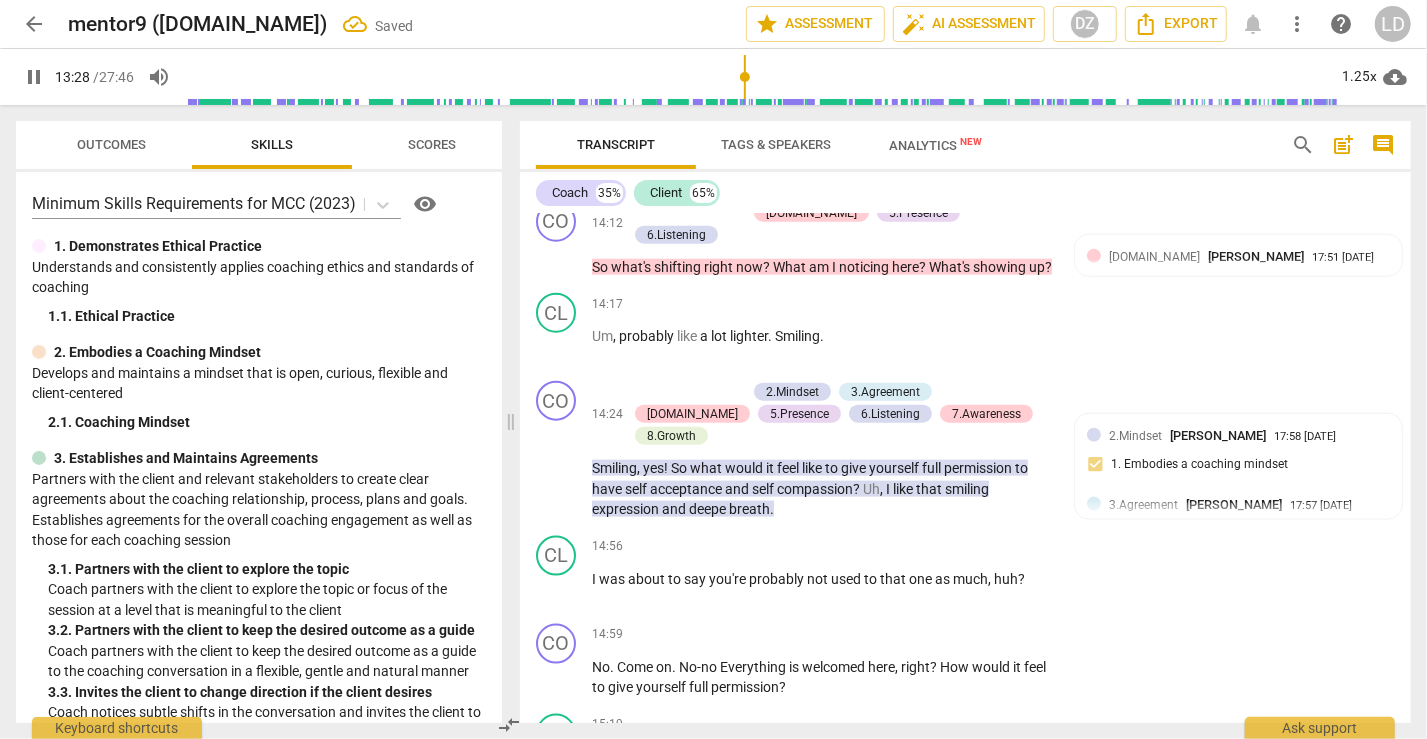 click on "pause" at bounding box center [557, -303] 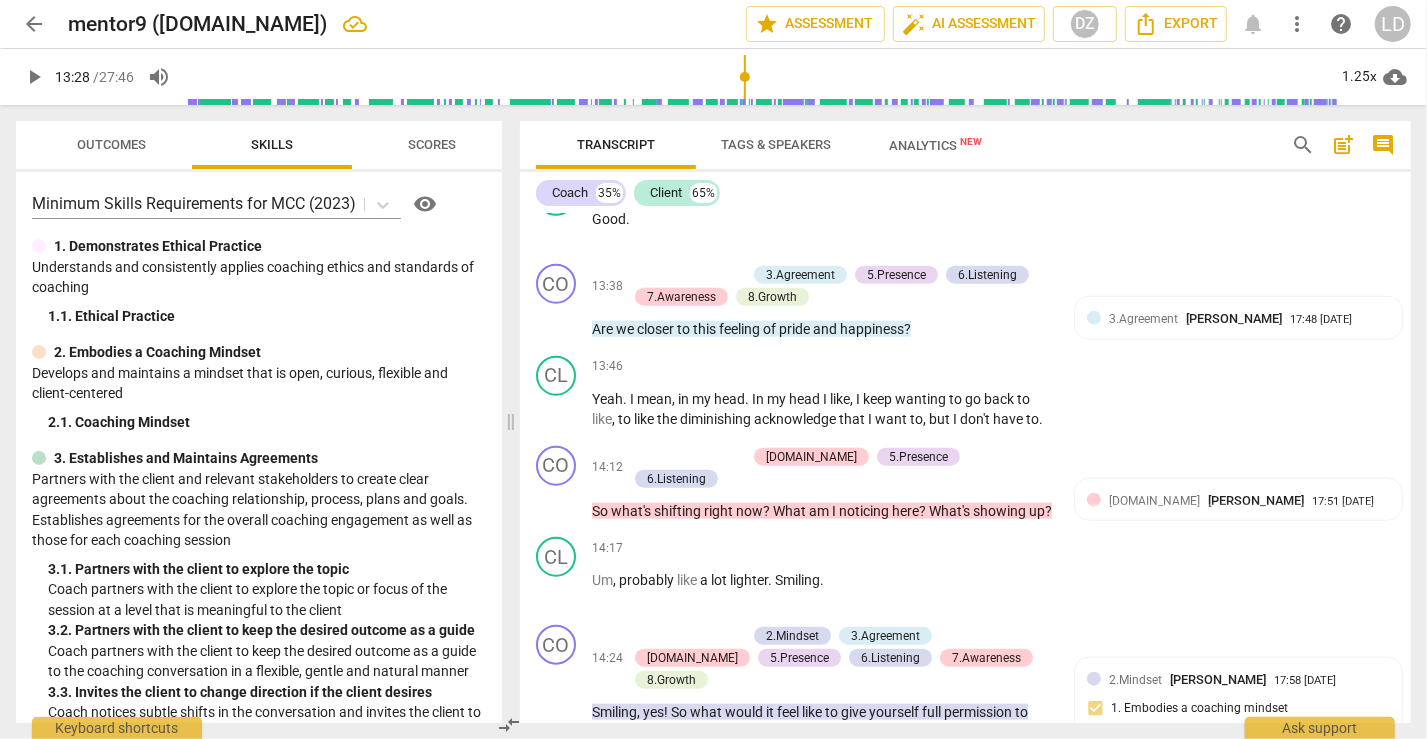 scroll, scrollTop: 5377, scrollLeft: 0, axis: vertical 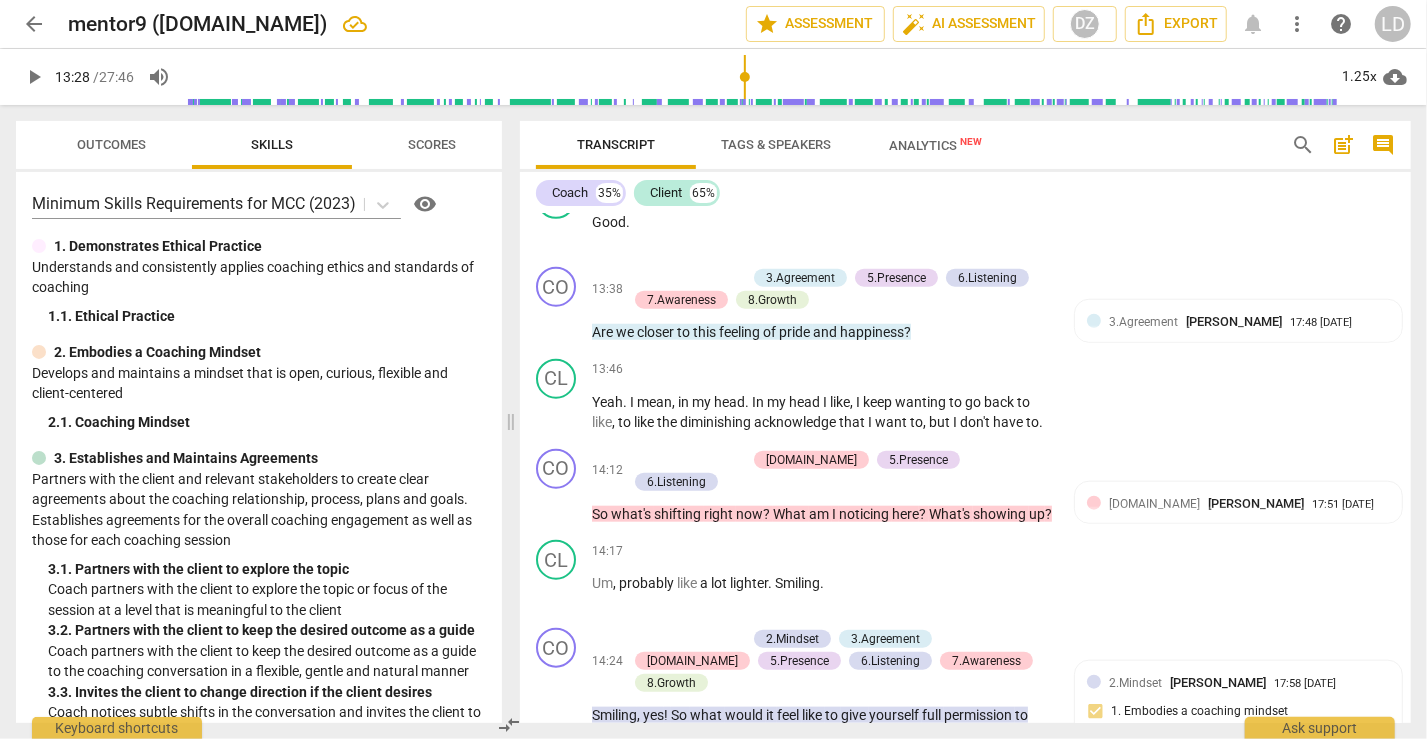 drag, startPoint x: 589, startPoint y: 303, endPoint x: 719, endPoint y: 348, distance: 137.56816 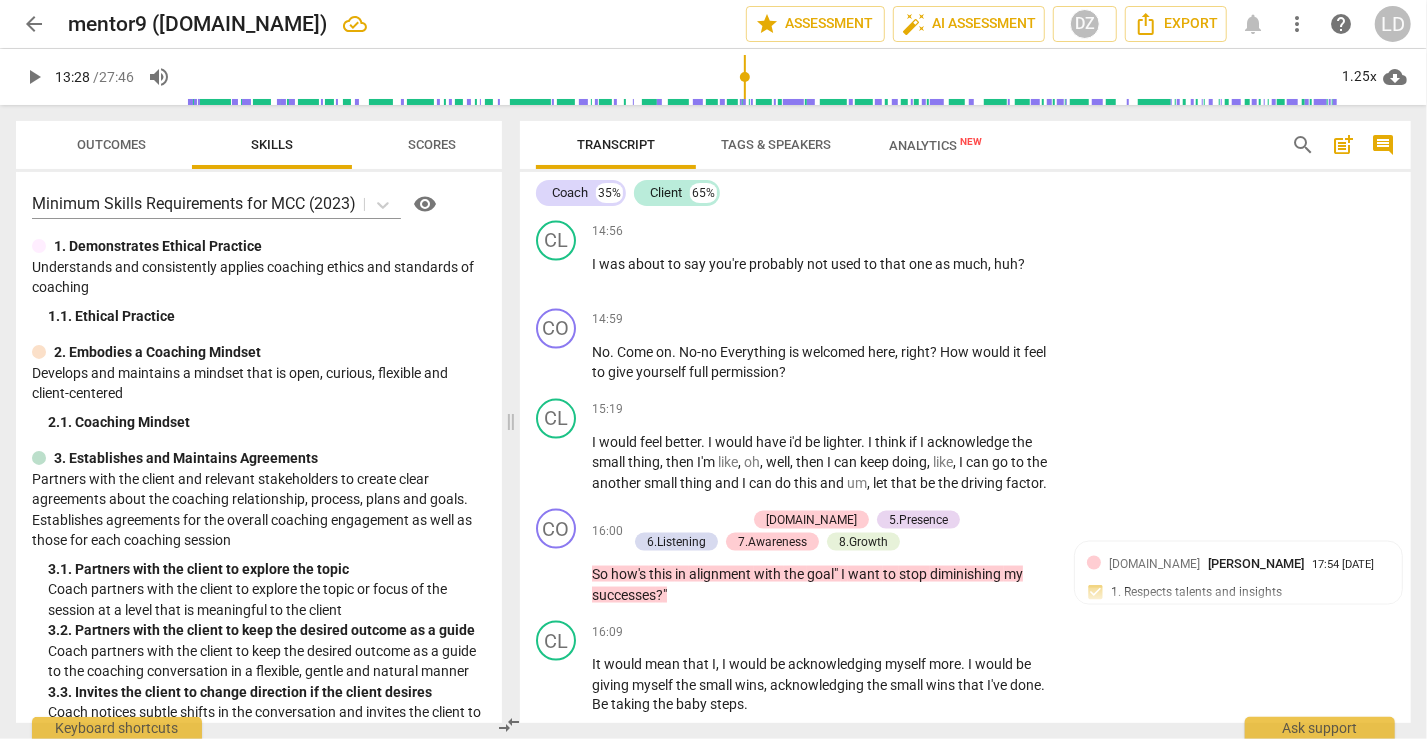 scroll, scrollTop: 5940, scrollLeft: 0, axis: vertical 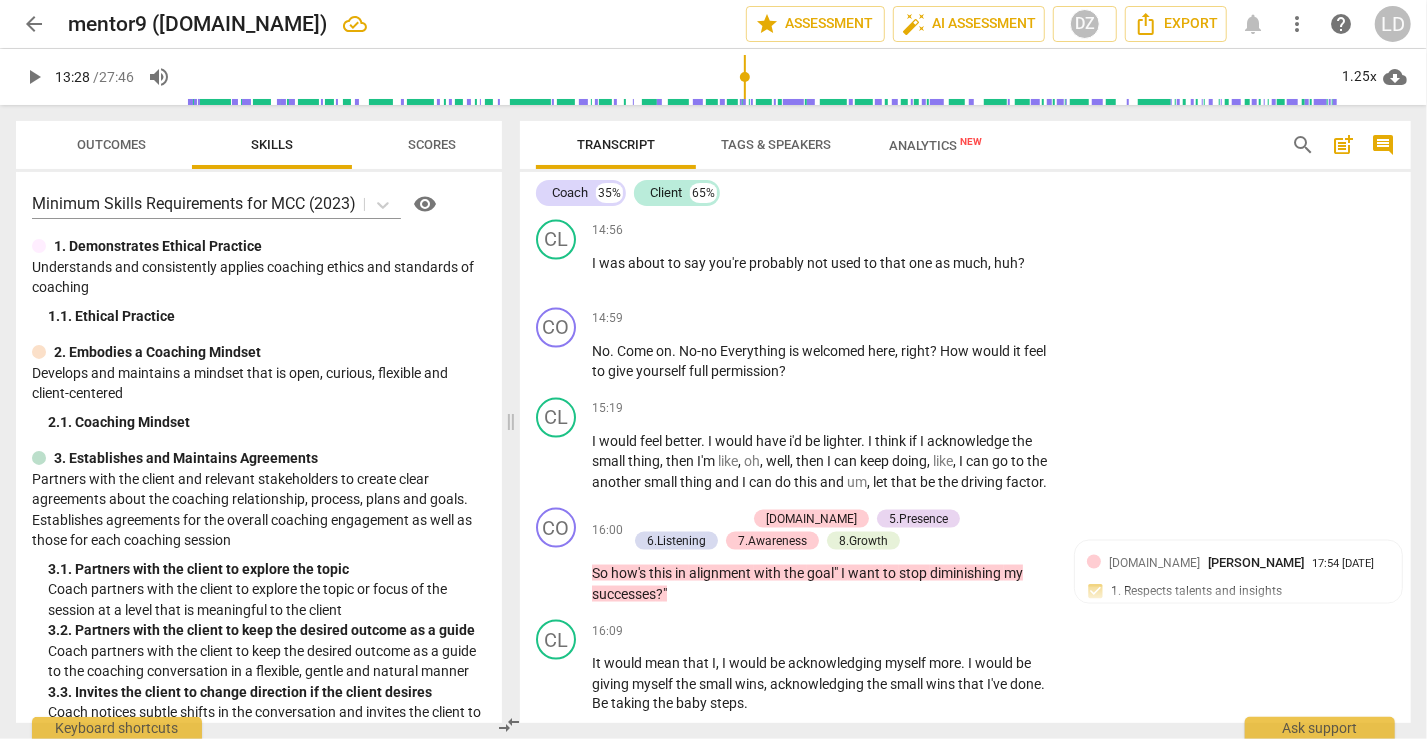click on "play_arrow" at bounding box center (557, -431) 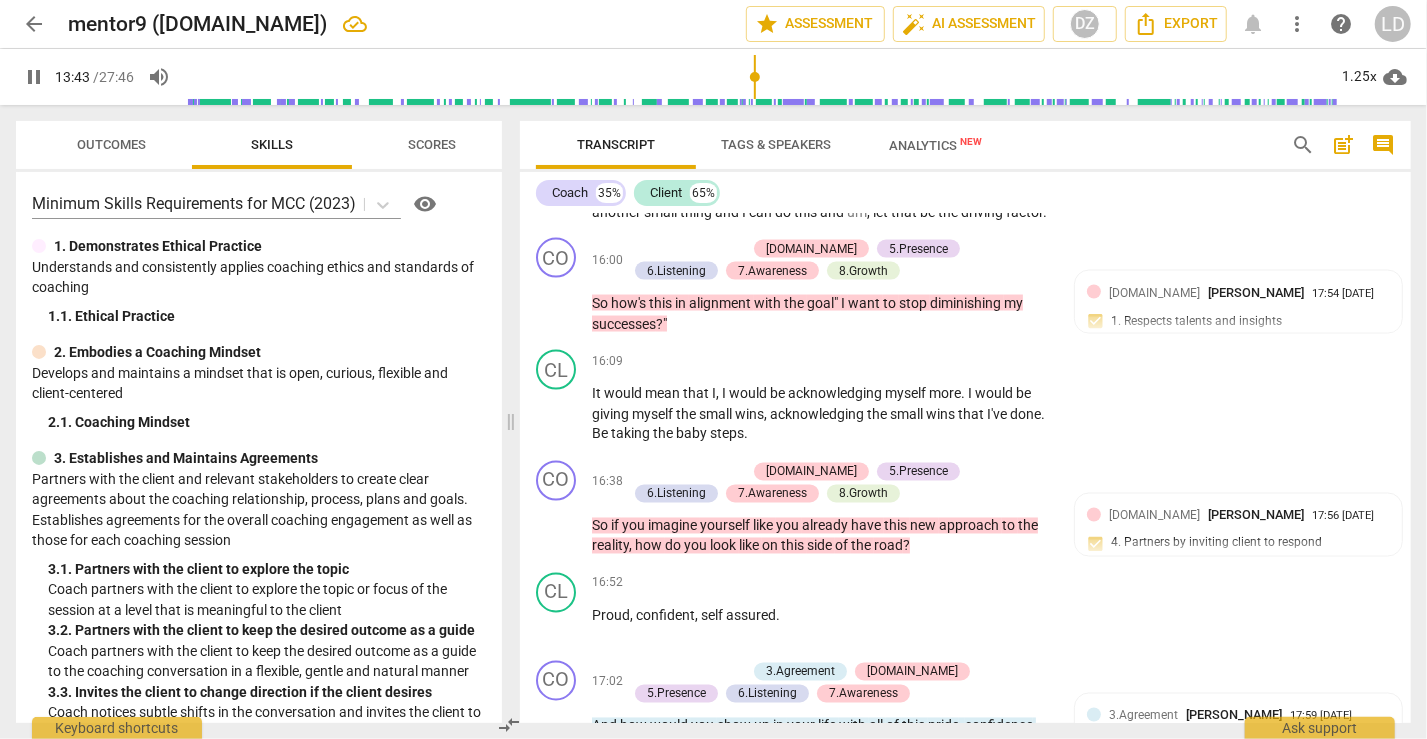 scroll, scrollTop: 6212, scrollLeft: 0, axis: vertical 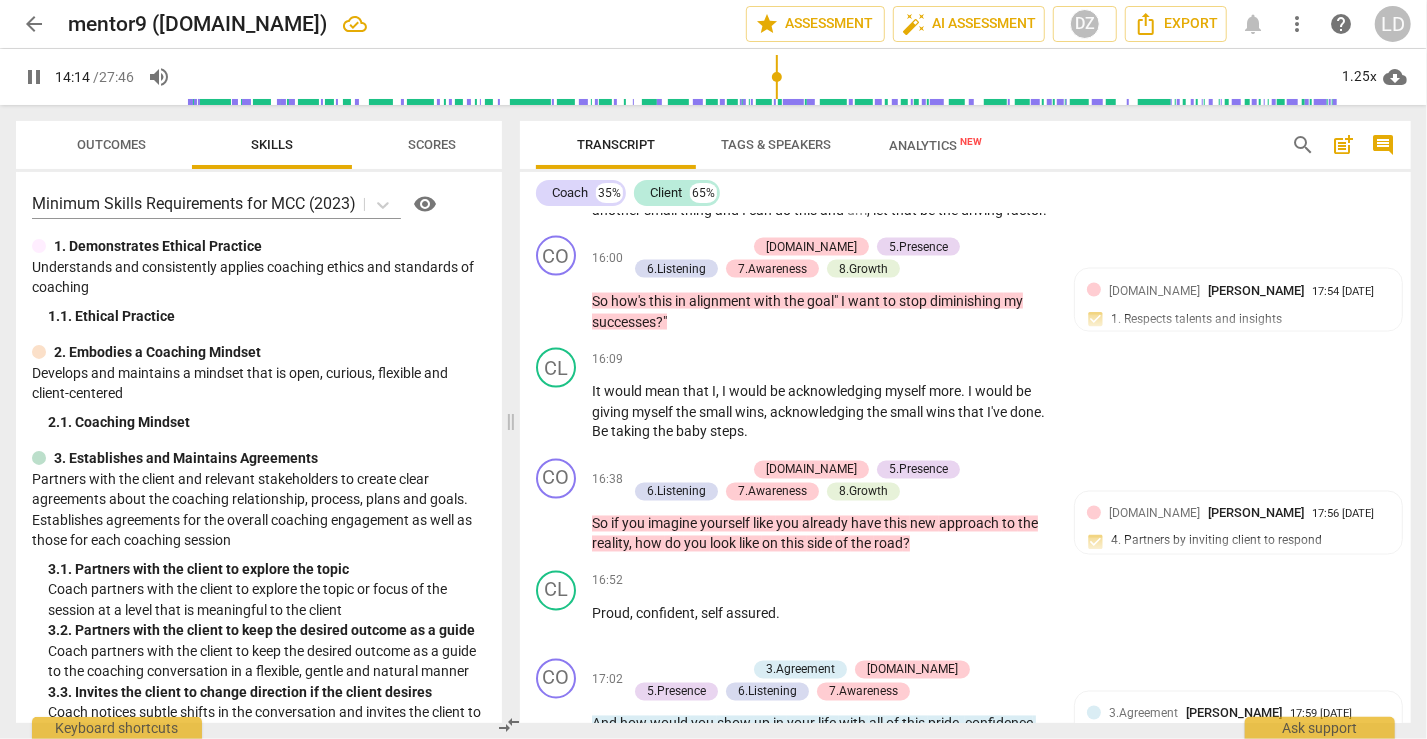 click on "pause" at bounding box center [557, -422] 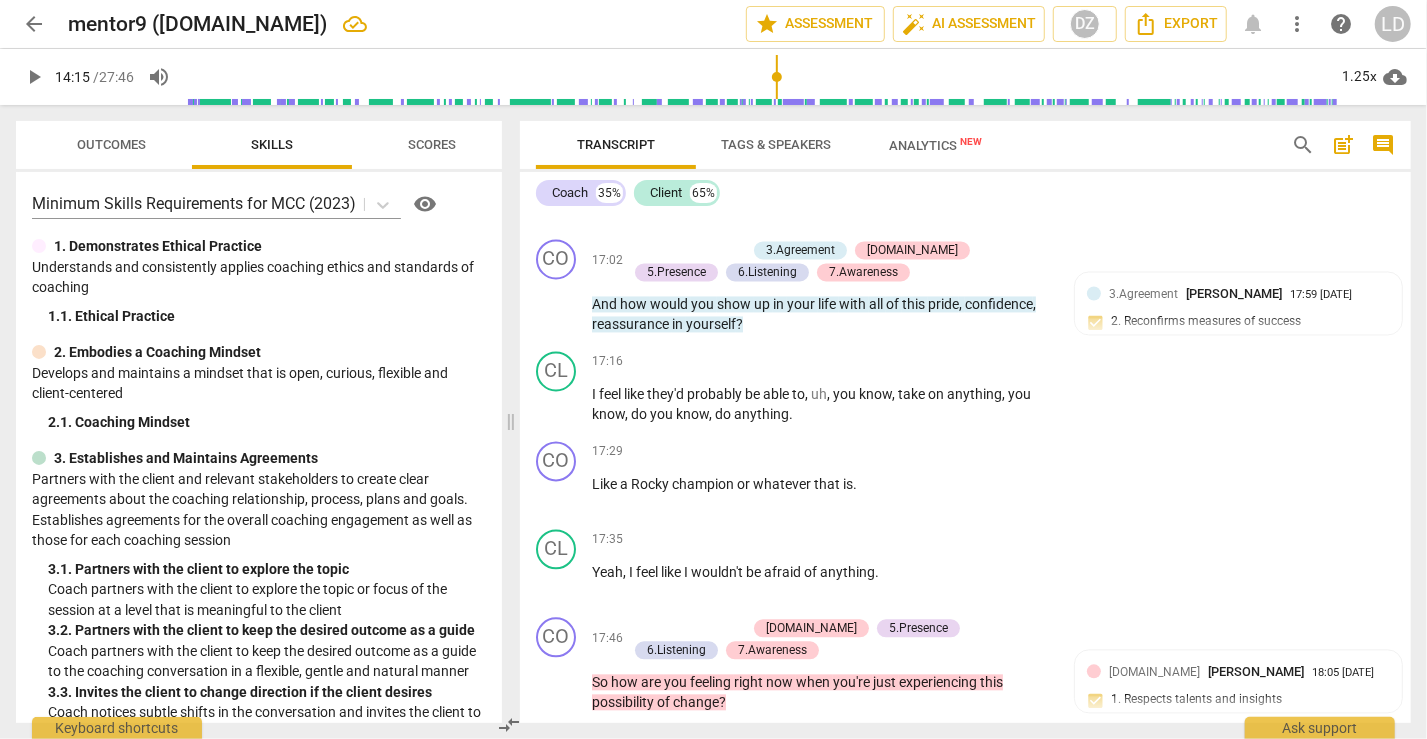 scroll, scrollTop: 6632, scrollLeft: 0, axis: vertical 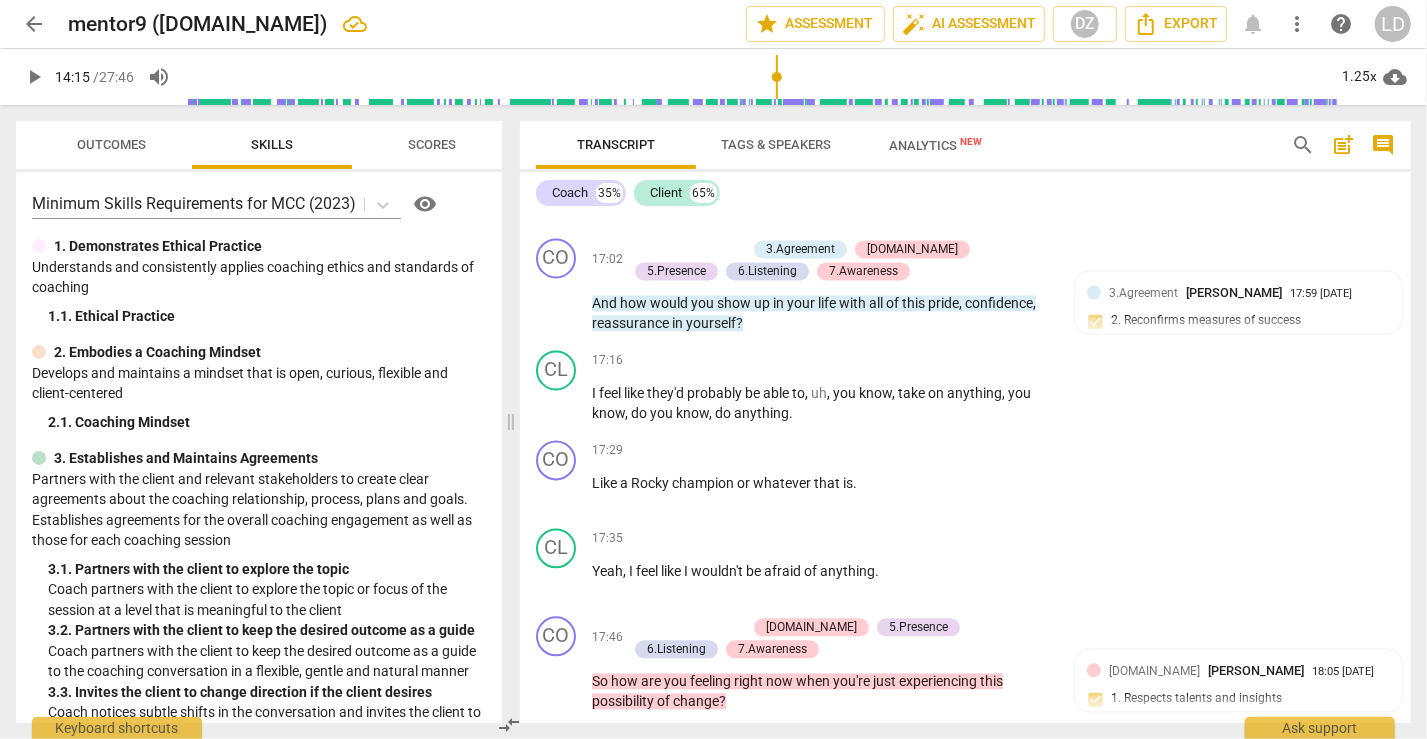 type on "855" 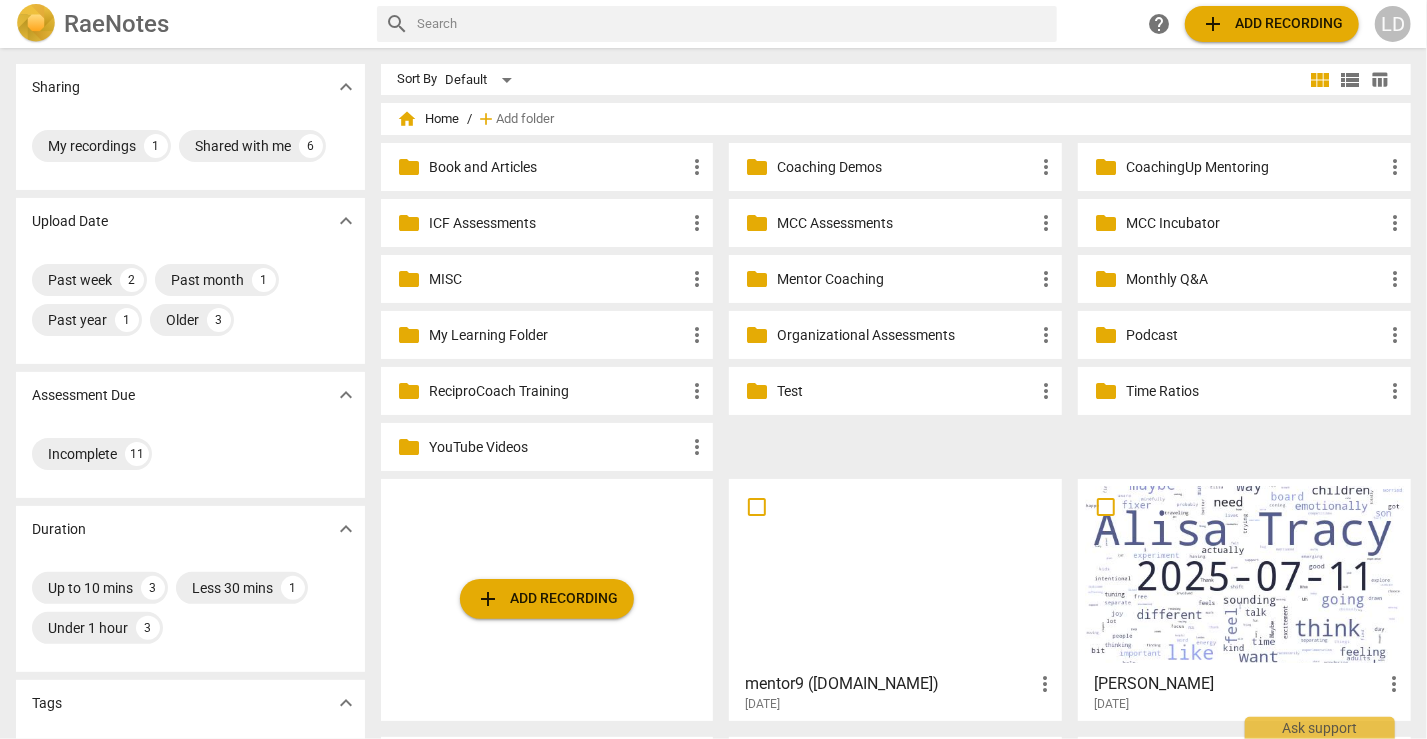 click on "Coaching Demos" at bounding box center (905, 167) 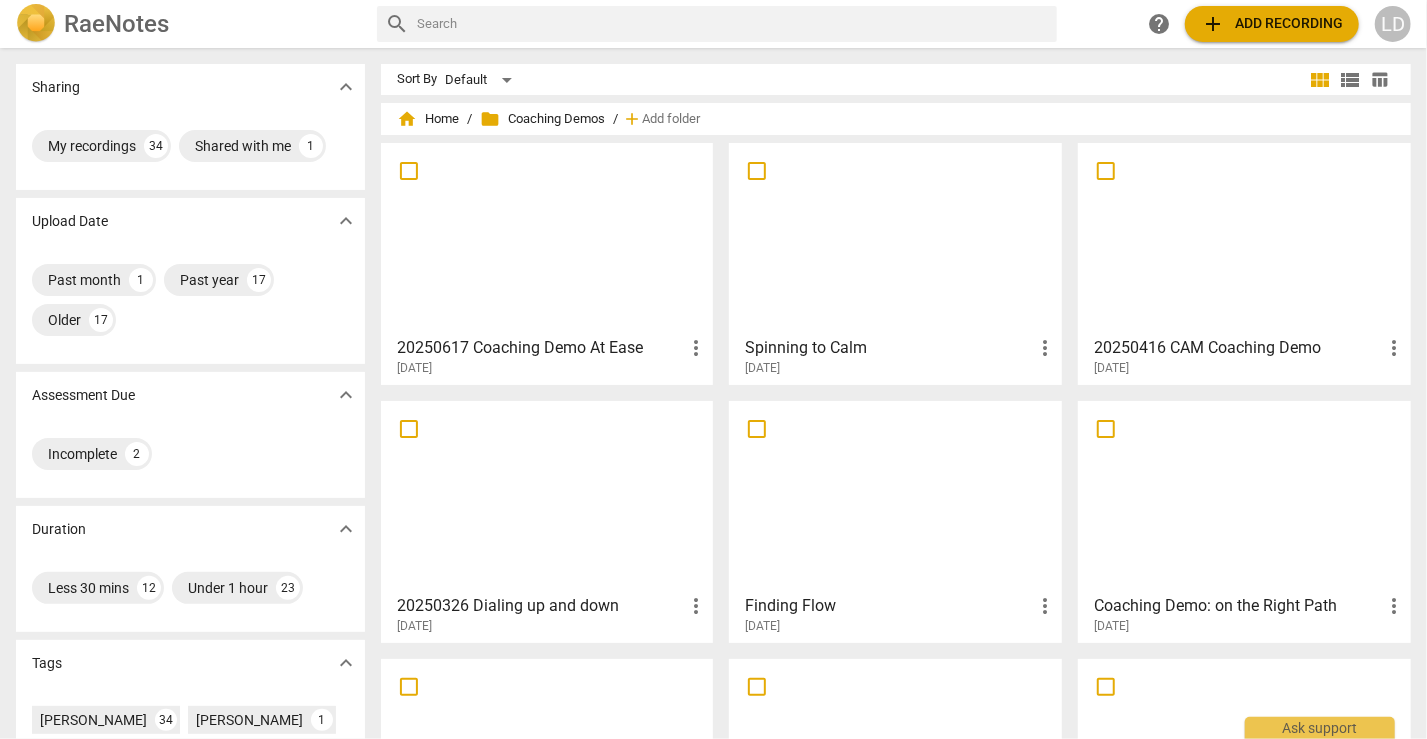 click at bounding box center [547, 238] 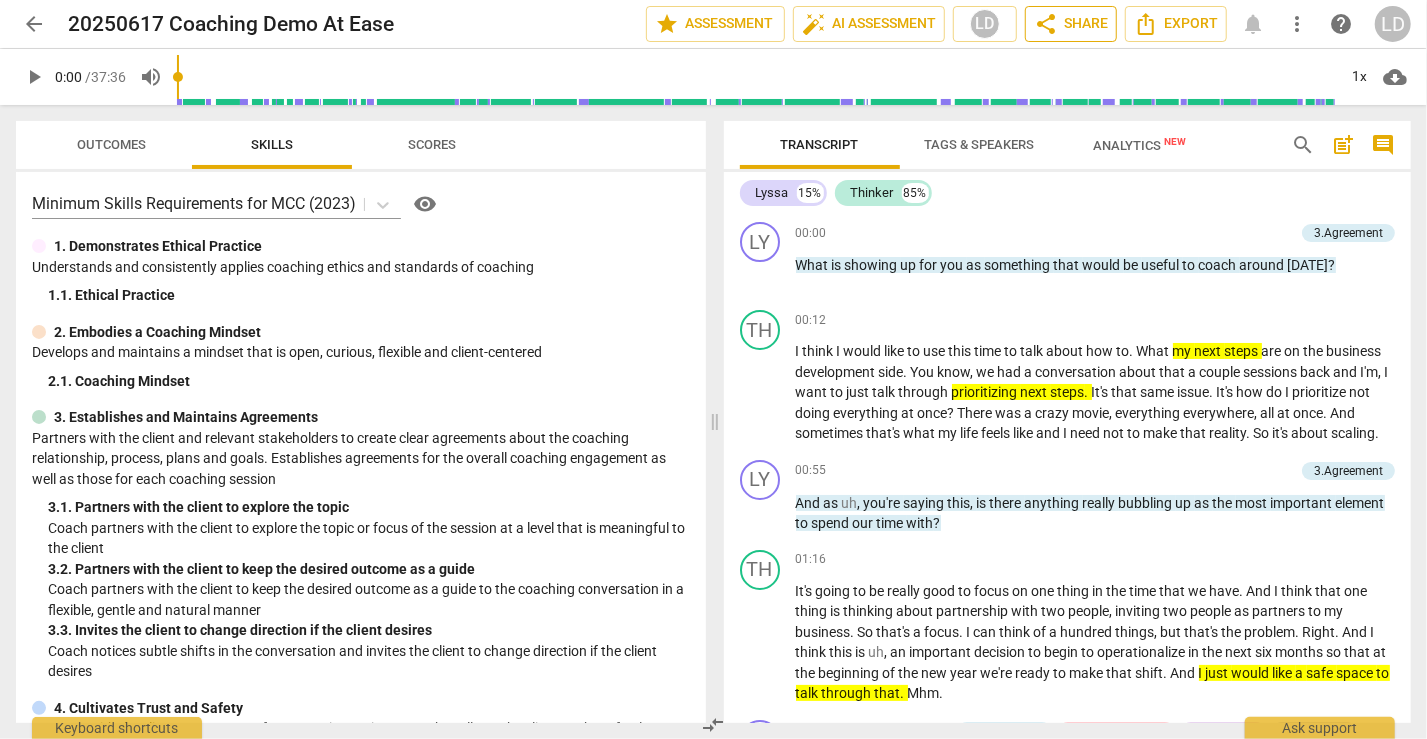 click on "share    Share" at bounding box center [1071, 24] 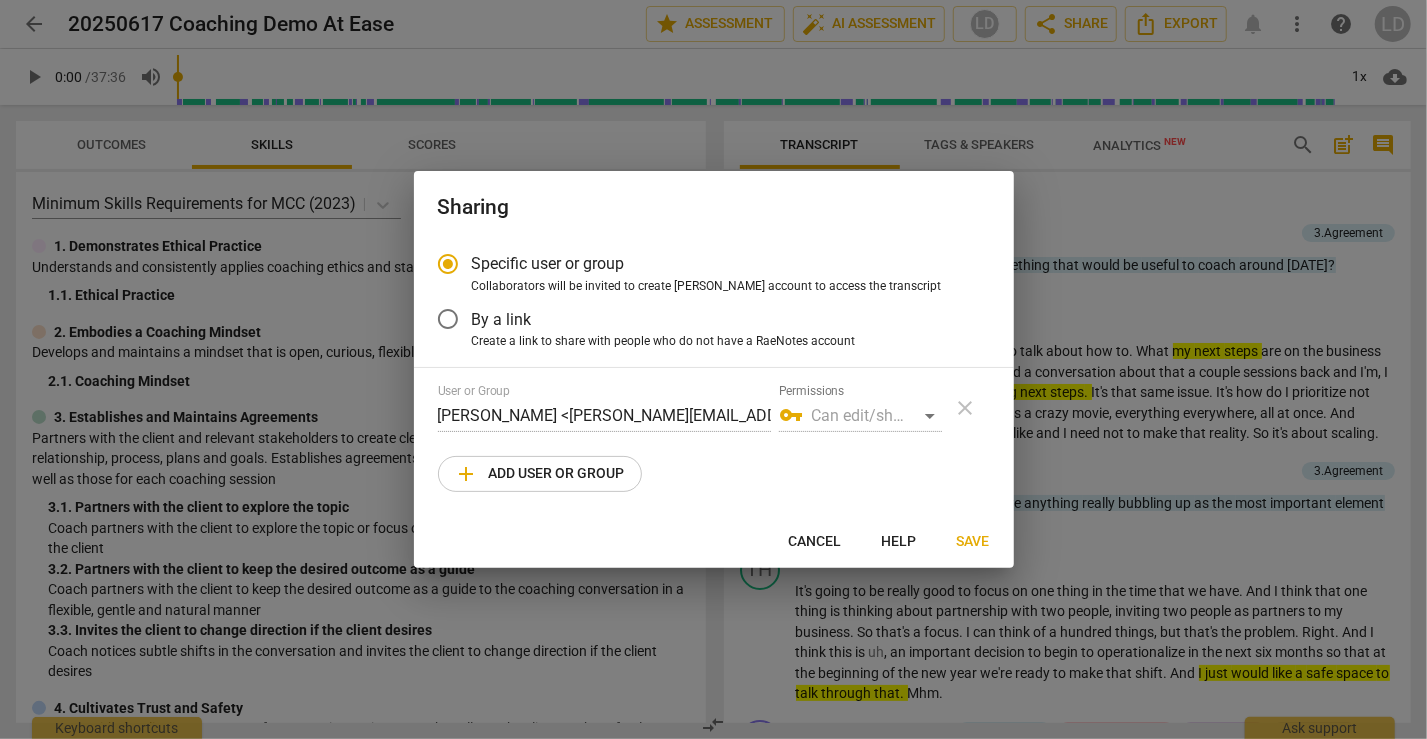 click at bounding box center [713, 369] 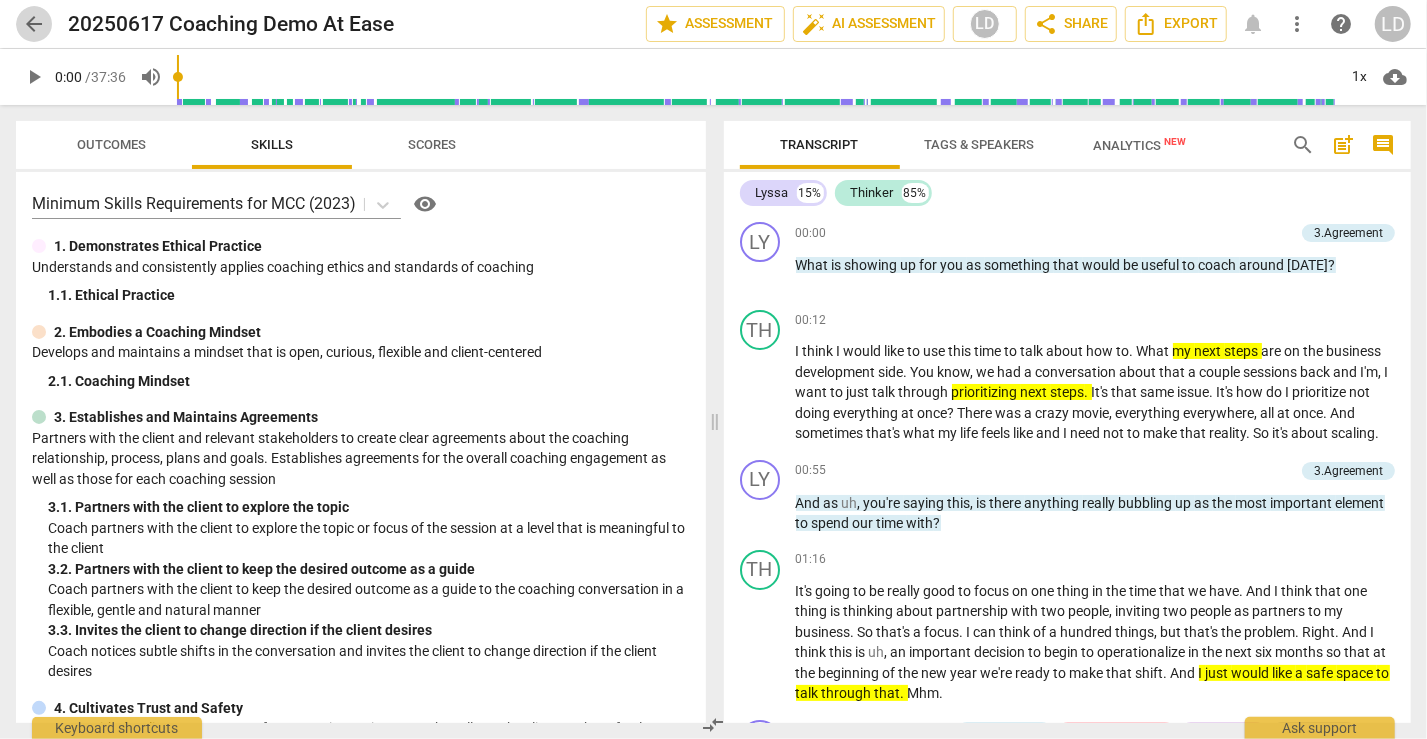 click on "arrow_back" at bounding box center (34, 24) 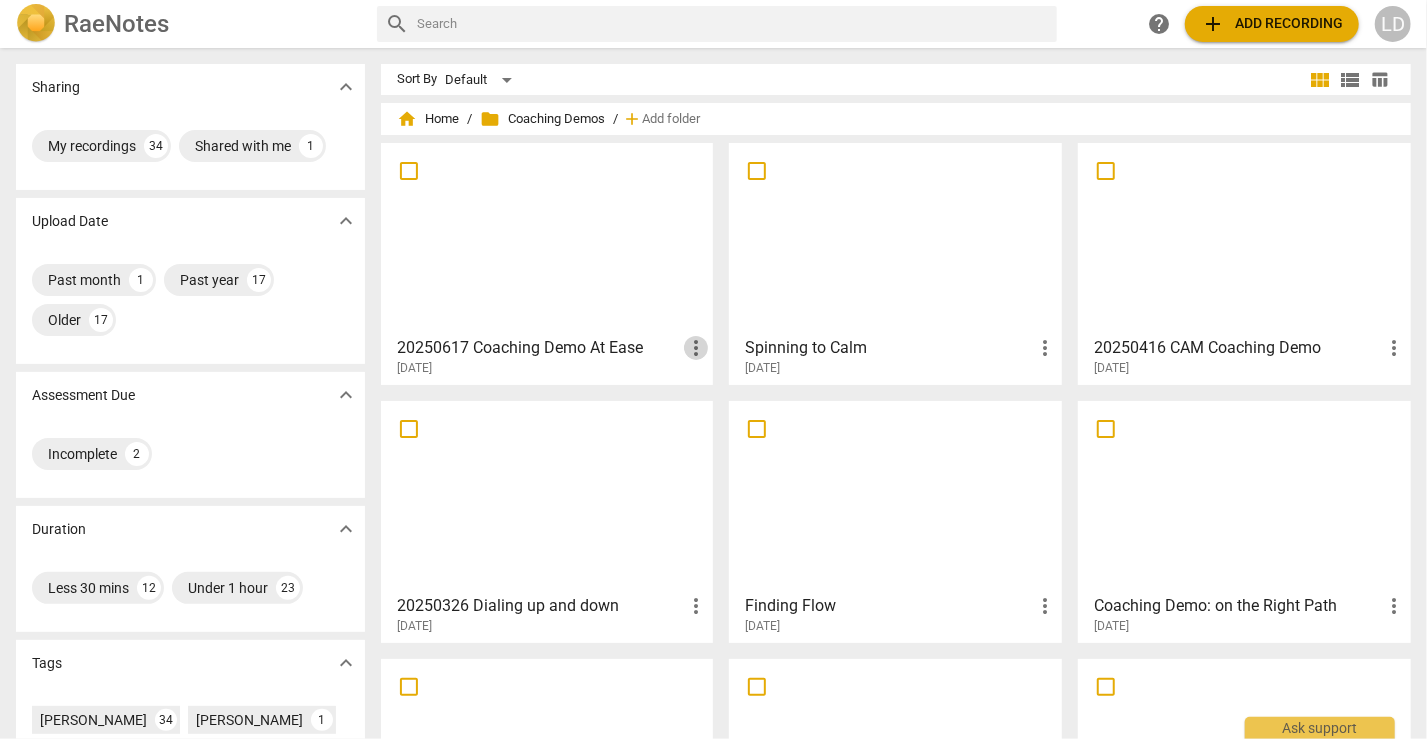 click on "more_vert" at bounding box center [696, 348] 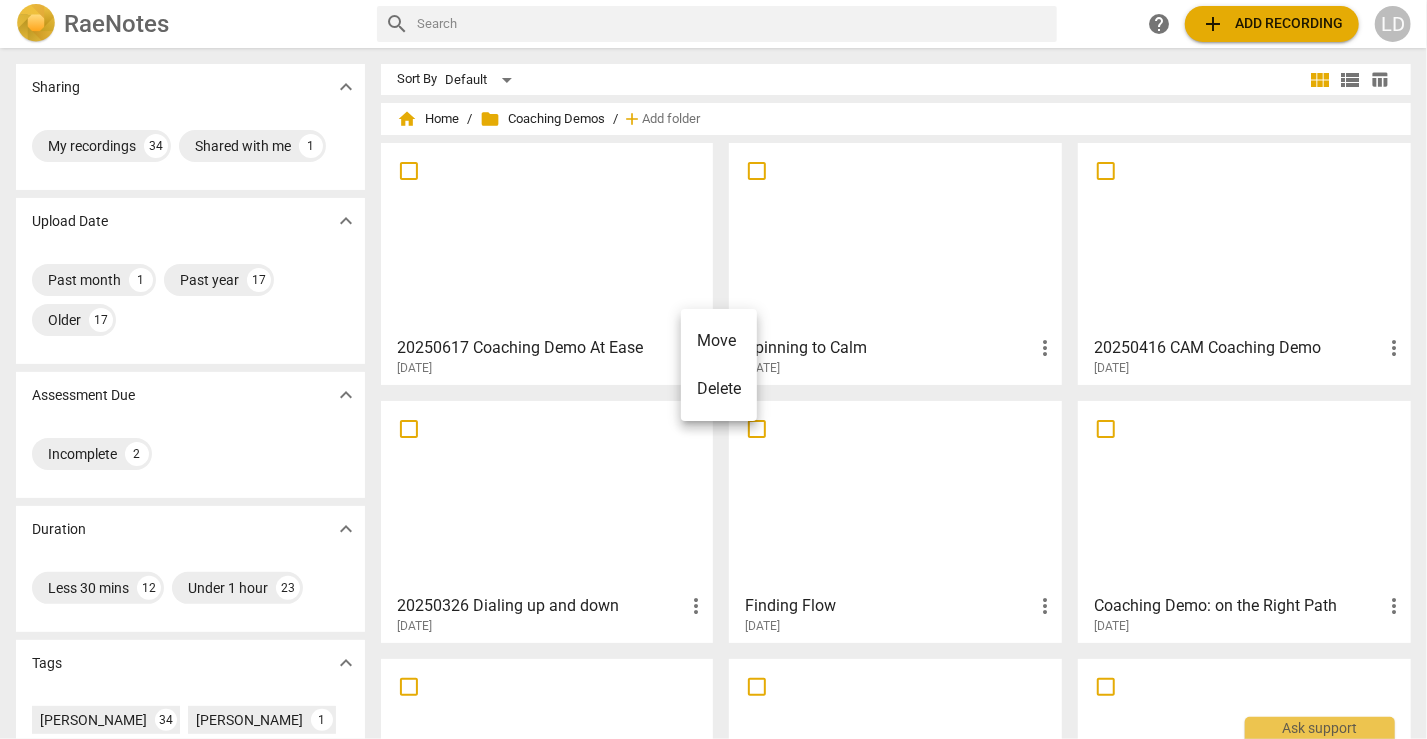 click at bounding box center (713, 369) 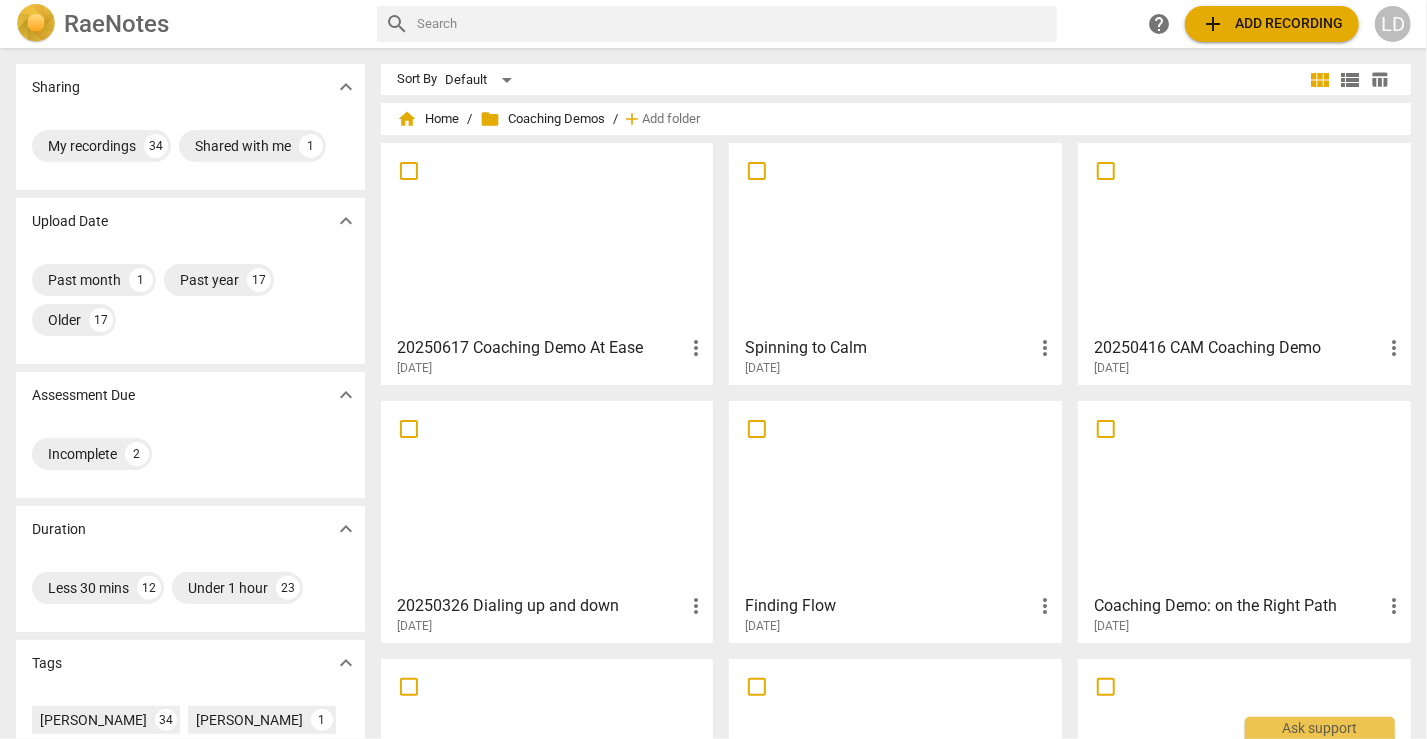 type 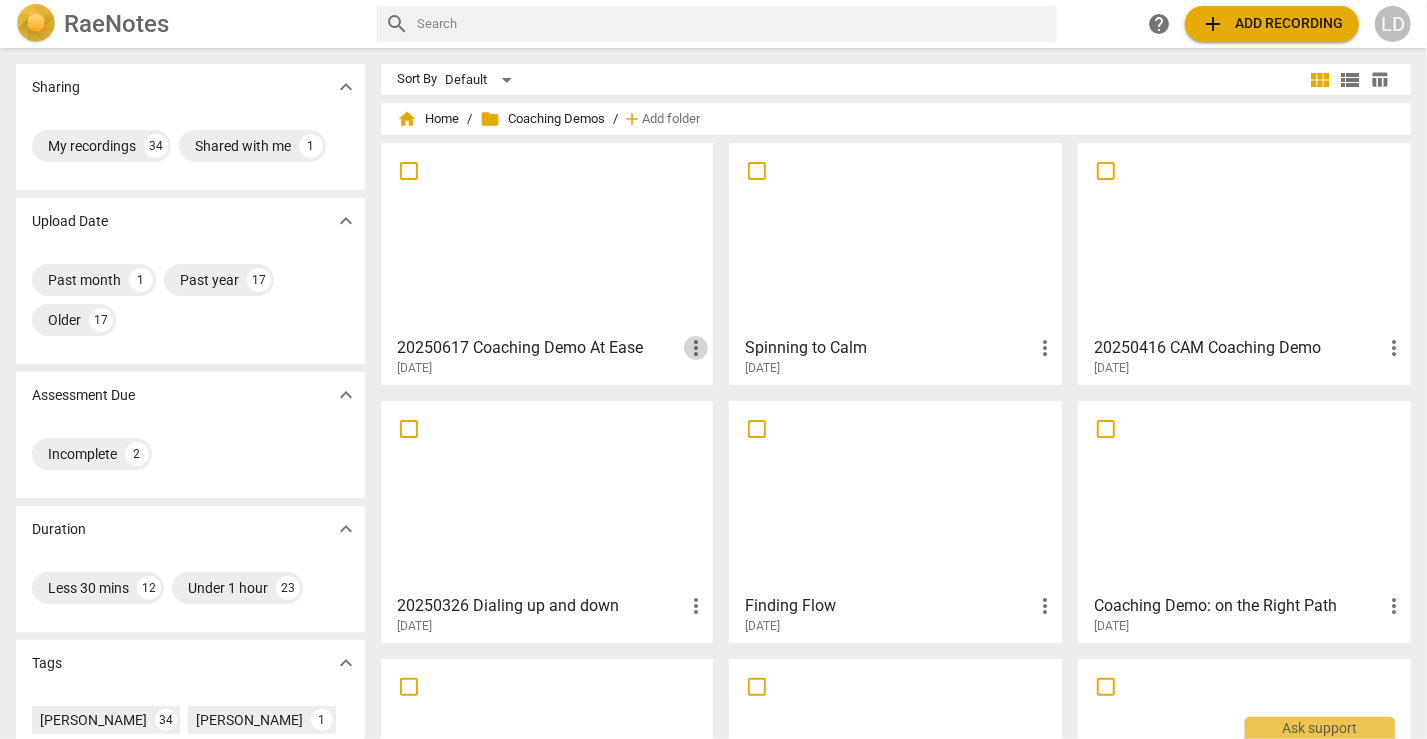 click on "more_vert" at bounding box center (696, 348) 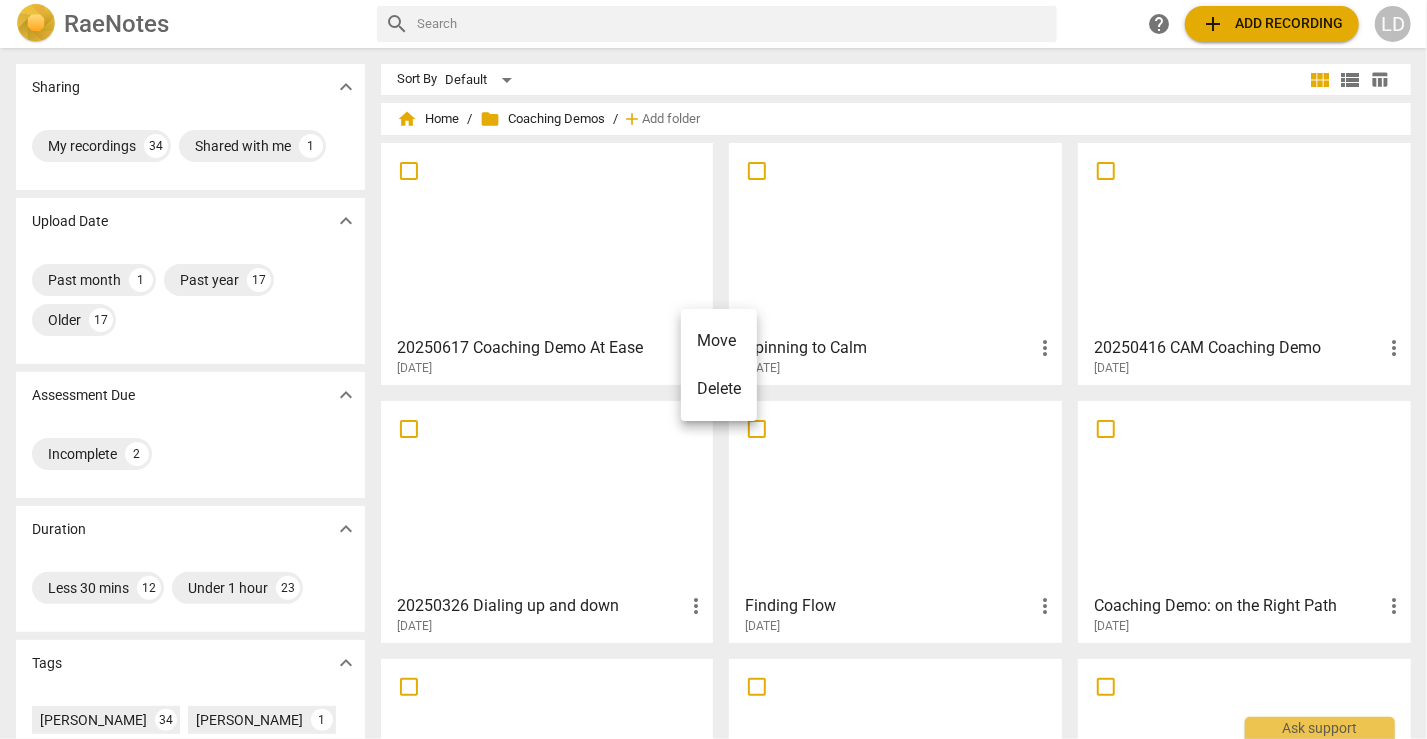 click at bounding box center [713, 369] 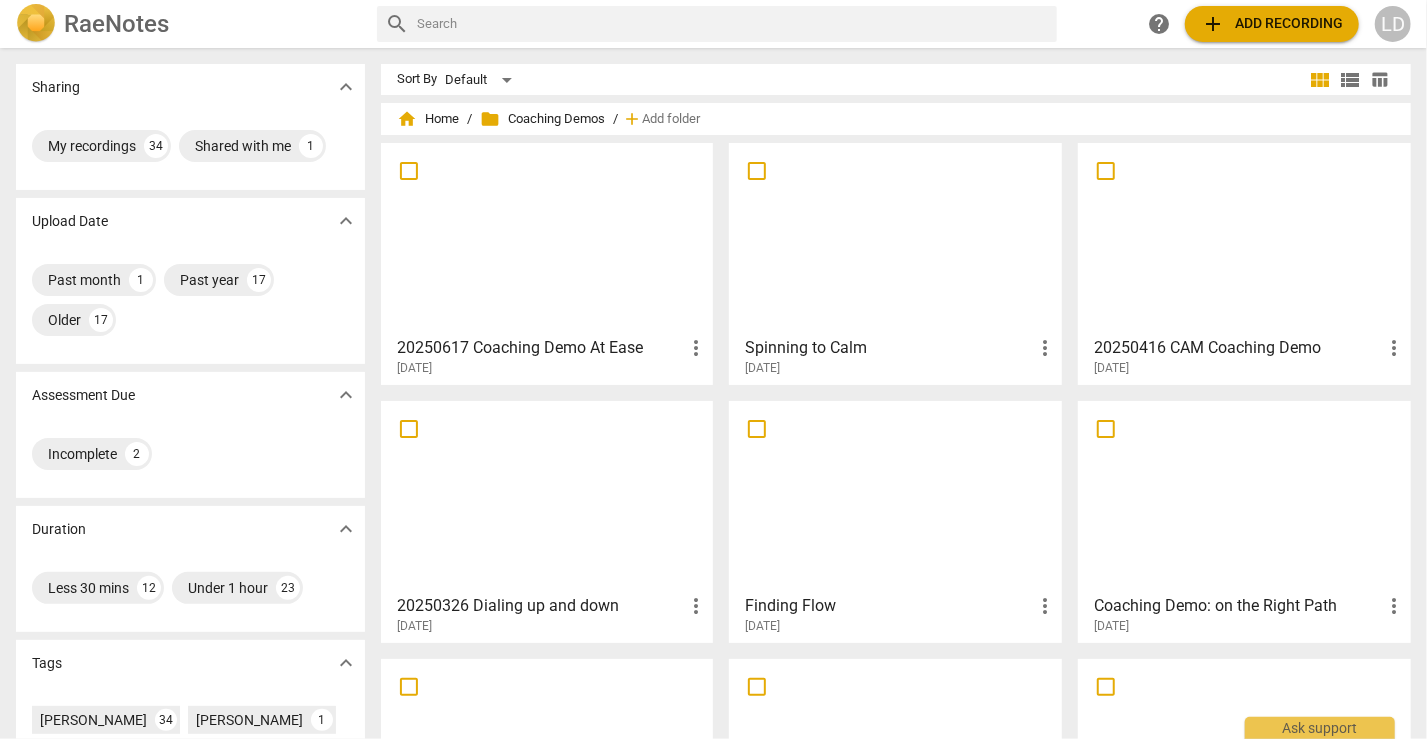 click at bounding box center (547, 238) 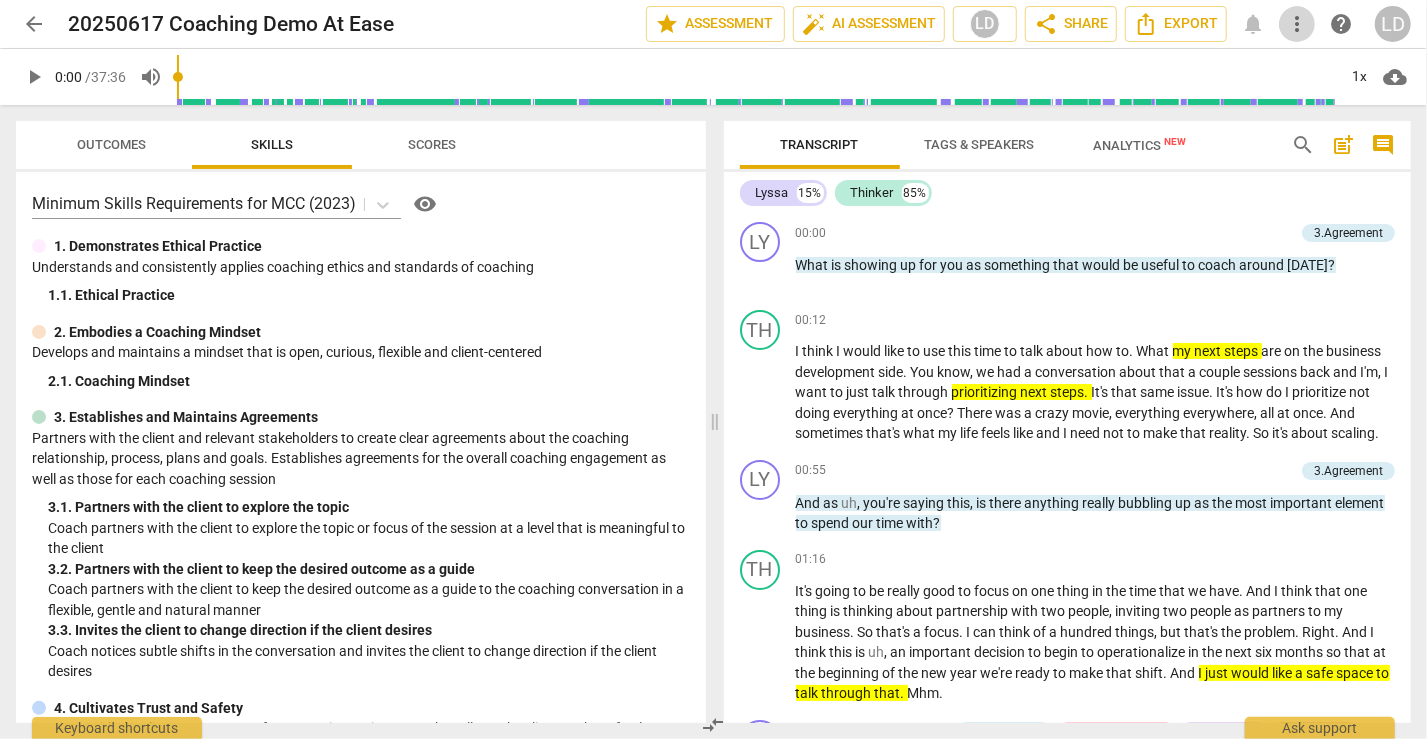 click on "more_vert" at bounding box center (1297, 24) 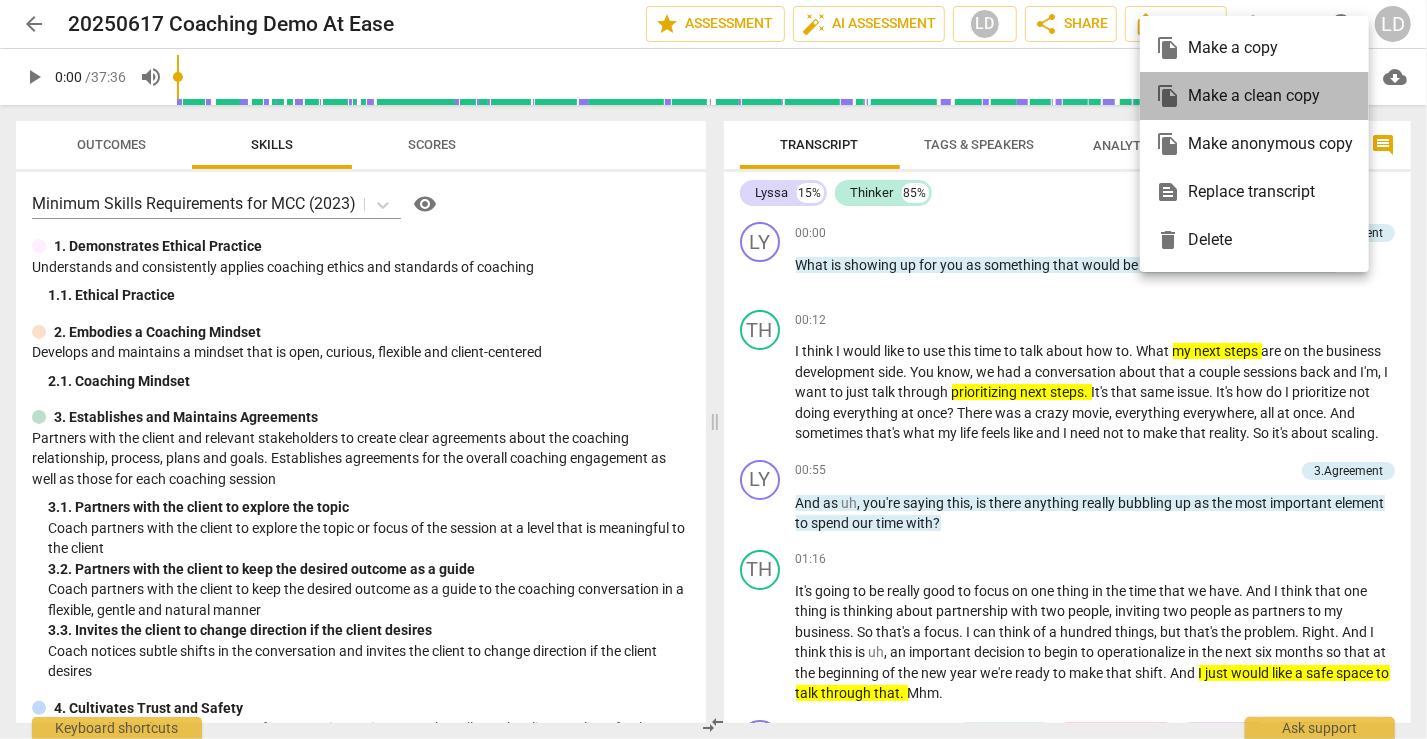 click on "file_copy    Make a clean copy" at bounding box center (1254, 96) 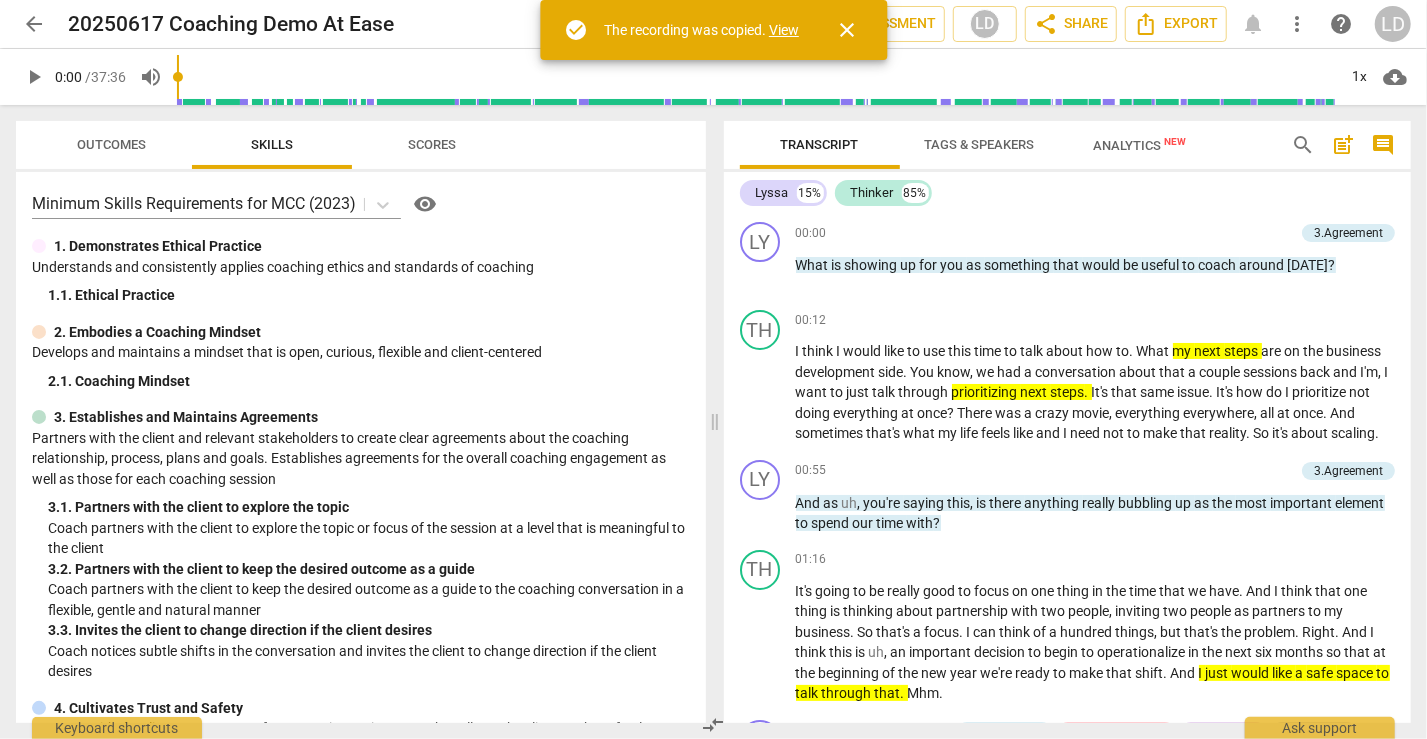 click on "View" at bounding box center [784, 30] 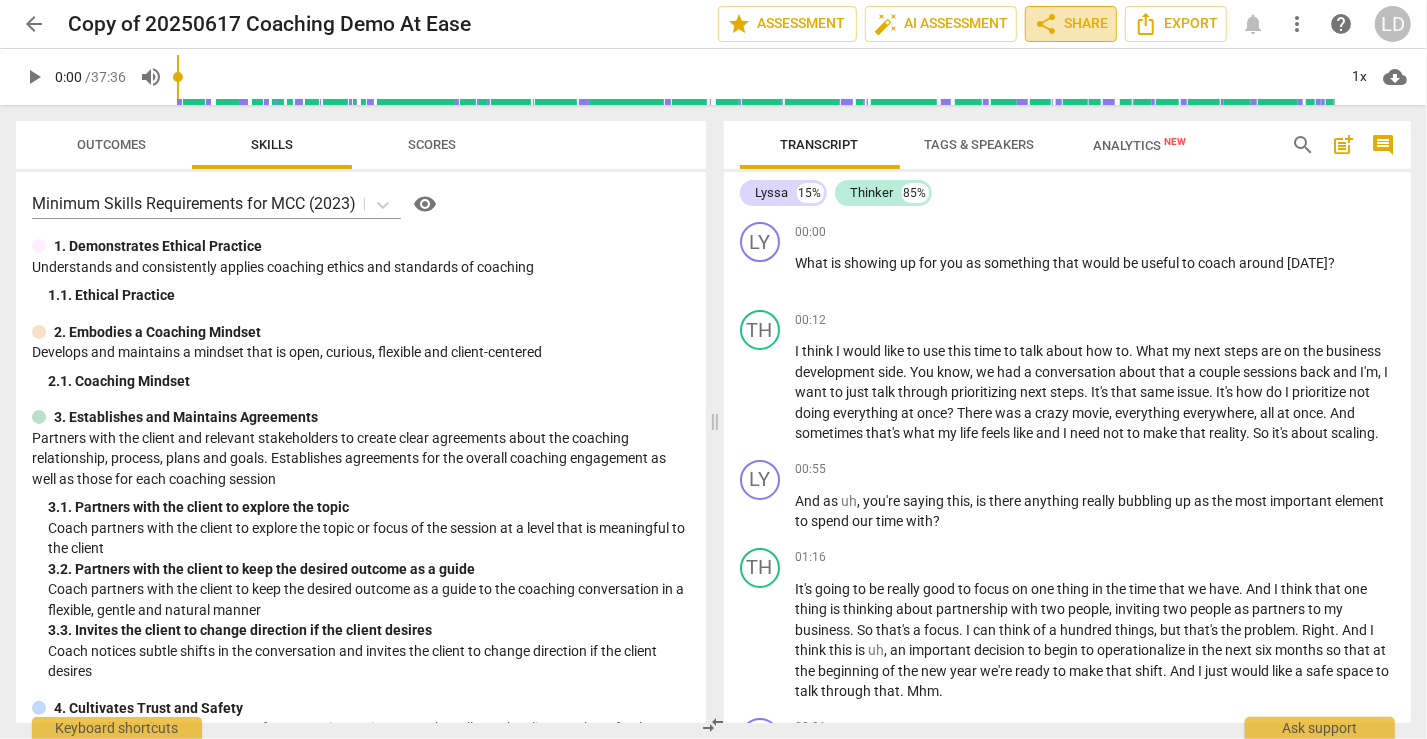 click on "share    Share" at bounding box center [1071, 24] 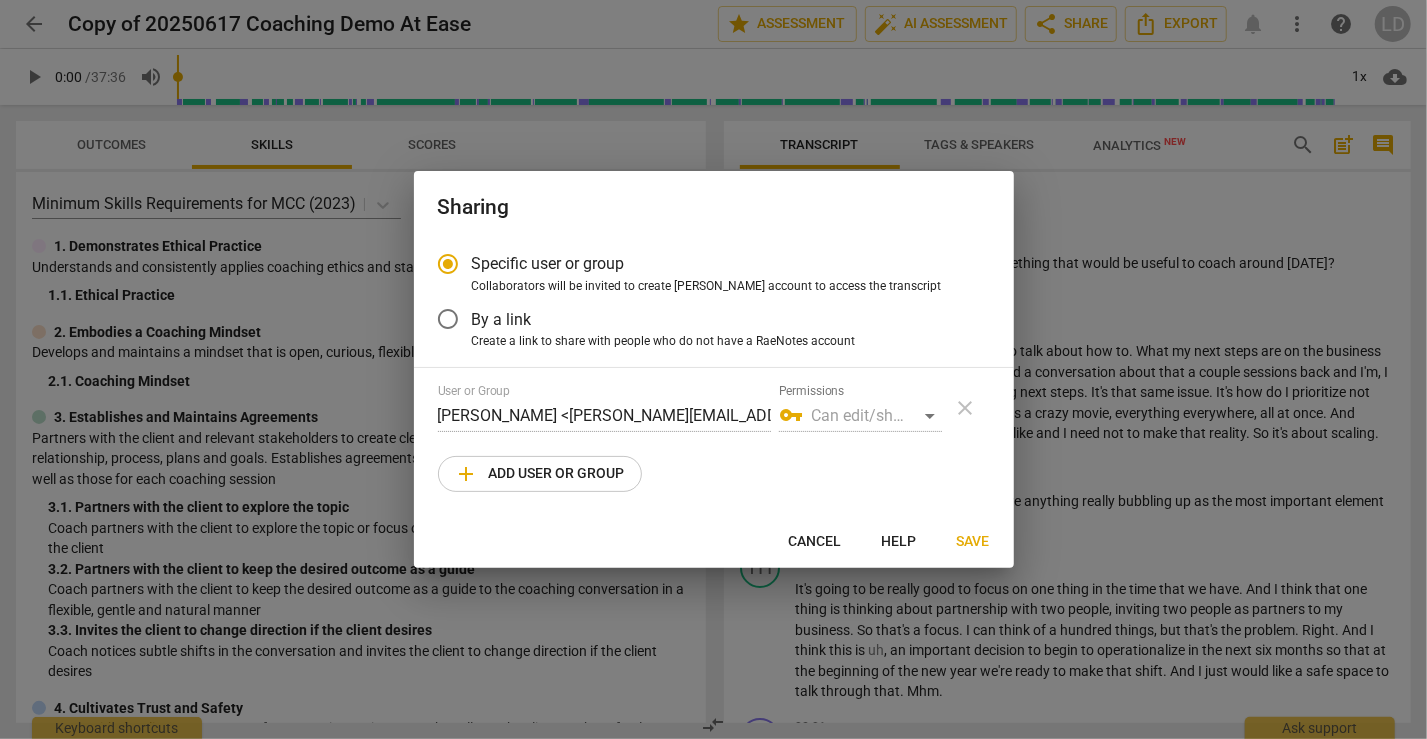 click on "add Add user or group" at bounding box center [540, 474] 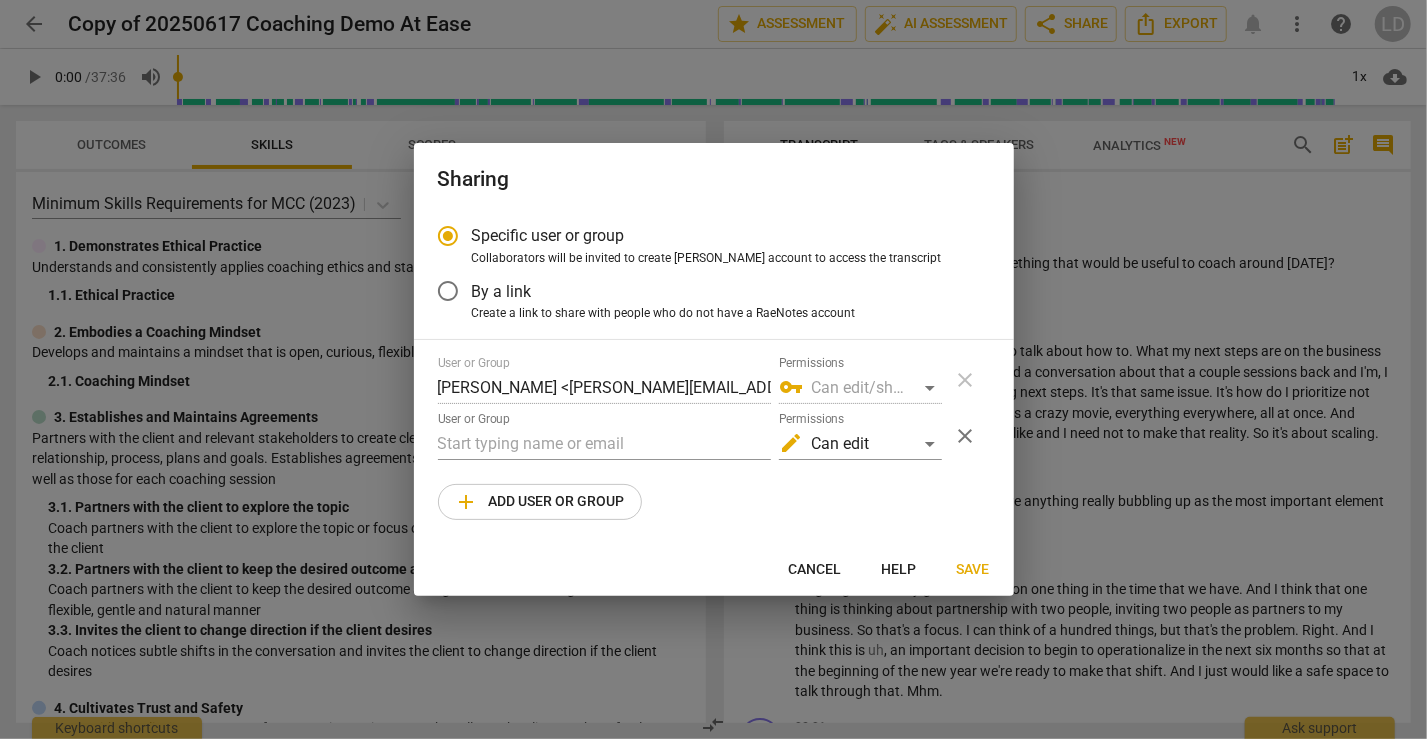 click on "User or Group [PERSON_NAME] <[PERSON_NAME][EMAIL_ADDRESS][DOMAIN_NAME]> Permissions vpn_key Can edit/share close User or Group Permissions edit Can edit close add Add user or group" at bounding box center [714, 438] 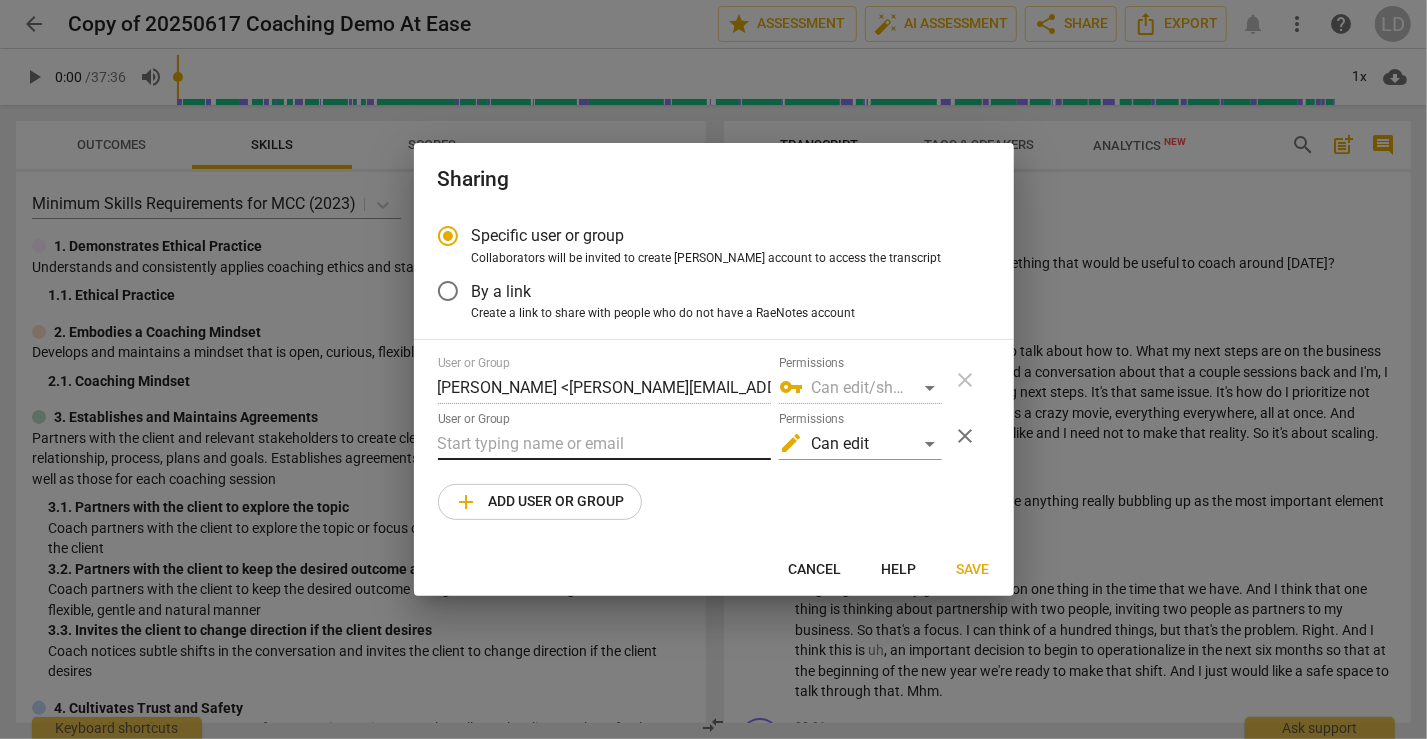click at bounding box center [604, 444] 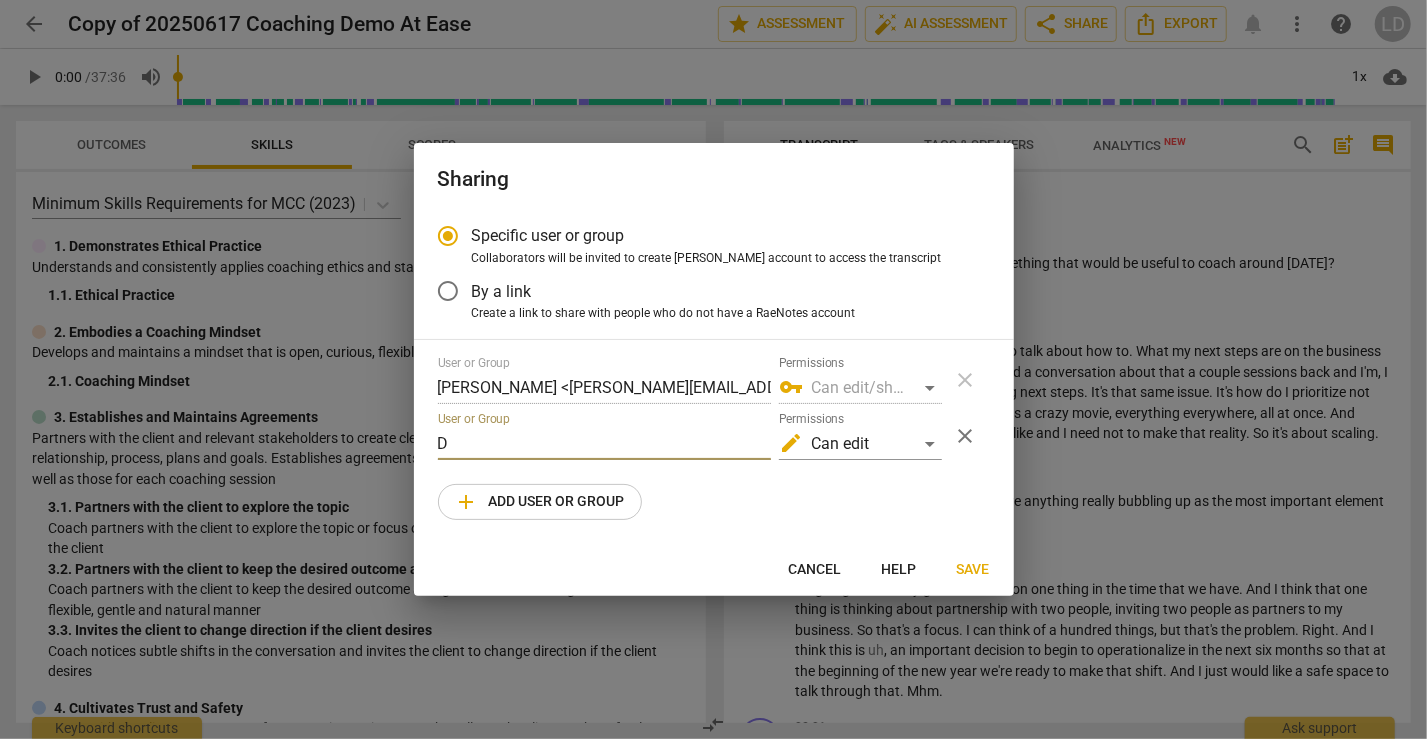 paste on "[EMAIL_ADDRESS][DOMAIN_NAME]" 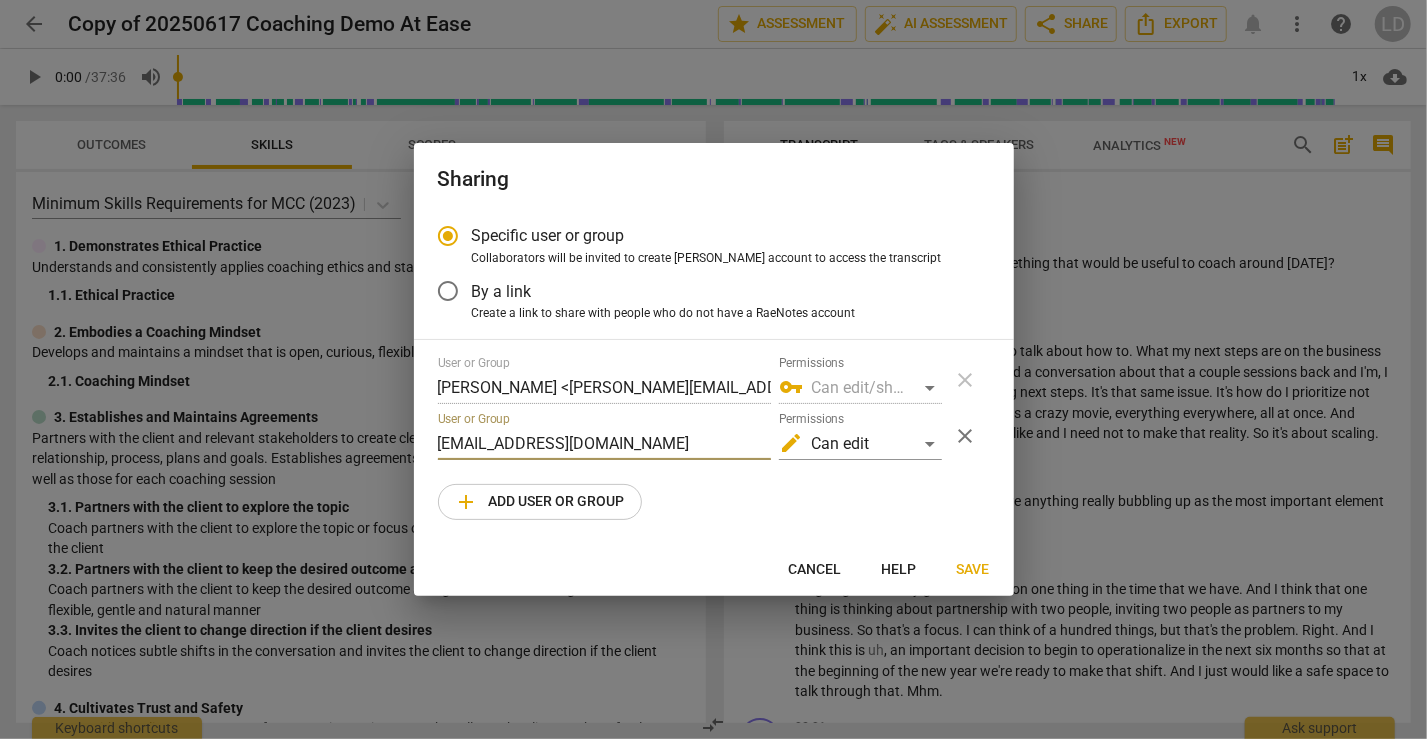 click on "[EMAIL_ADDRESS][DOMAIN_NAME]" at bounding box center [604, 444] 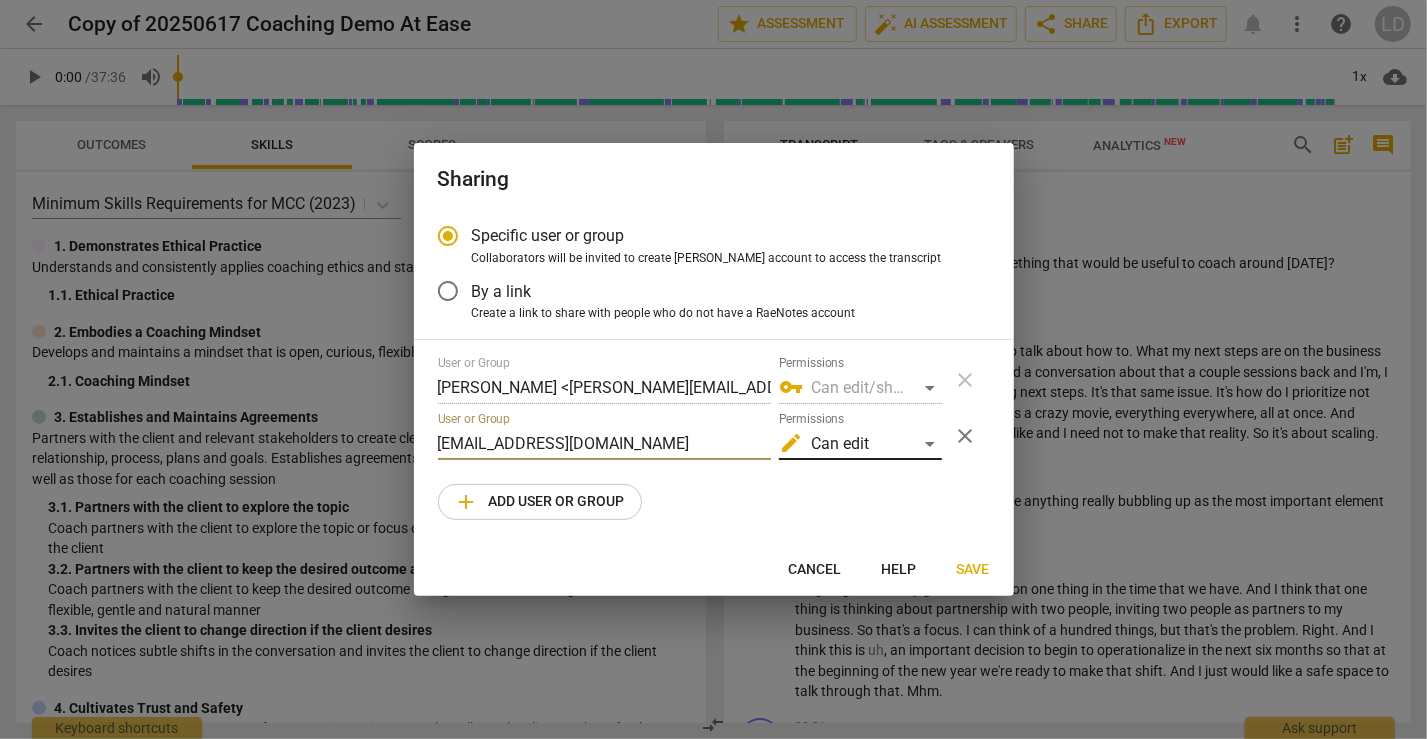 type on "[EMAIL_ADDRESS][DOMAIN_NAME]" 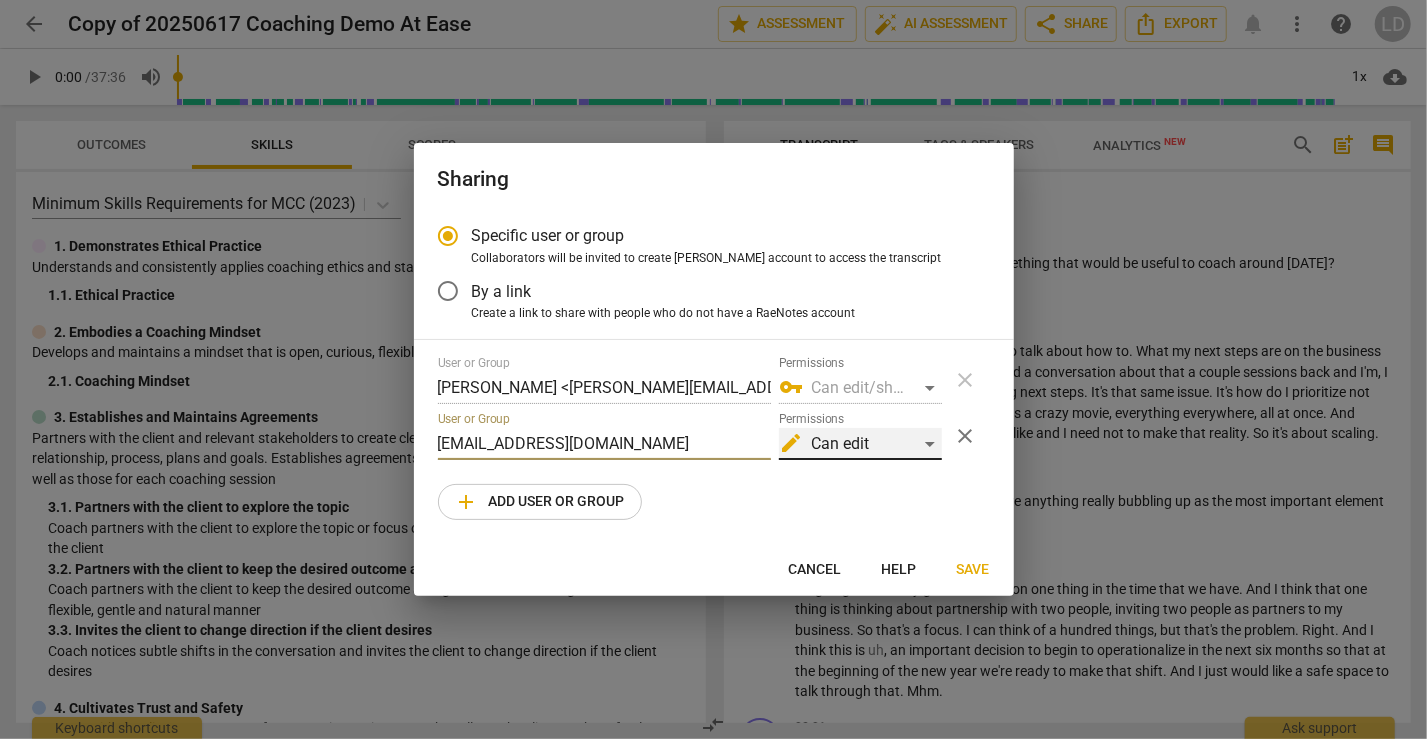 click on "edit Can edit" at bounding box center (860, 444) 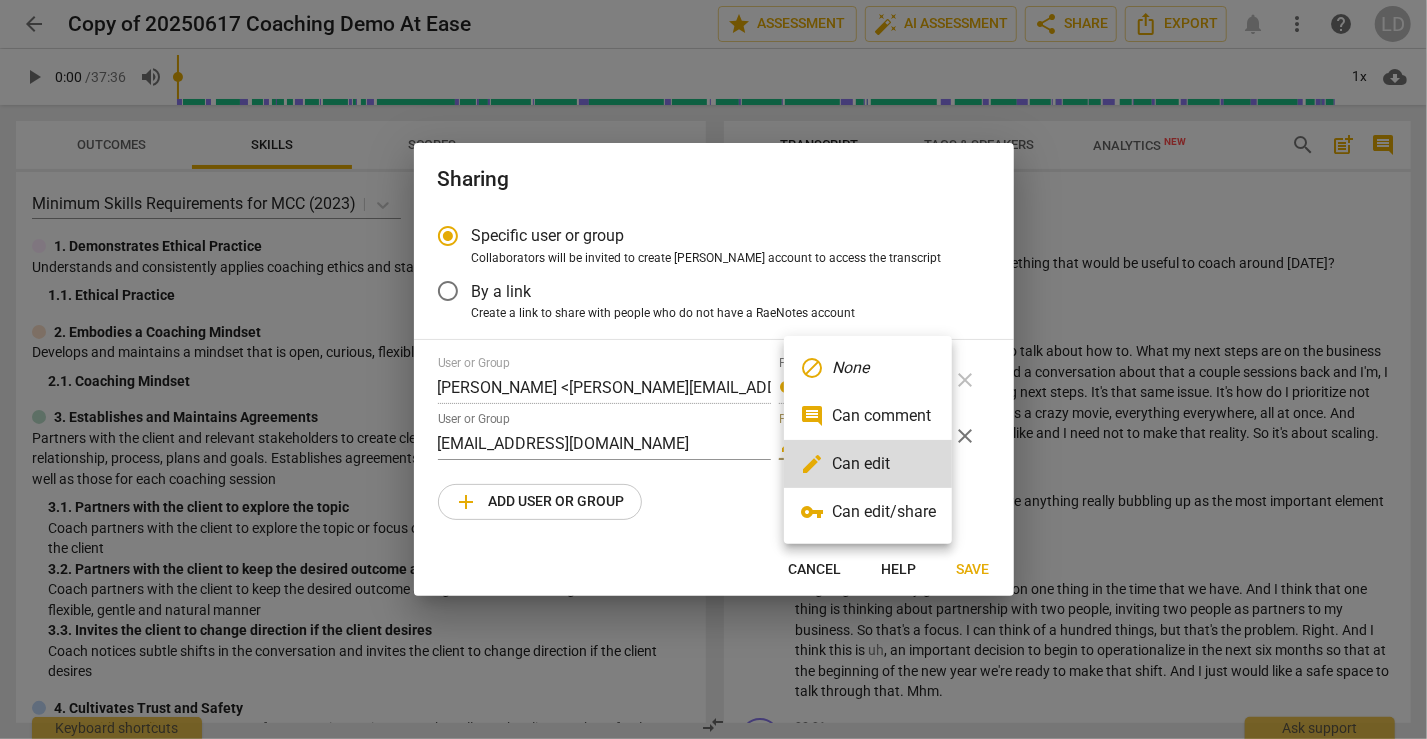 click on "comment Can comment" at bounding box center (868, 416) 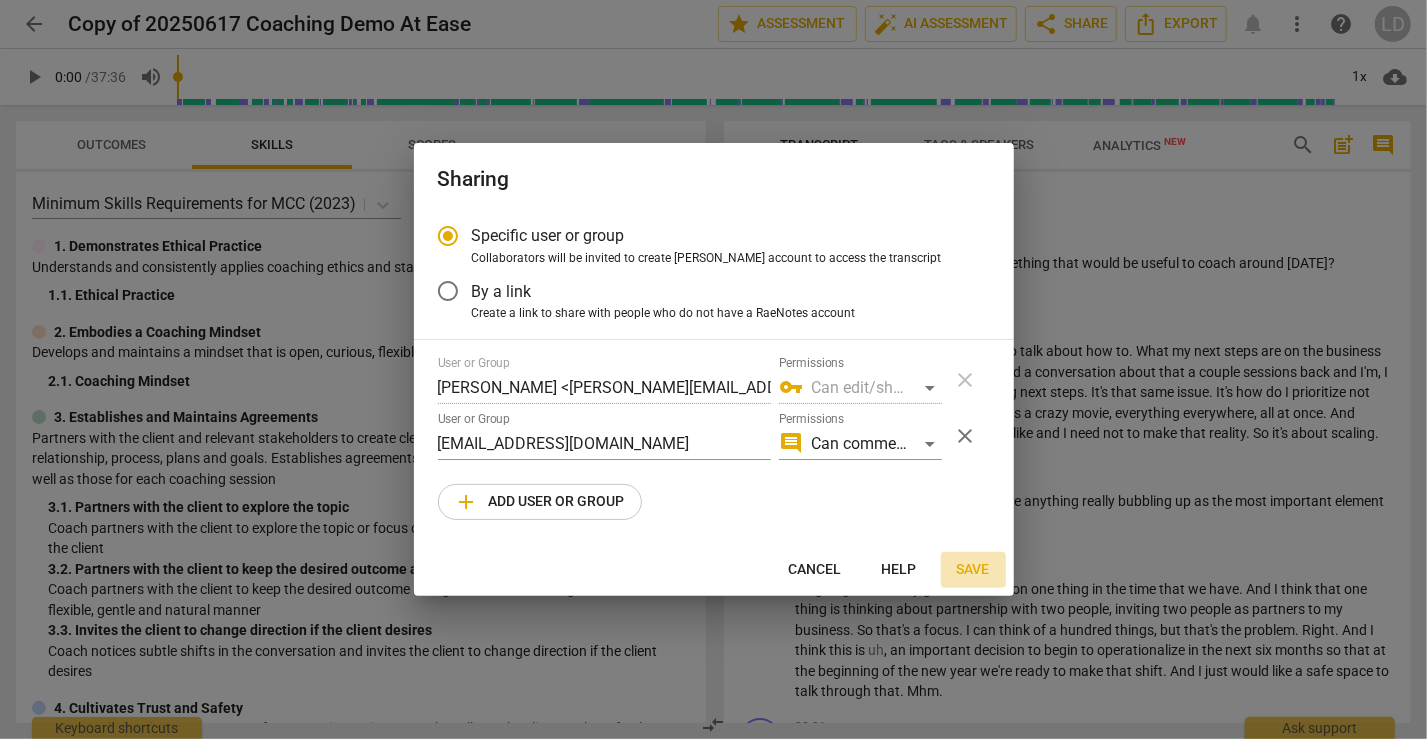 click on "Save" at bounding box center [973, 570] 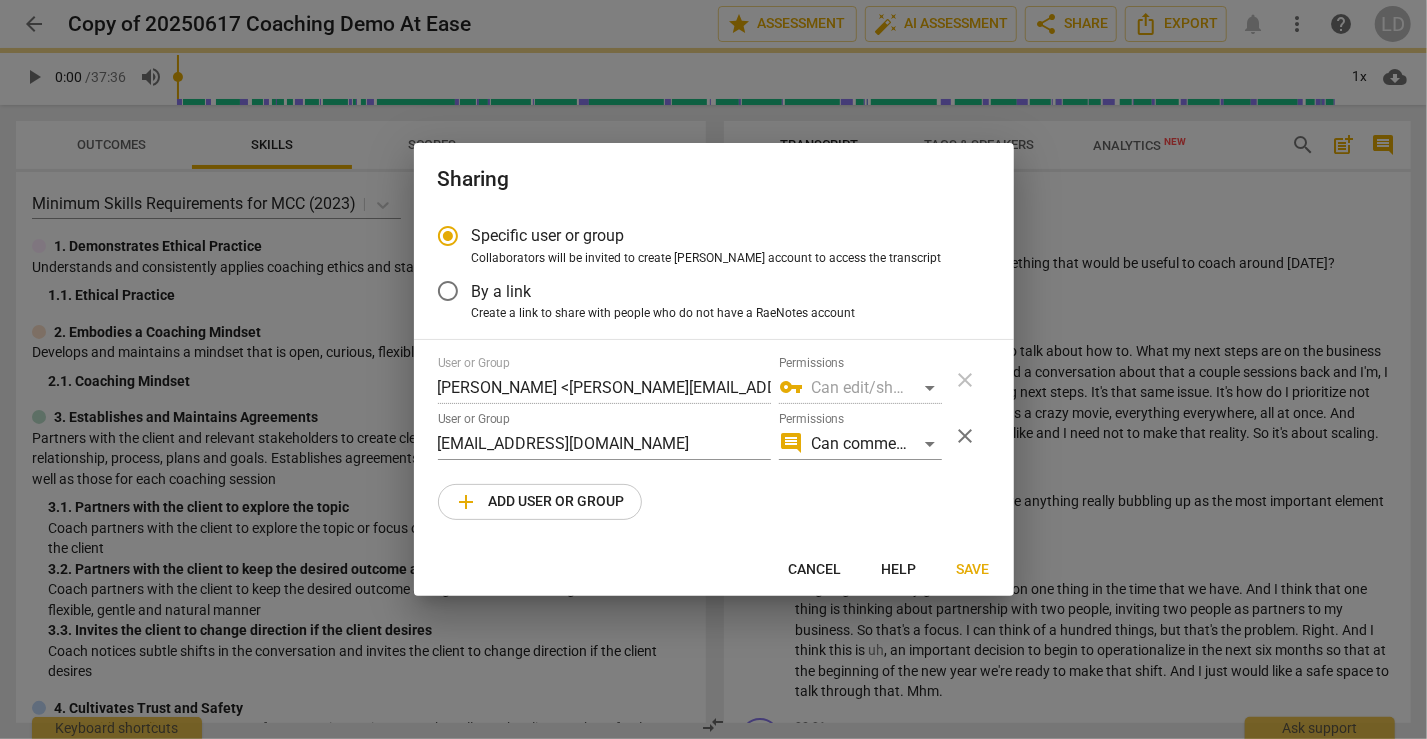 radio on "false" 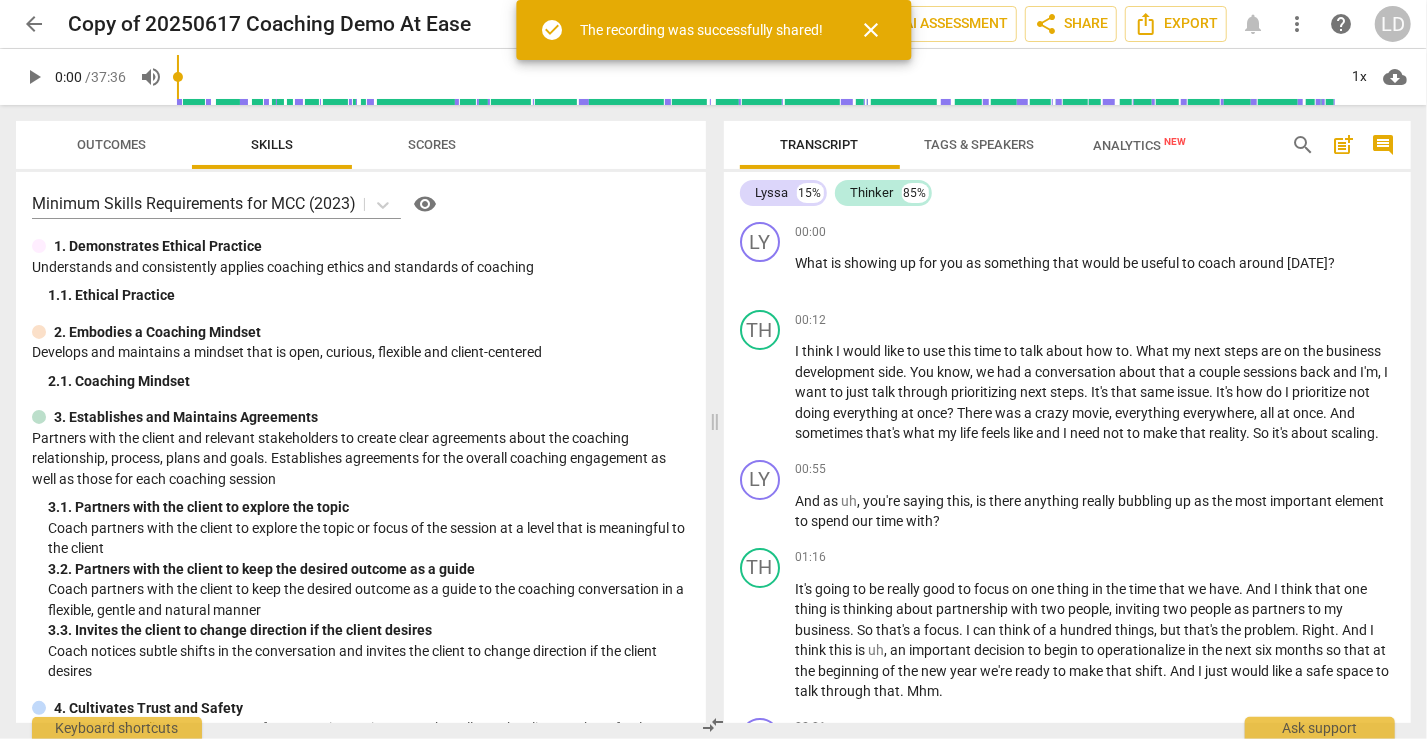 click on "arrow_back" at bounding box center [34, 24] 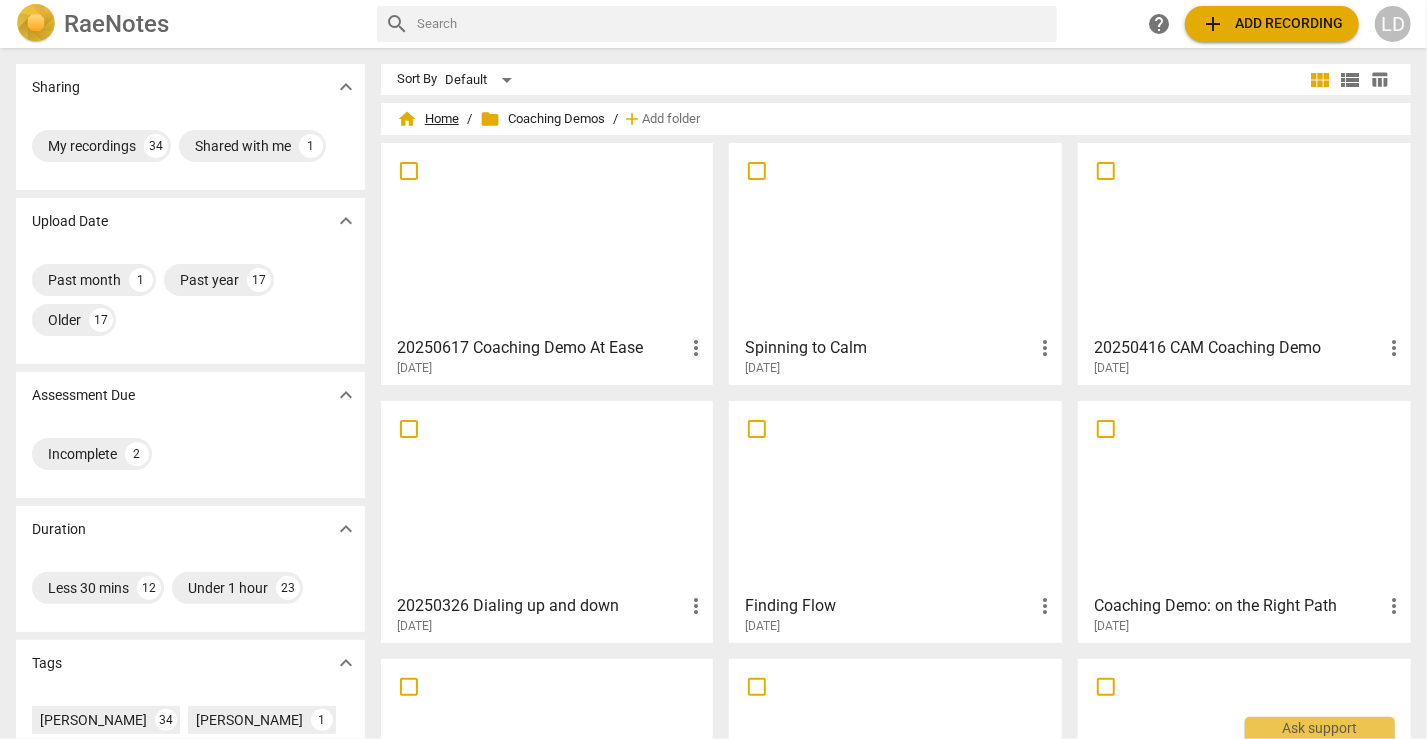 click on "home Home" at bounding box center (428, 119) 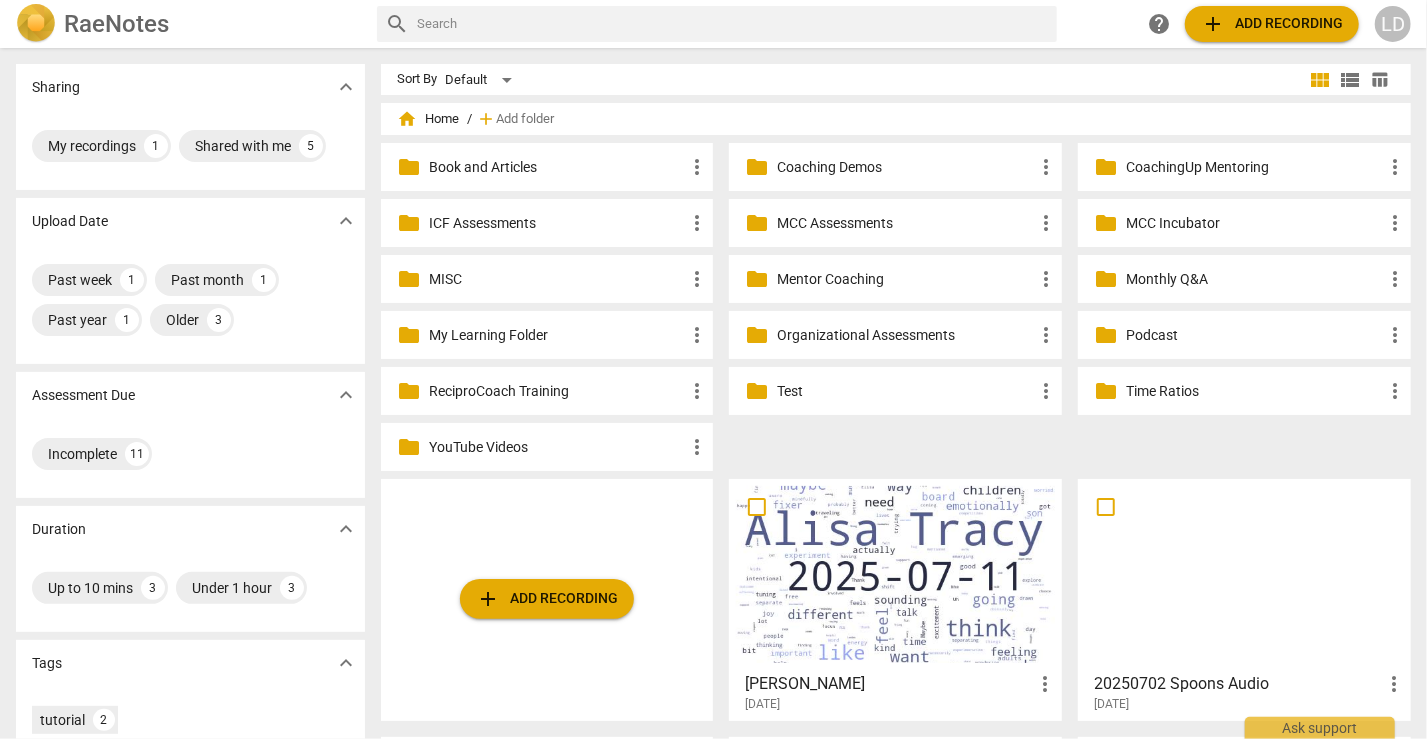 click at bounding box center (895, 574) 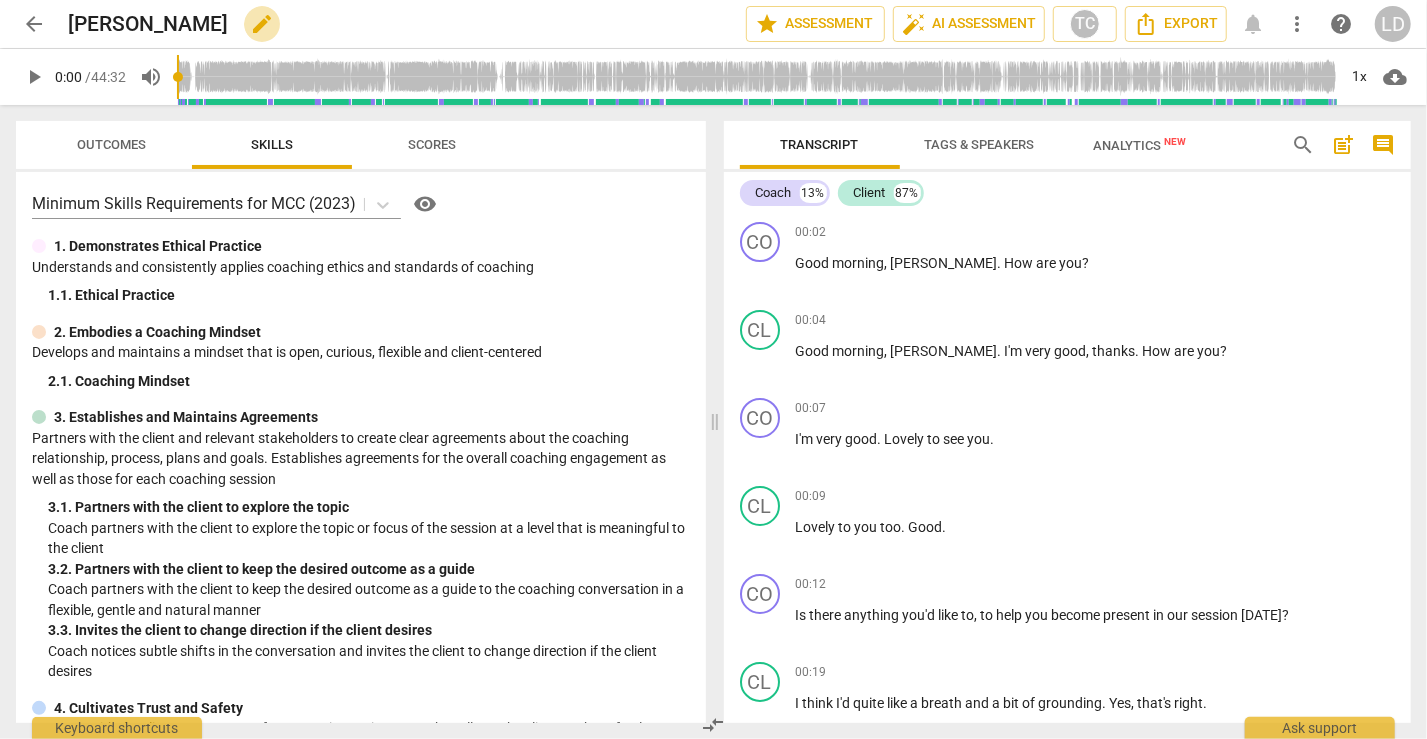 click on "edit" at bounding box center (262, 24) 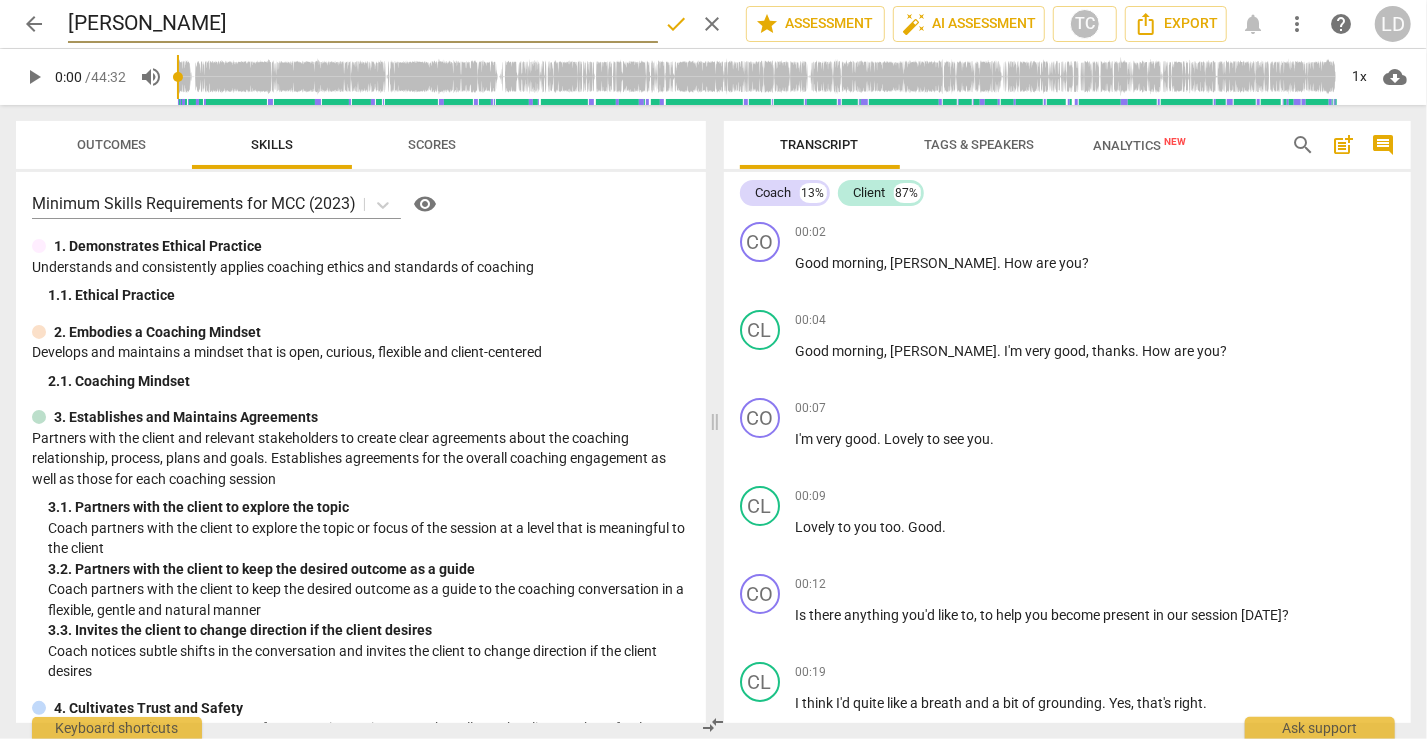 drag, startPoint x: 136, startPoint y: 24, endPoint x: 70, endPoint y: 28, distance: 66.1211 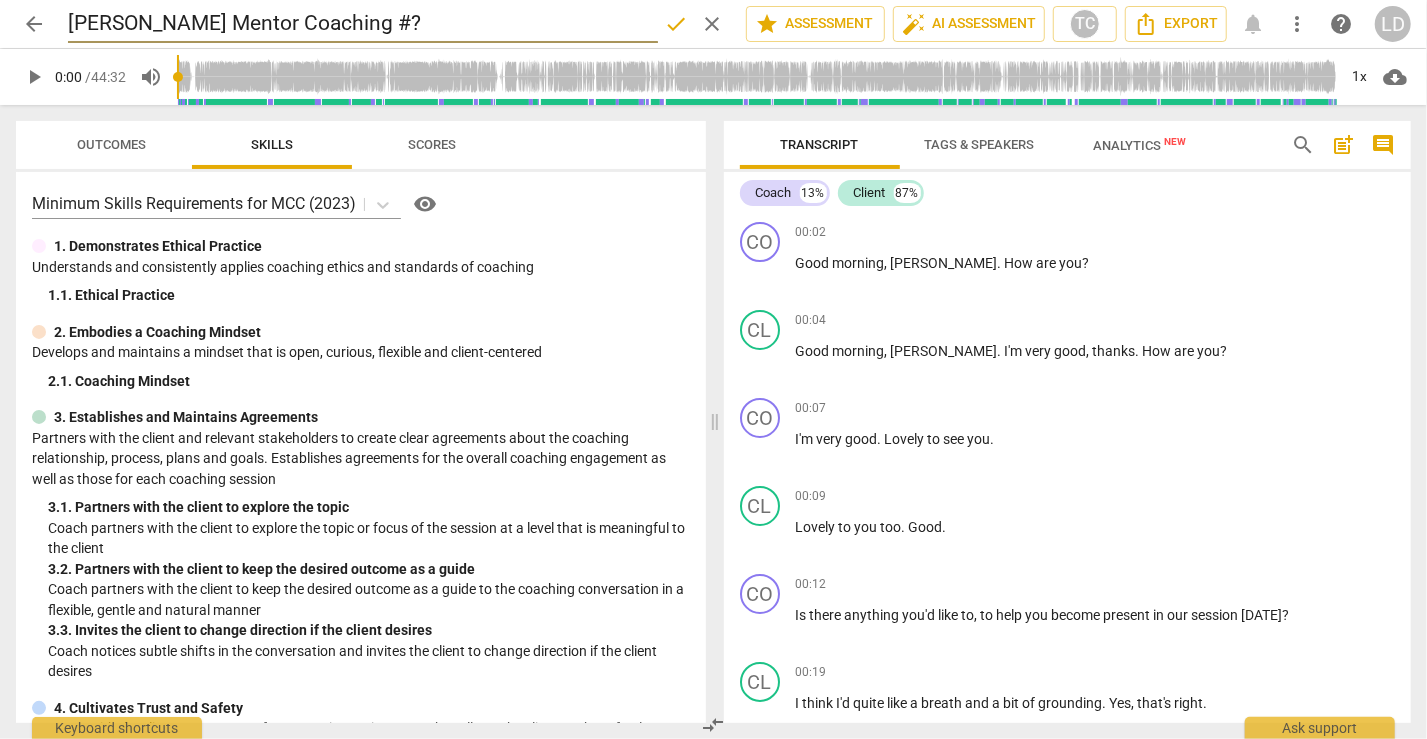 type on "[PERSON_NAME] Mentor Coaching #?" 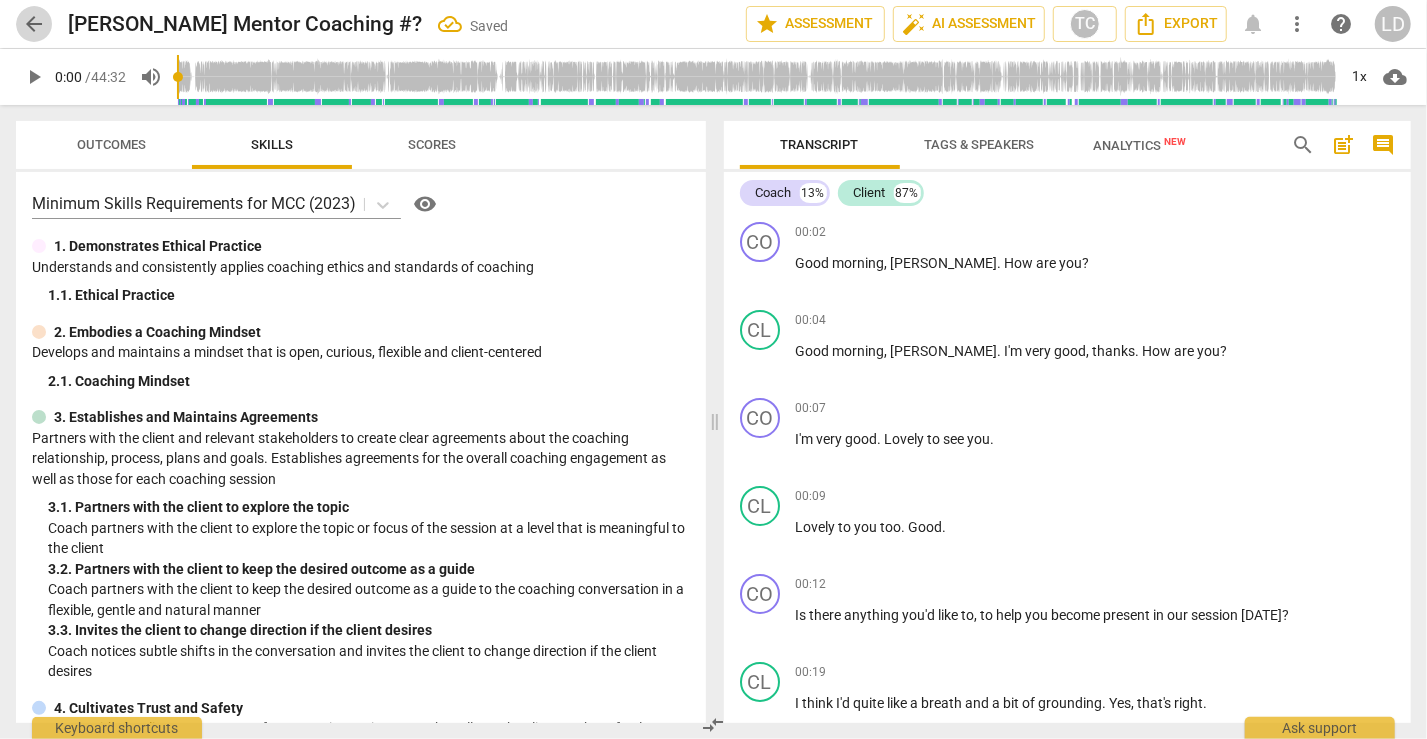 click on "arrow_back" at bounding box center [34, 24] 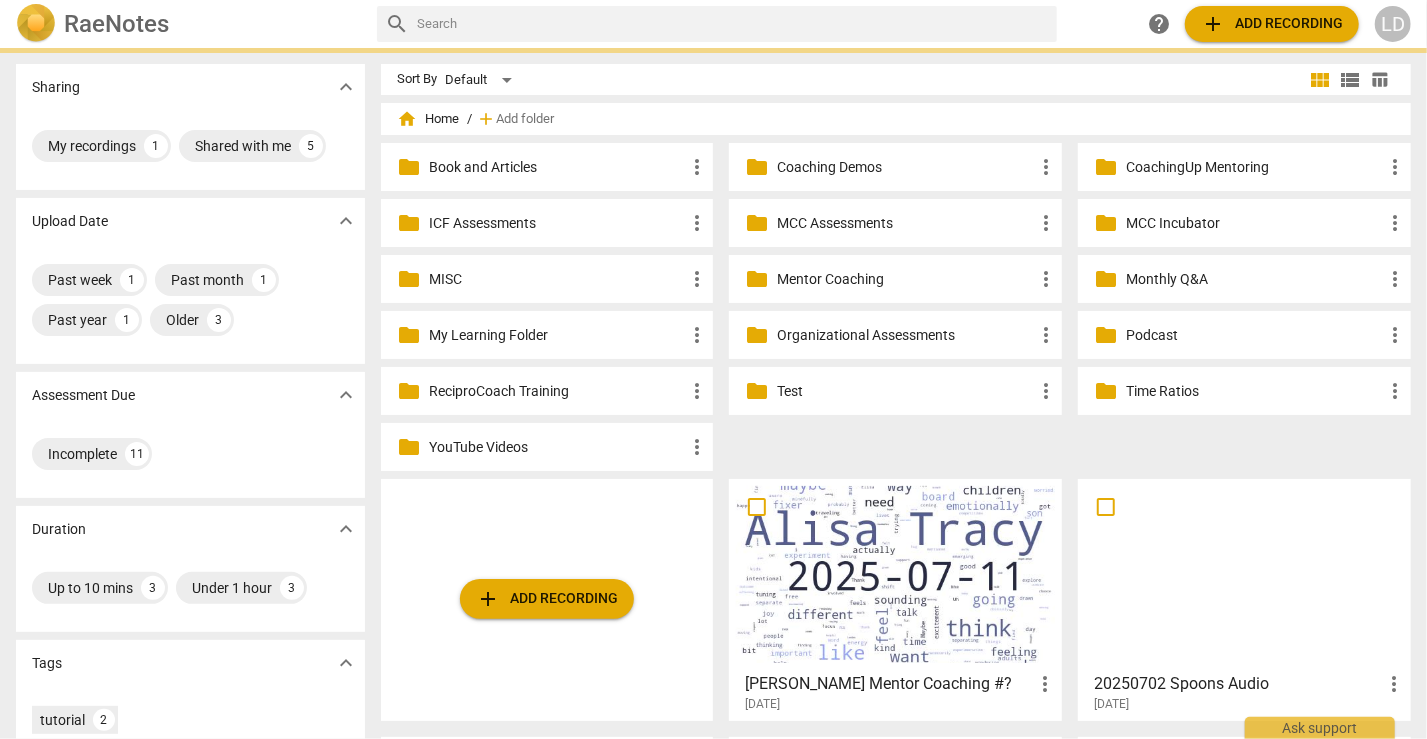 click on "folder MCC Incubator more_vert" at bounding box center [1244, 223] 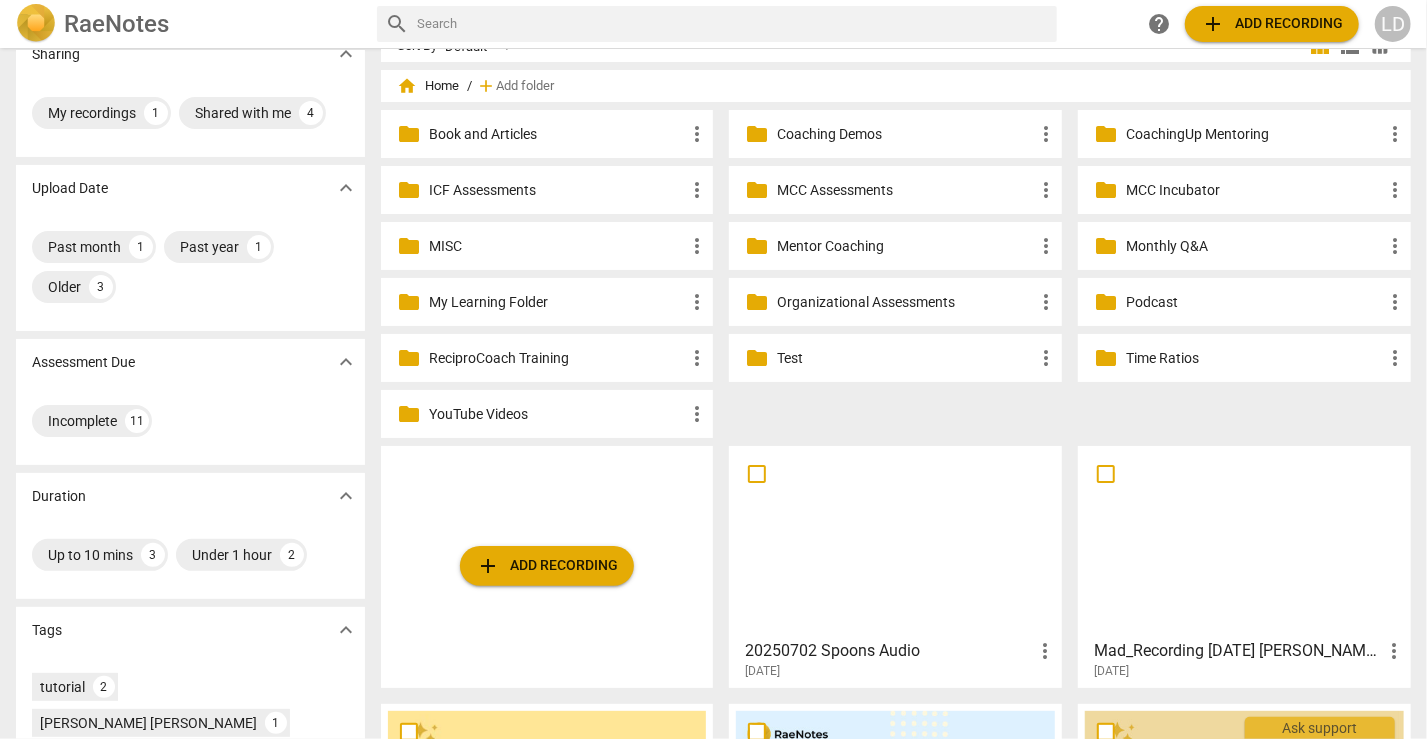 scroll, scrollTop: 0, scrollLeft: 0, axis: both 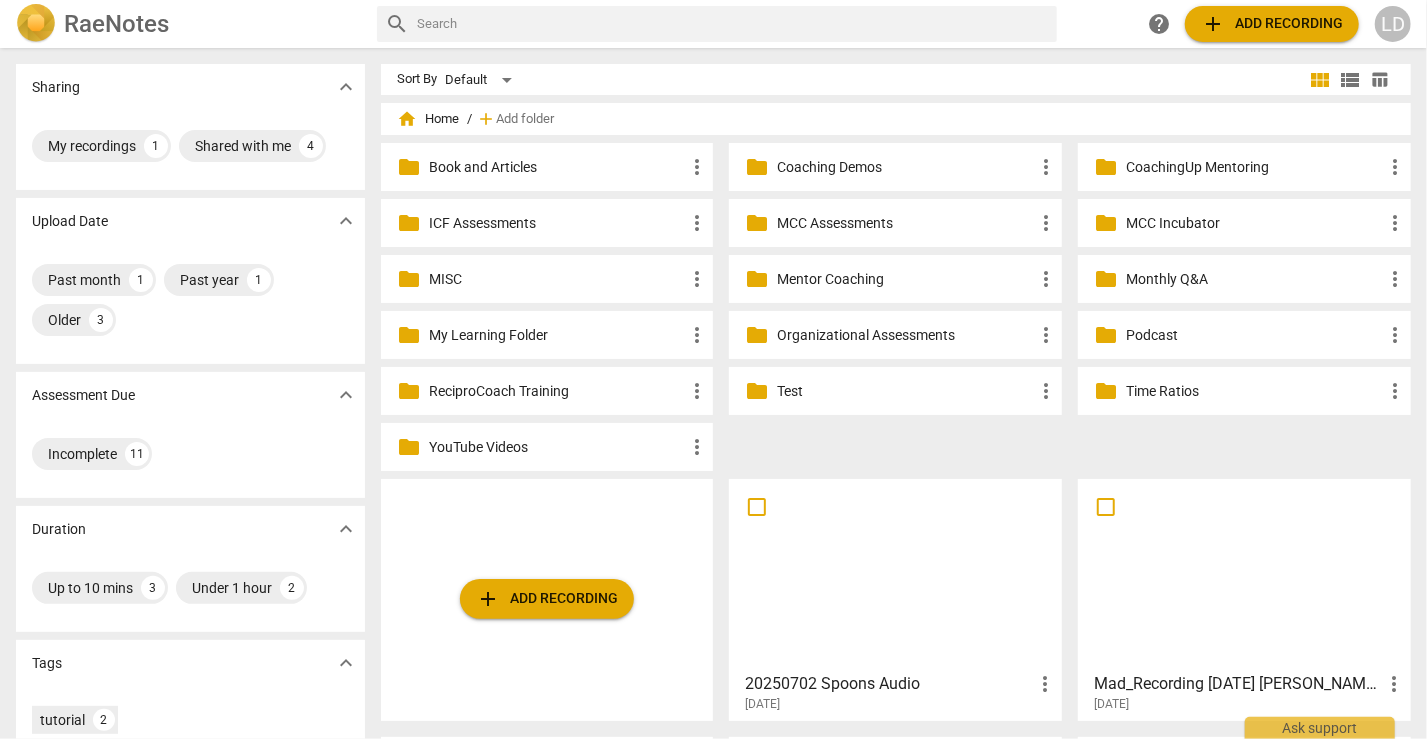 click on "folder MCC Incubator more_vert" at bounding box center (1244, 223) 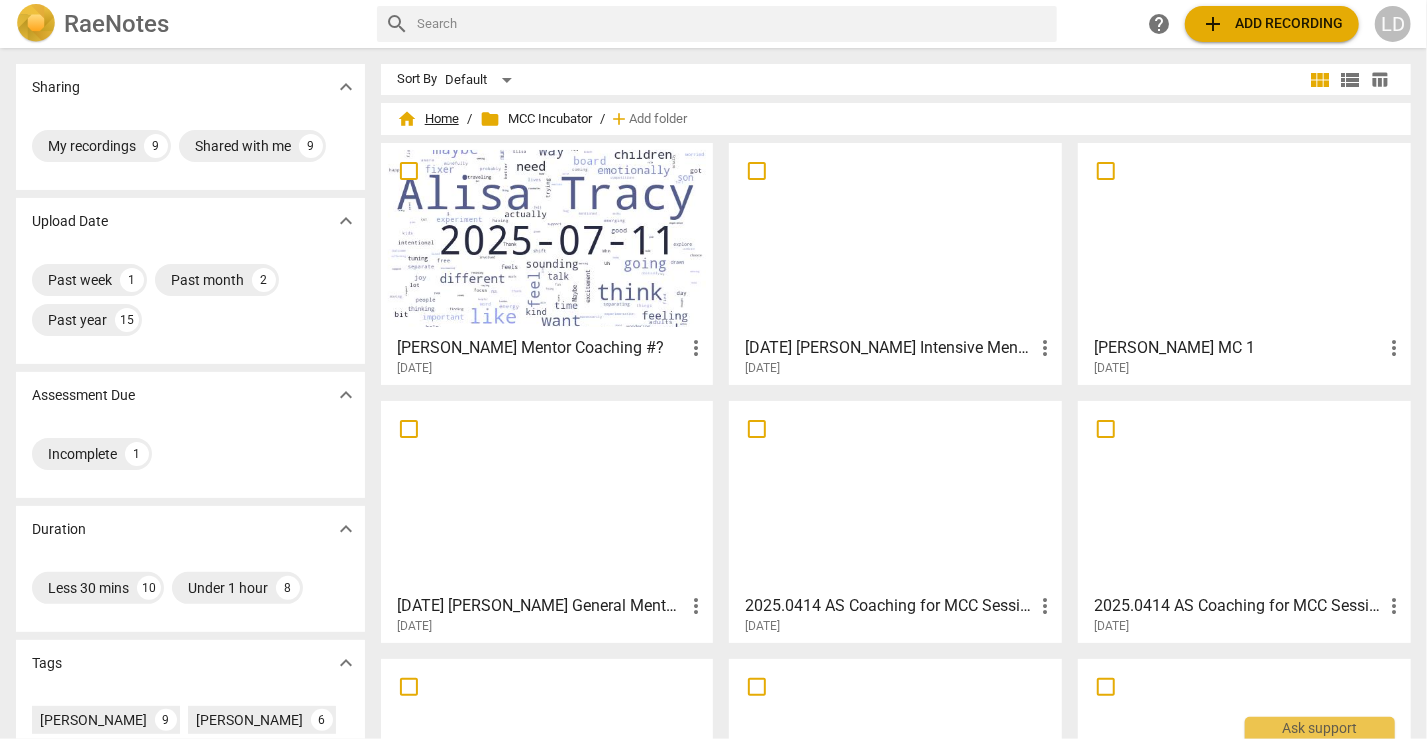 click on "home Home" at bounding box center [428, 119] 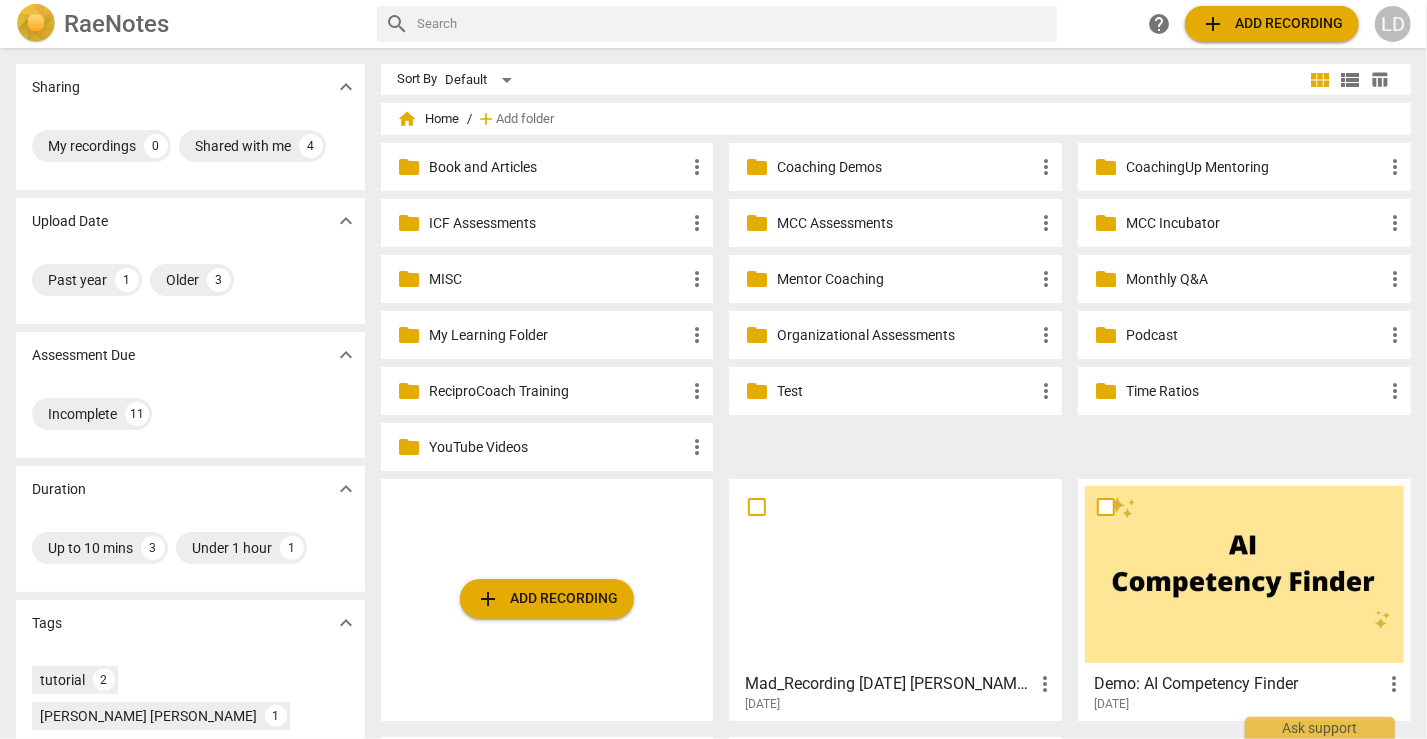 click at bounding box center (895, 574) 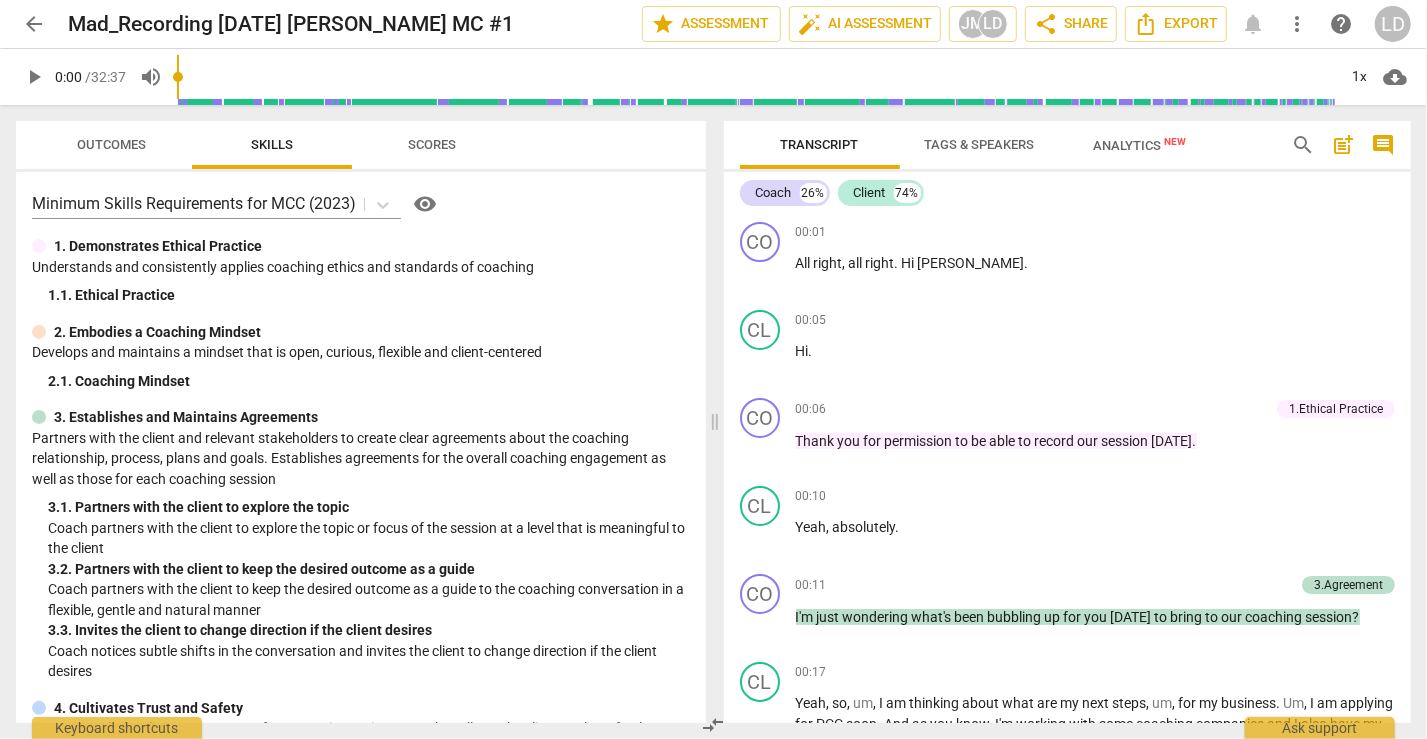 click on "arrow_back" at bounding box center (34, 24) 